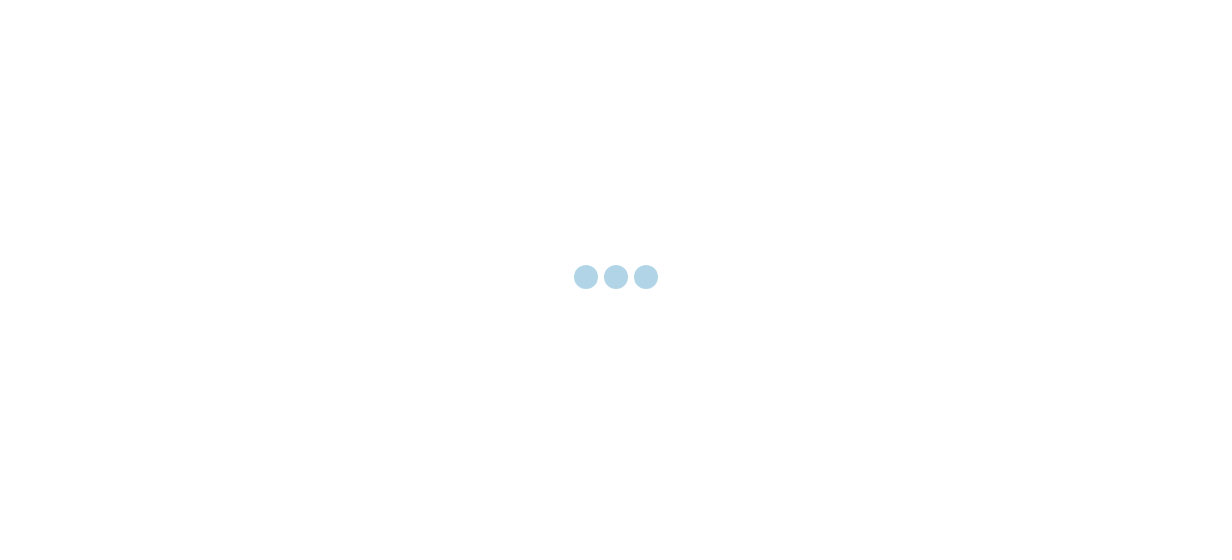 scroll, scrollTop: 0, scrollLeft: 0, axis: both 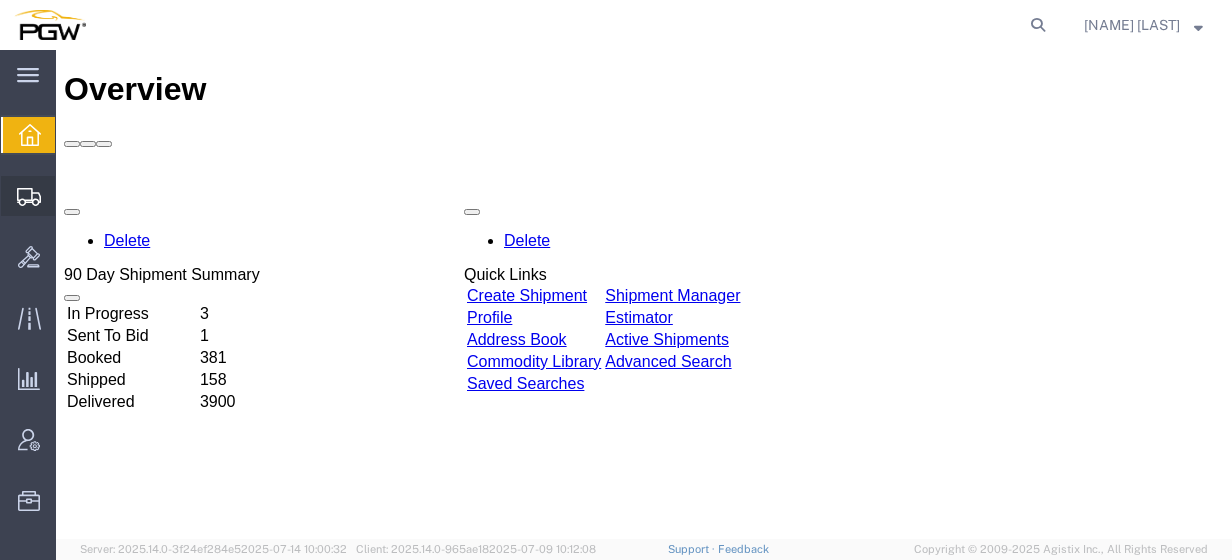 click on "Create from Template" 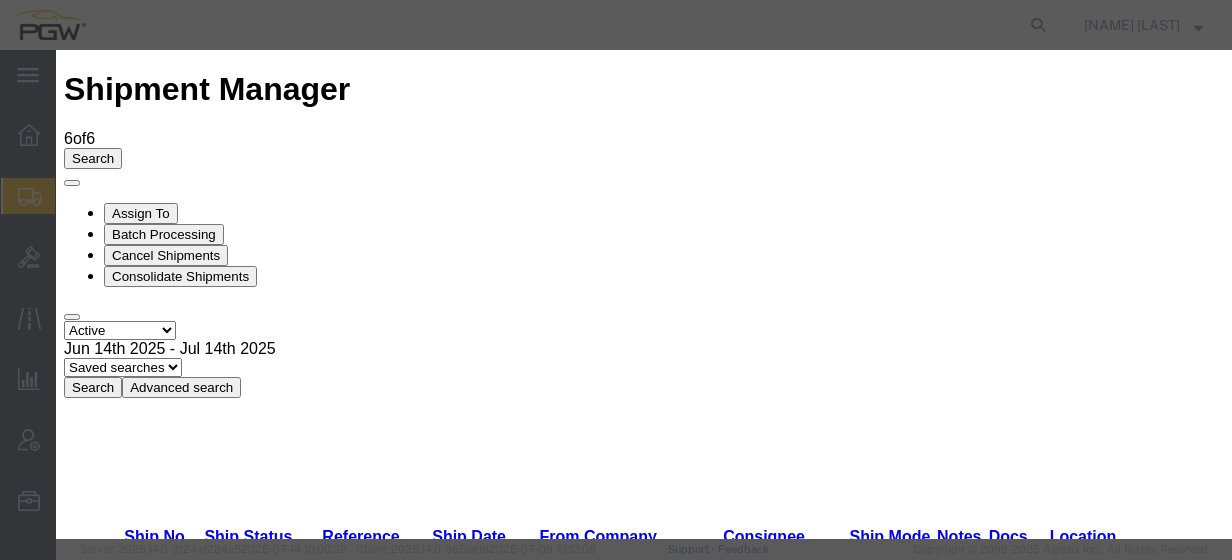 click on "Rack Returns! - Rack Returns" at bounding box center (210, 3879) 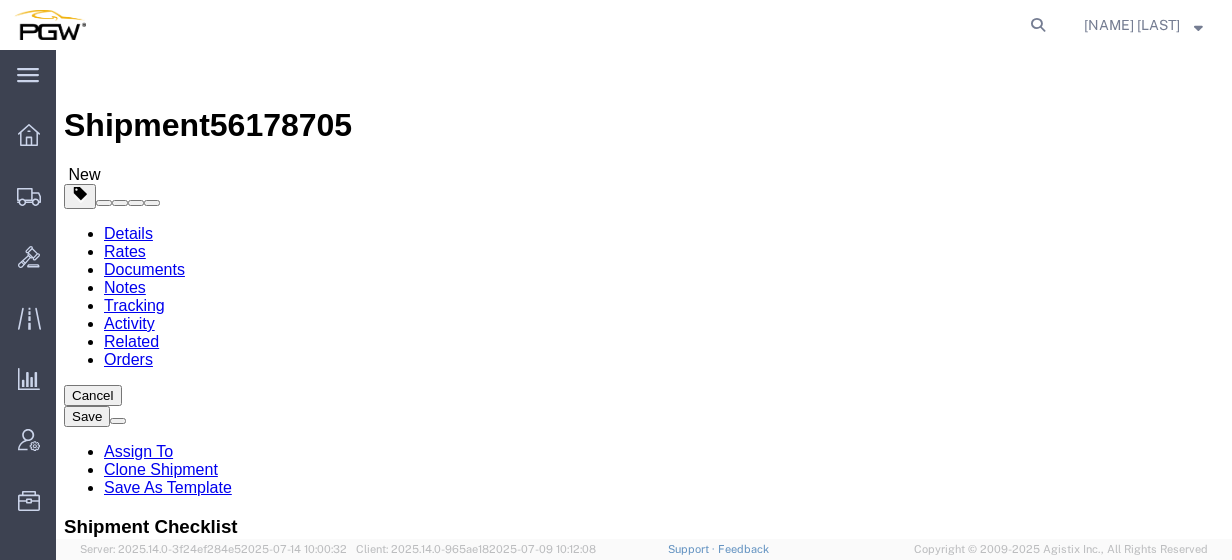 select on "28281" 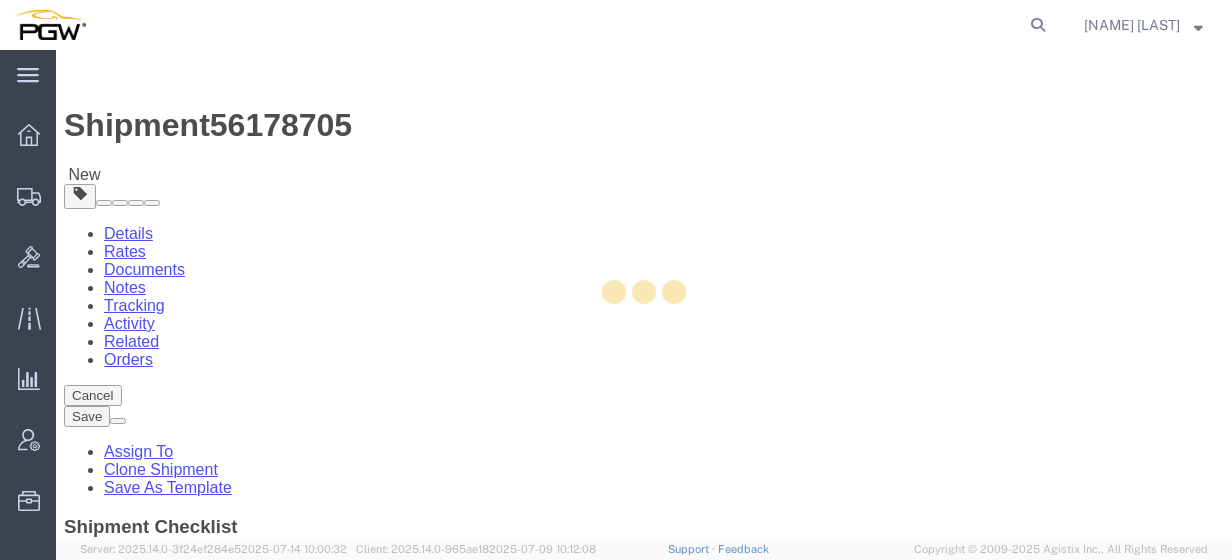 type on "5559" 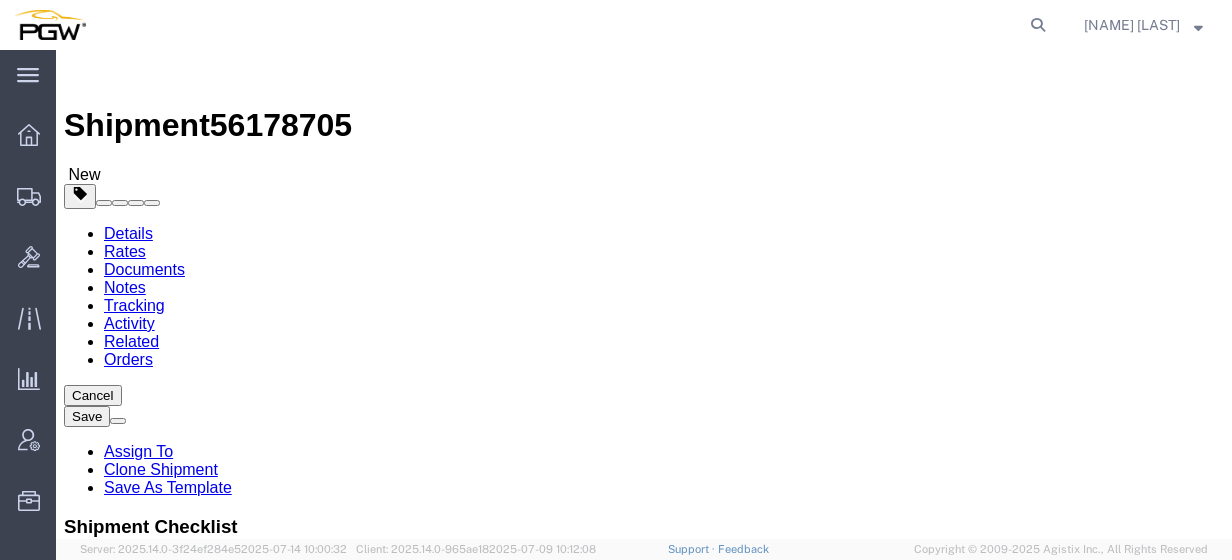 select on "ME" 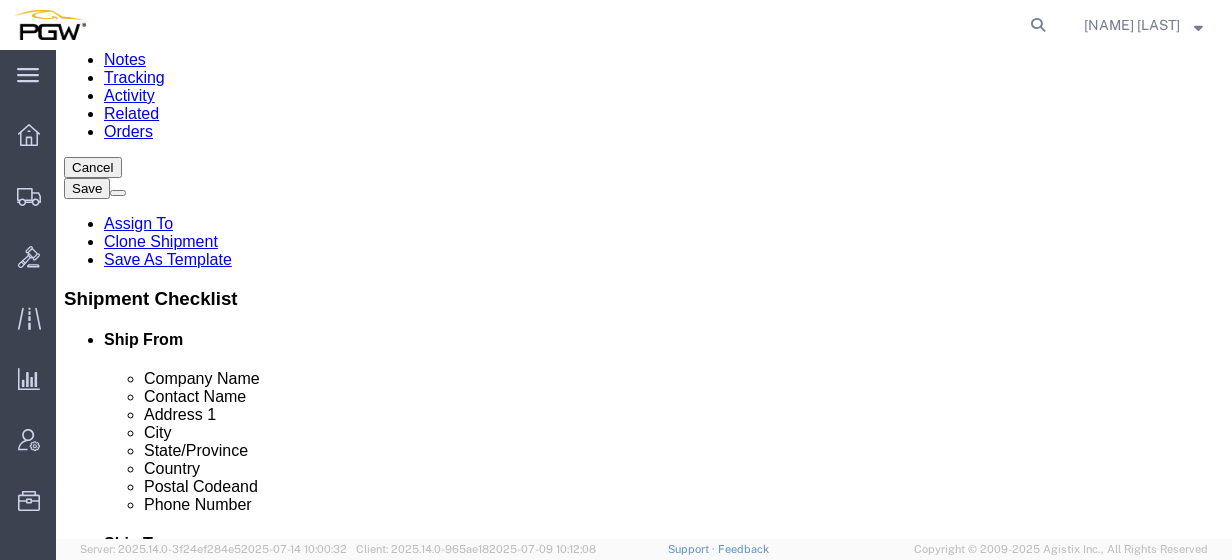 scroll, scrollTop: 172, scrollLeft: 0, axis: vertical 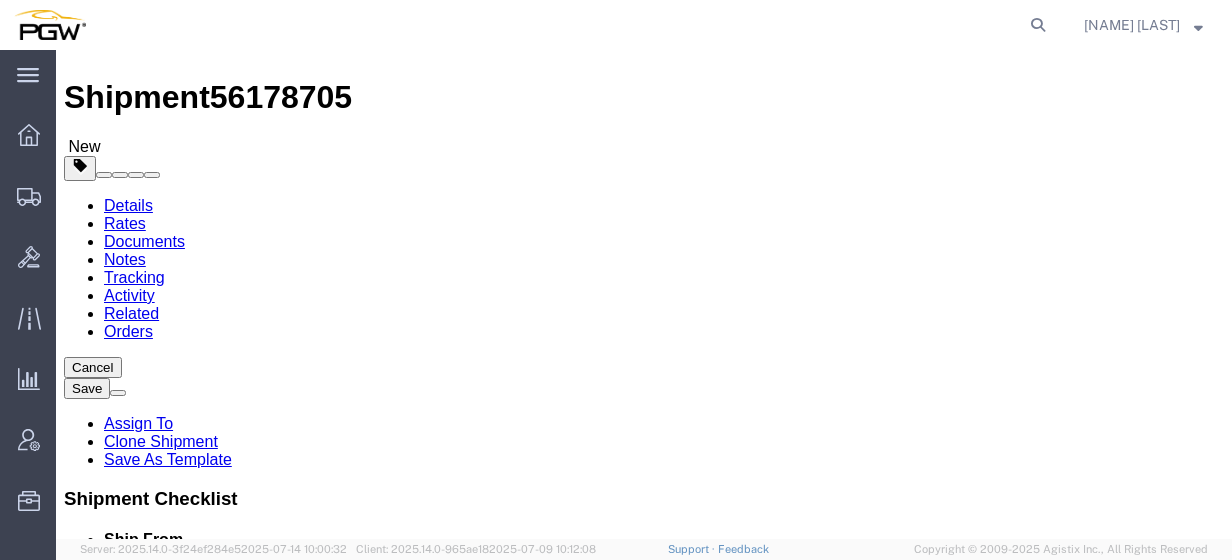 type on "scranton" 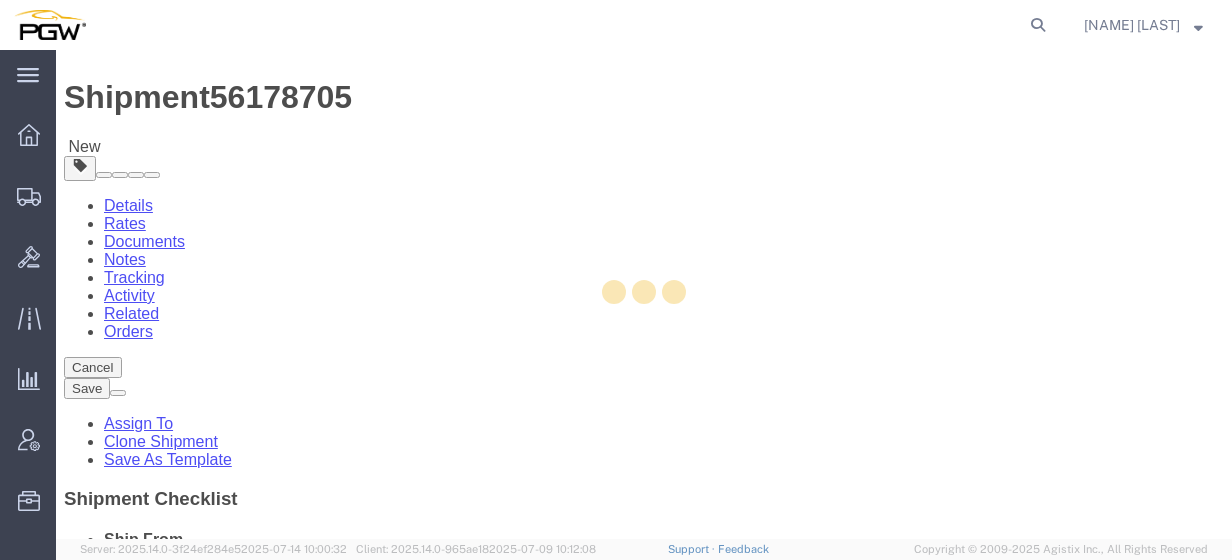 type on "5409" 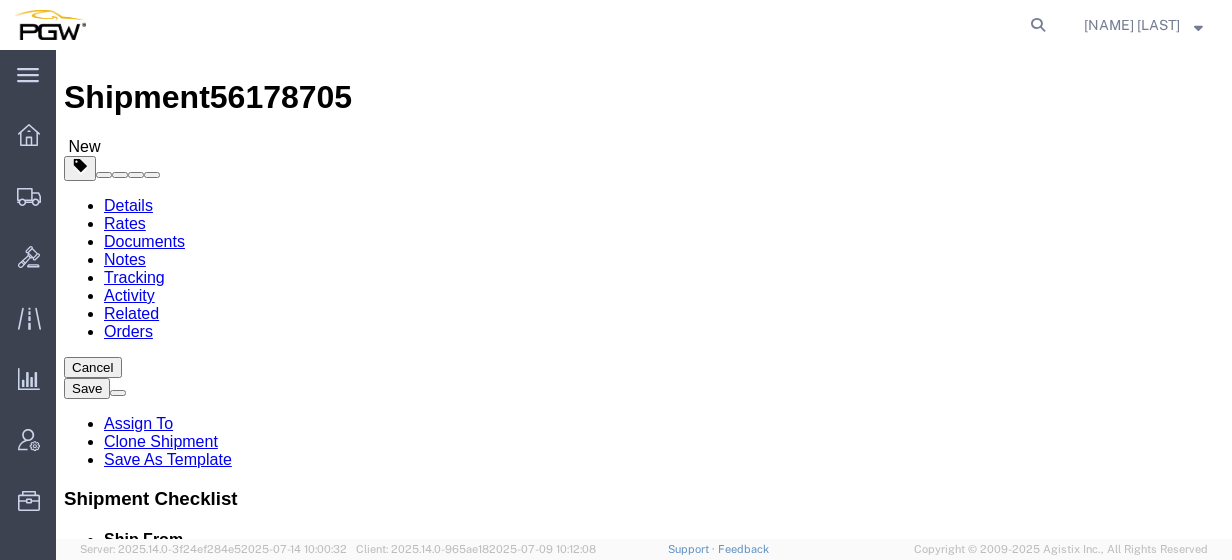 select on "PA" 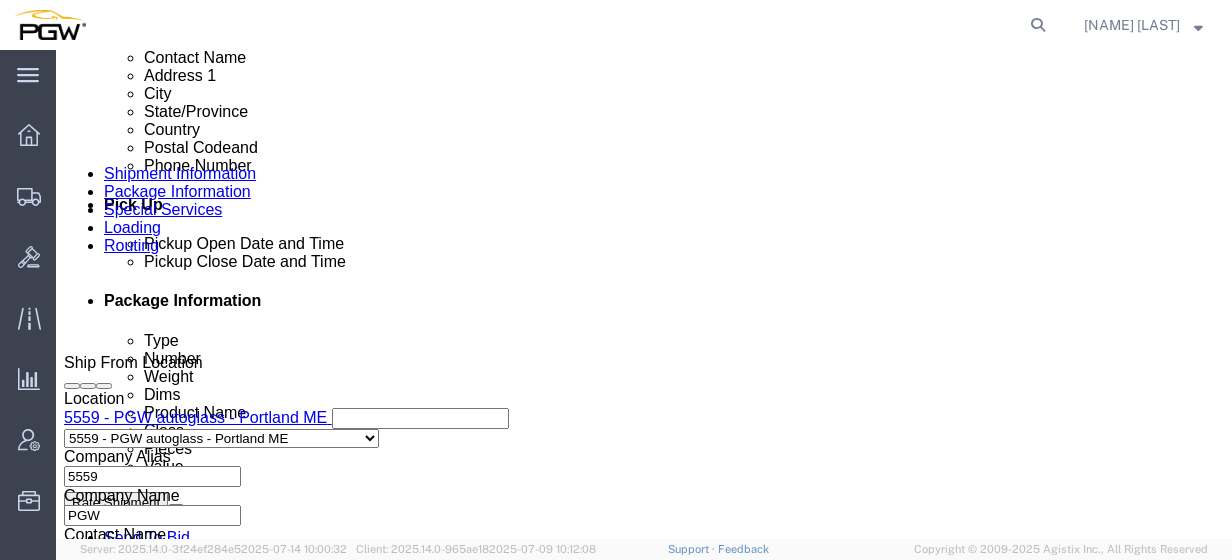 scroll, scrollTop: 756, scrollLeft: 0, axis: vertical 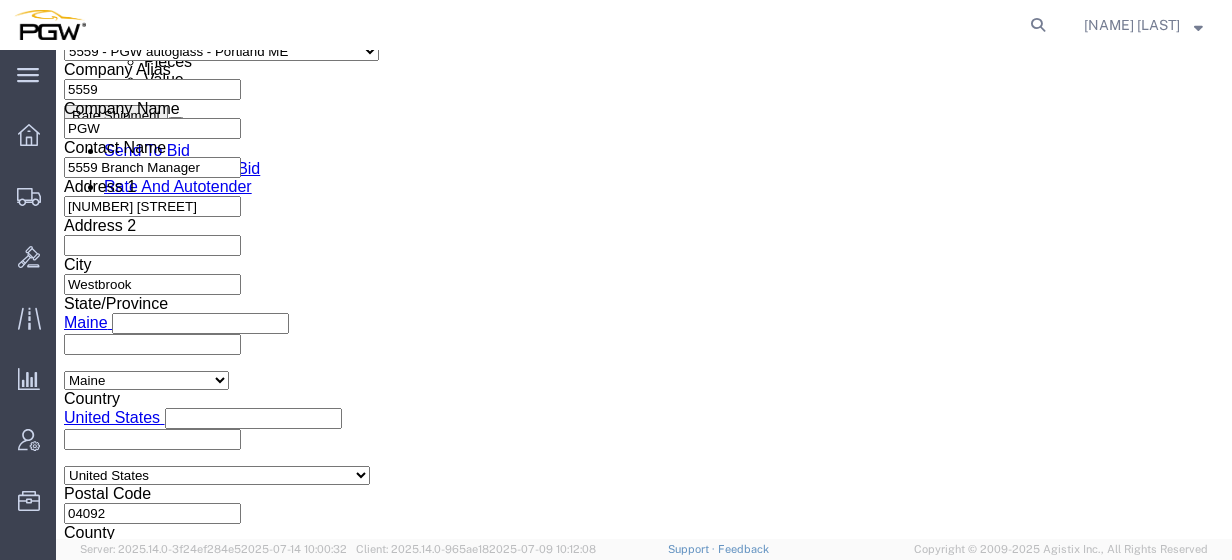 click on "Jul 14 2025 8:00 AM" 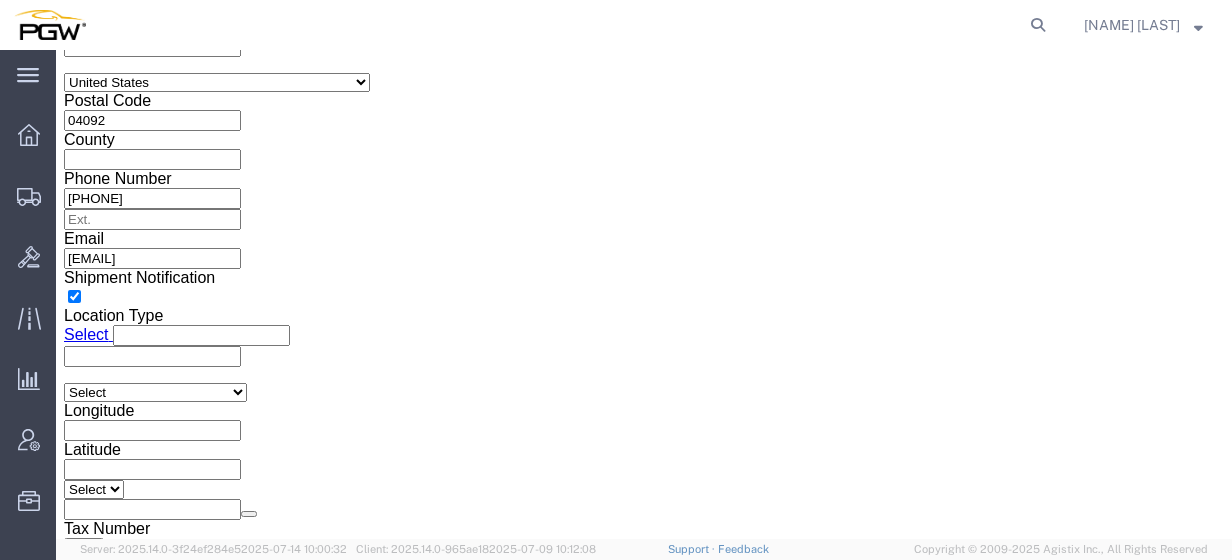 click on "10:00 AM" 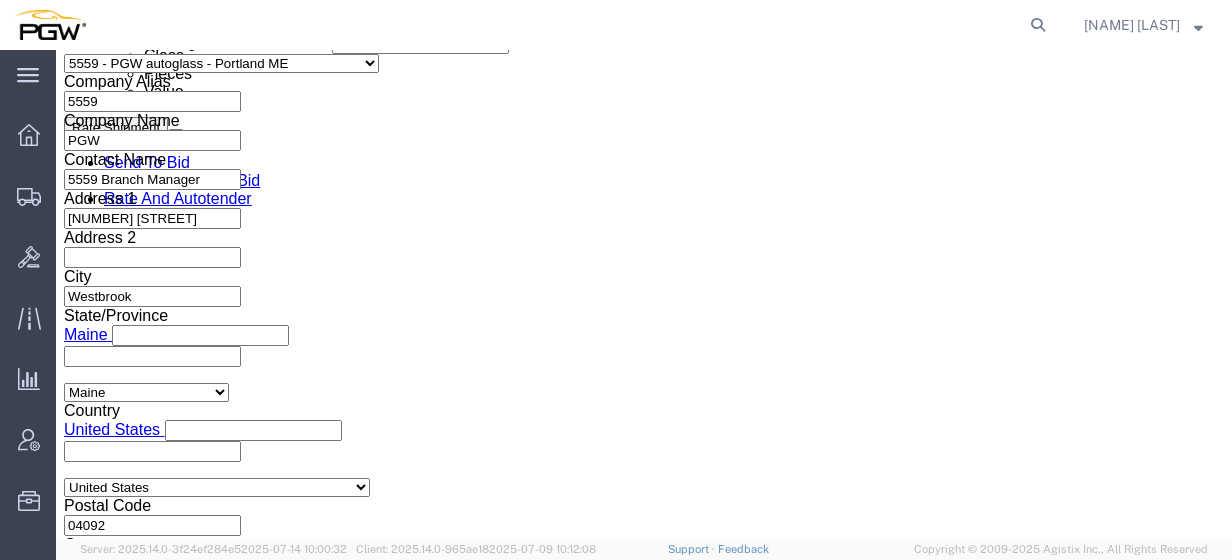 scroll, scrollTop: 1138, scrollLeft: 0, axis: vertical 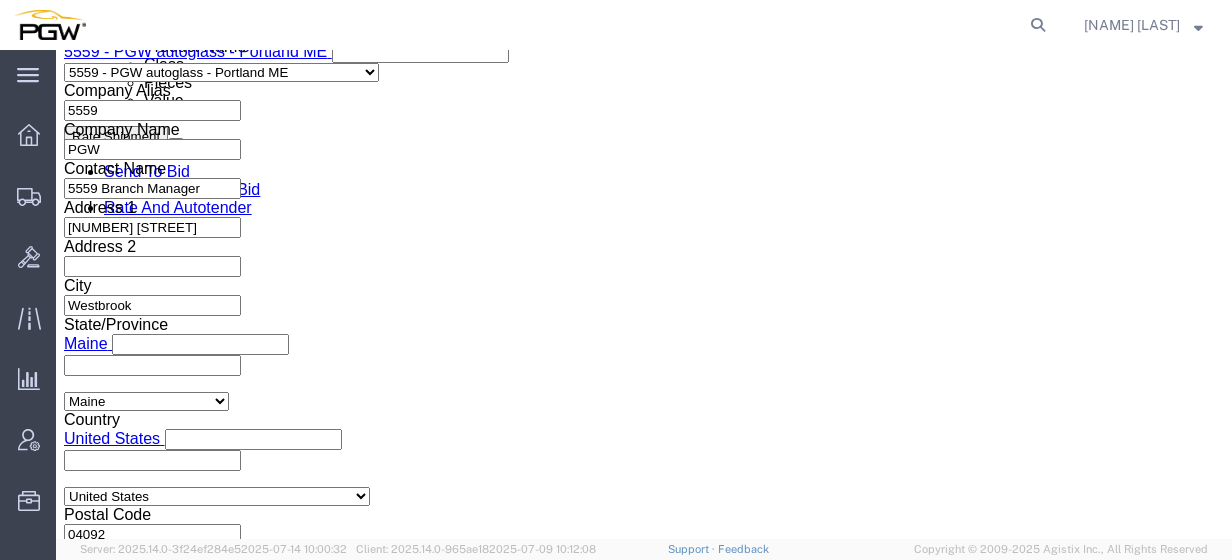 type on "56178705" 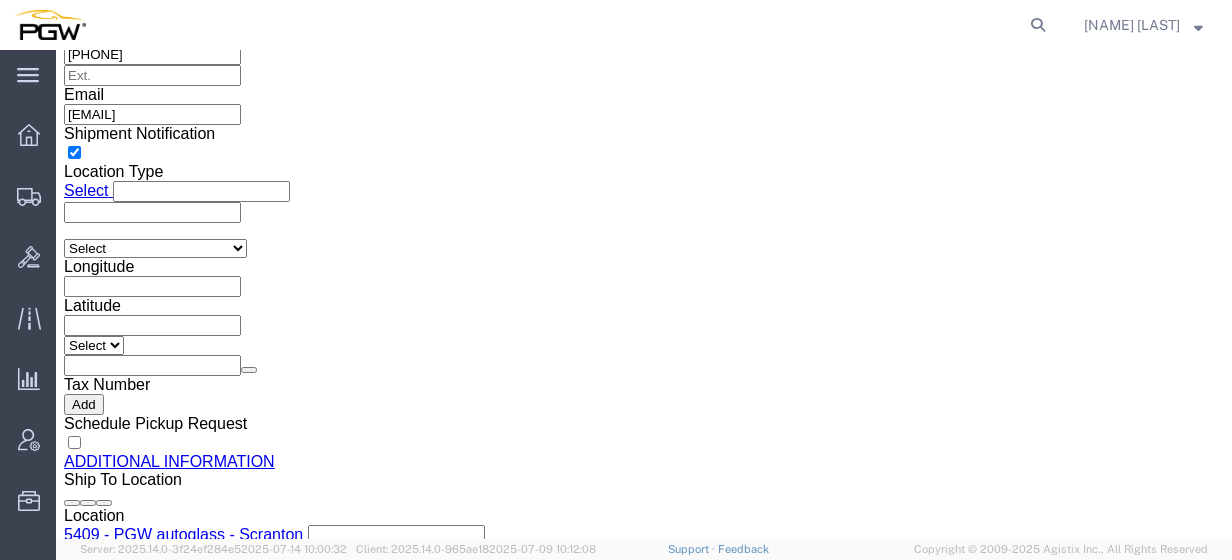 click on "10:00 AM" 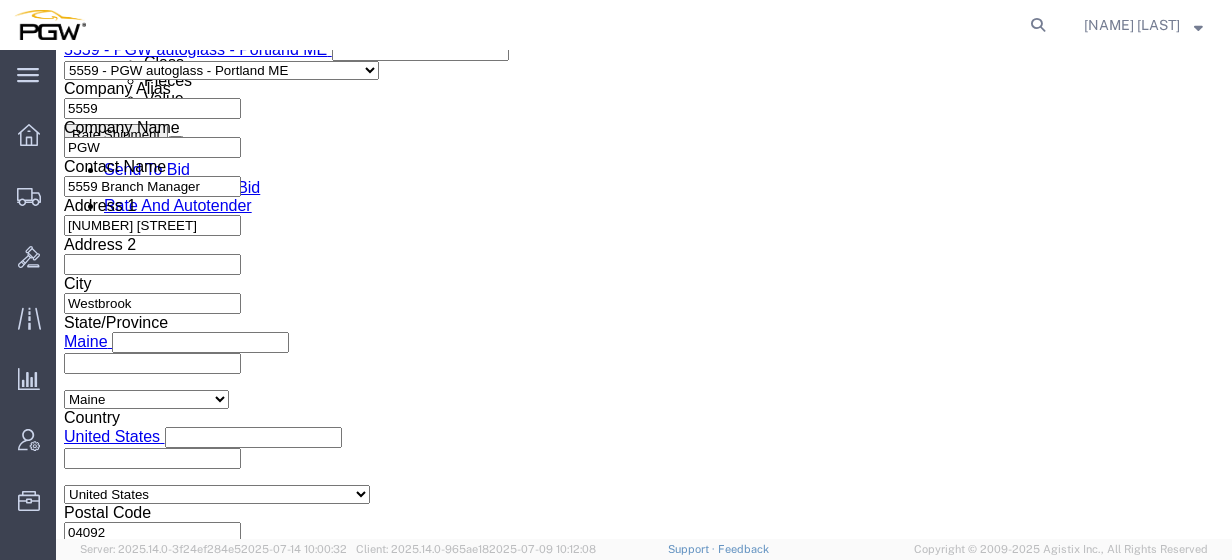 scroll, scrollTop: 1092, scrollLeft: 0, axis: vertical 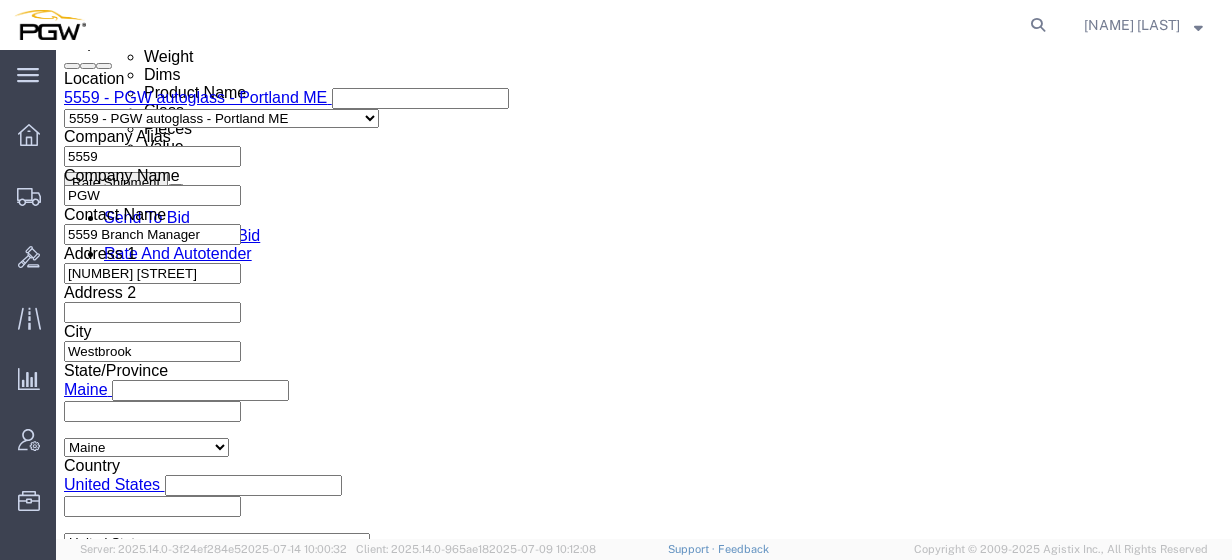click 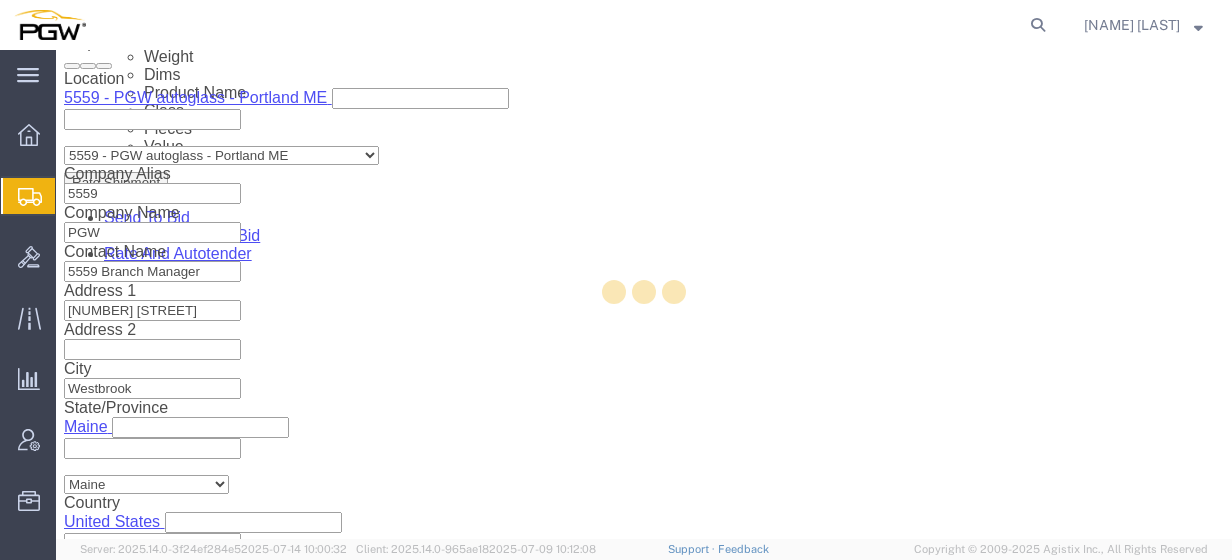 select 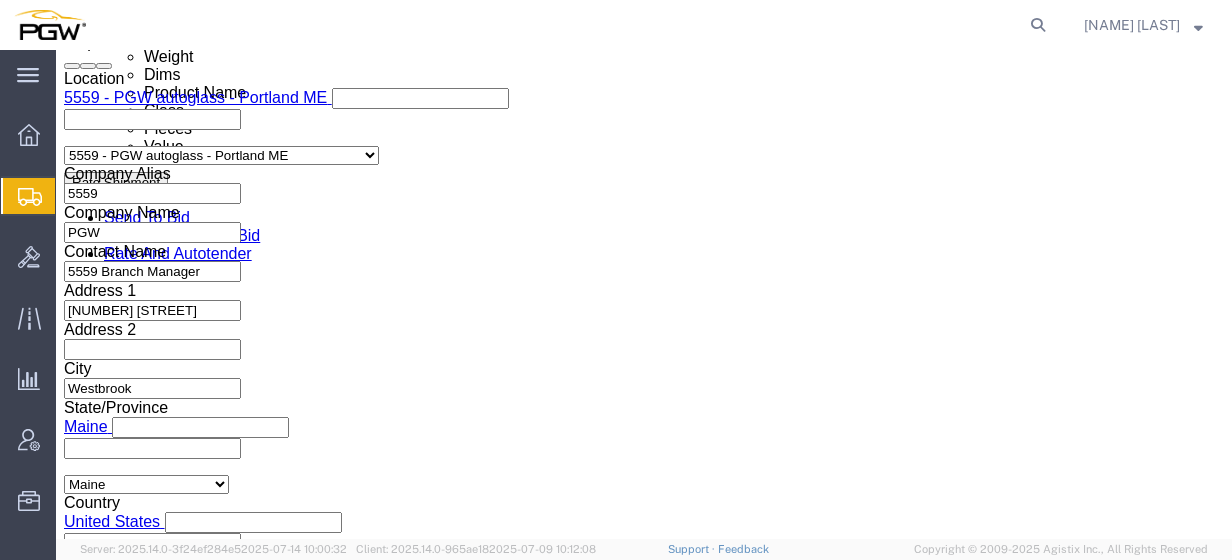 scroll, scrollTop: 176, scrollLeft: 0, axis: vertical 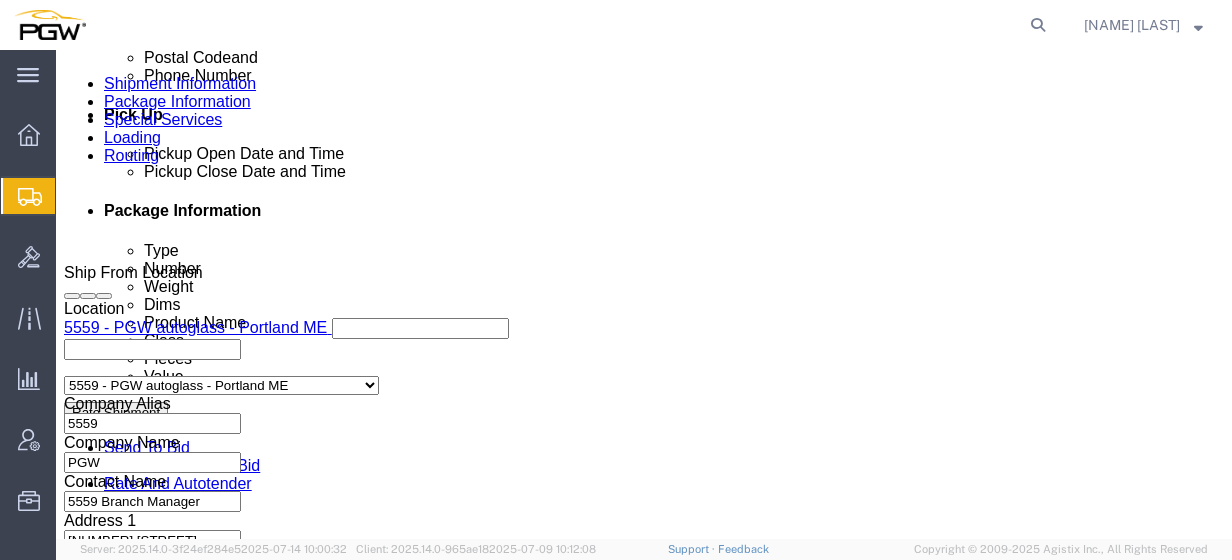 type on "5409" 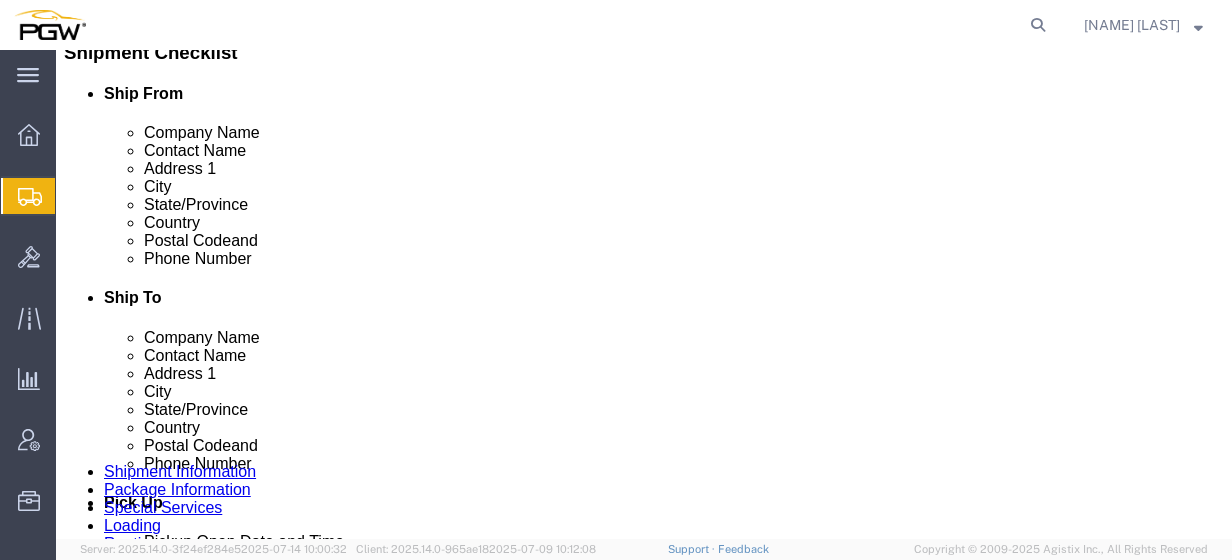 scroll, scrollTop: 460, scrollLeft: 0, axis: vertical 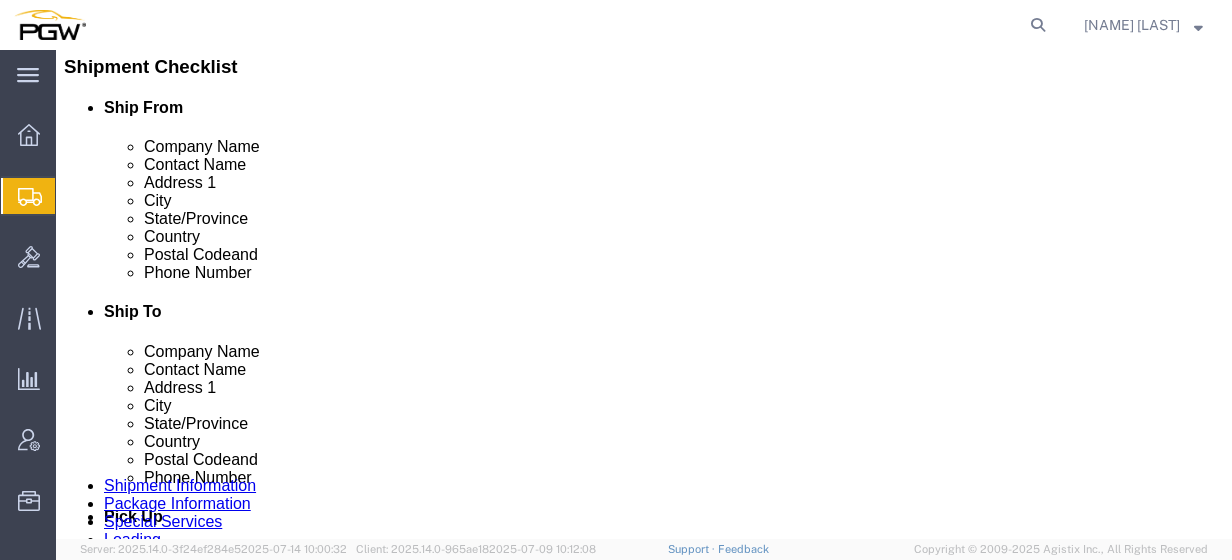 click on "Rate Shipment" 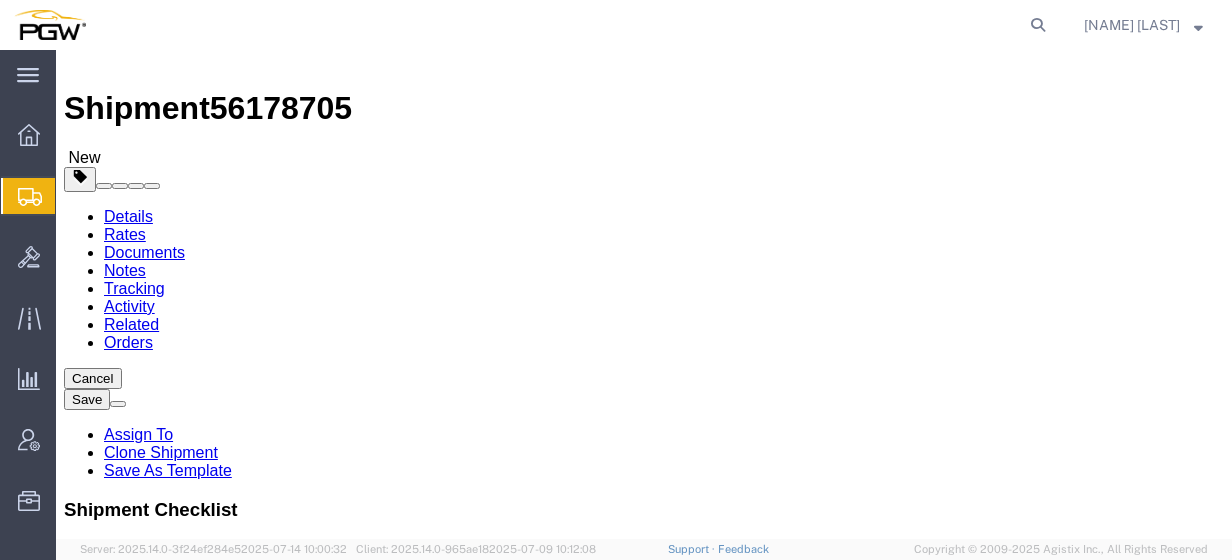 scroll, scrollTop: 0, scrollLeft: 0, axis: both 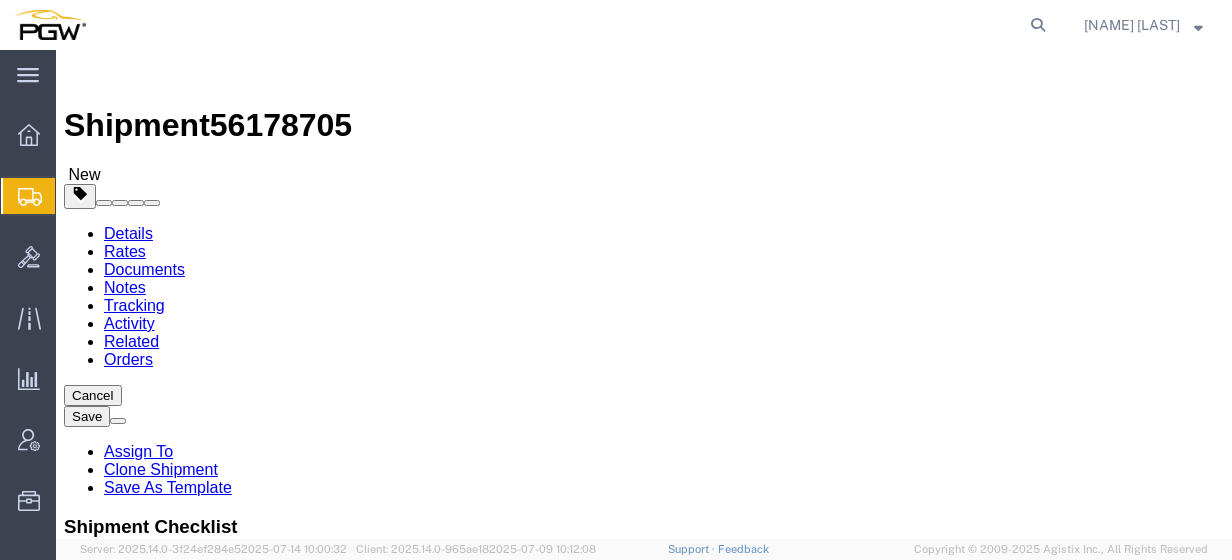 click on "Send To Bid" 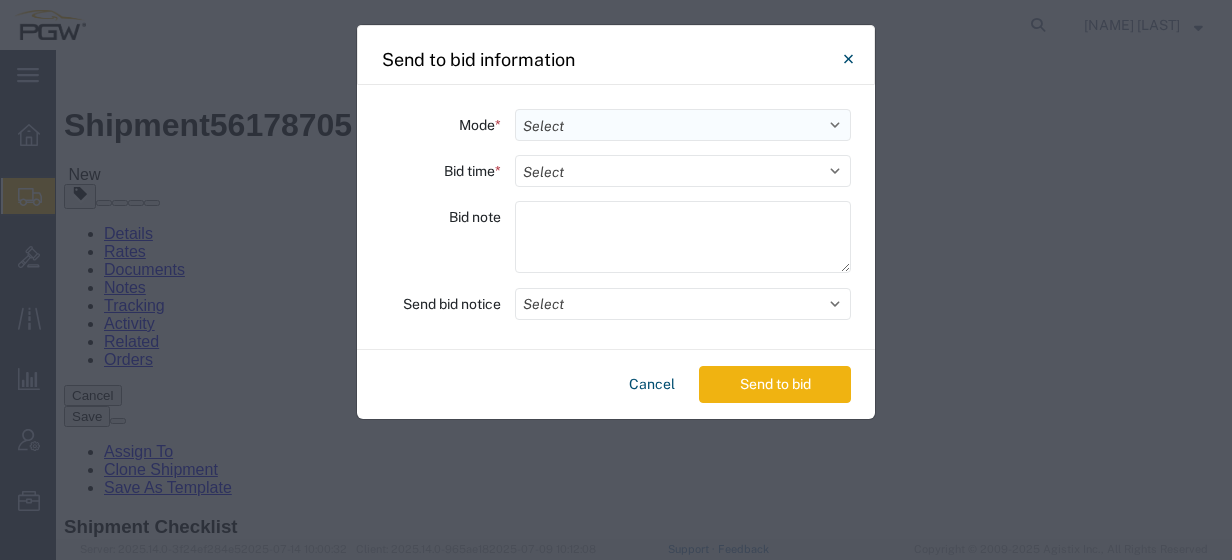 click on "Select Small Parcel Truckload Air Rail Less than Truckload Ocean Freight Multi-Leg" 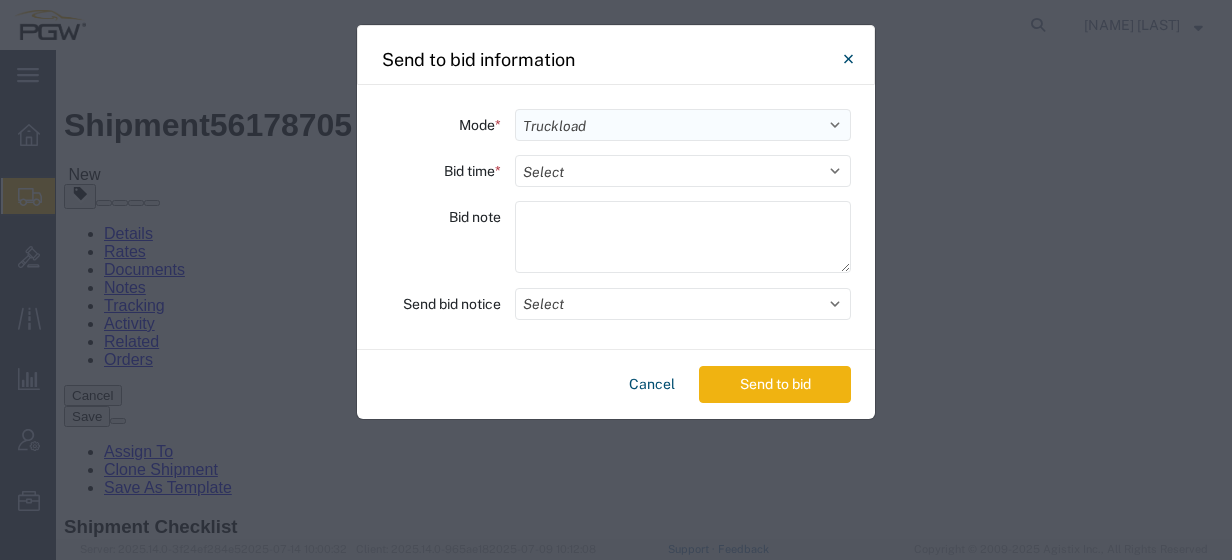 click on "Select Small Parcel Truckload Air Rail Less than Truckload Ocean Freight Multi-Leg" 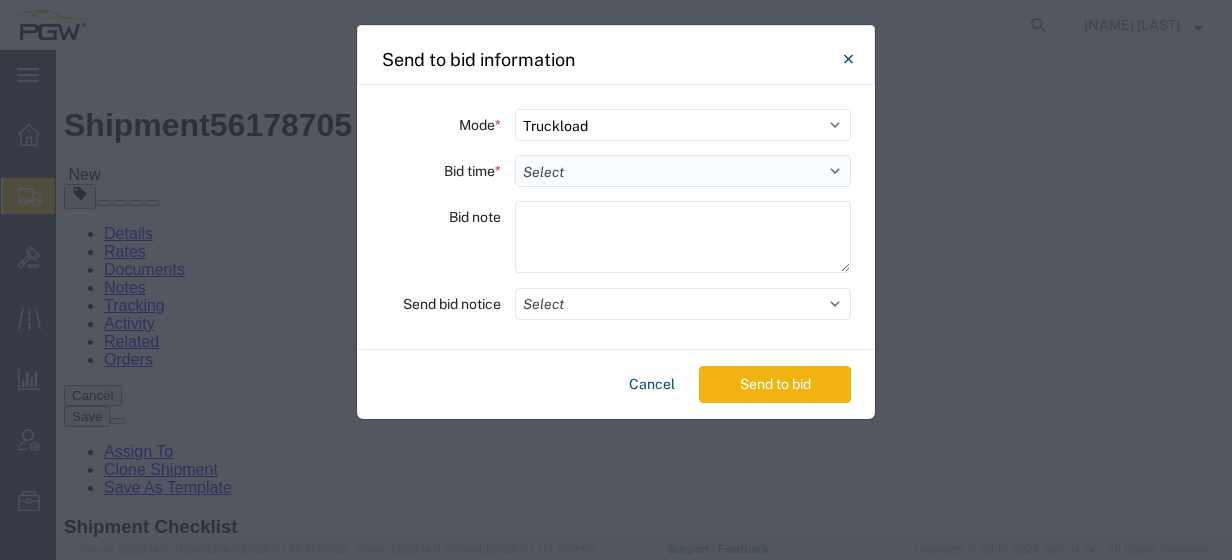 click on "Select 30 Min (Rush) 1 Hour (Rush) 2 Hours (Rush) 4 Hours (Rush) 8 Hours (Rush) 12 Hours (Rush) 16 Hours (Rush) 20 Hours (Rush) 24 Hours (Standard) 28 Hours (Extended) 32 Hours (Extended) 36 Hours (Extended) 2 Days (Extended) 3 Days (Extended) 4 Days (Extended) 5 Days (Extended) 6 Days (Extended) 7 Days (Extended)" 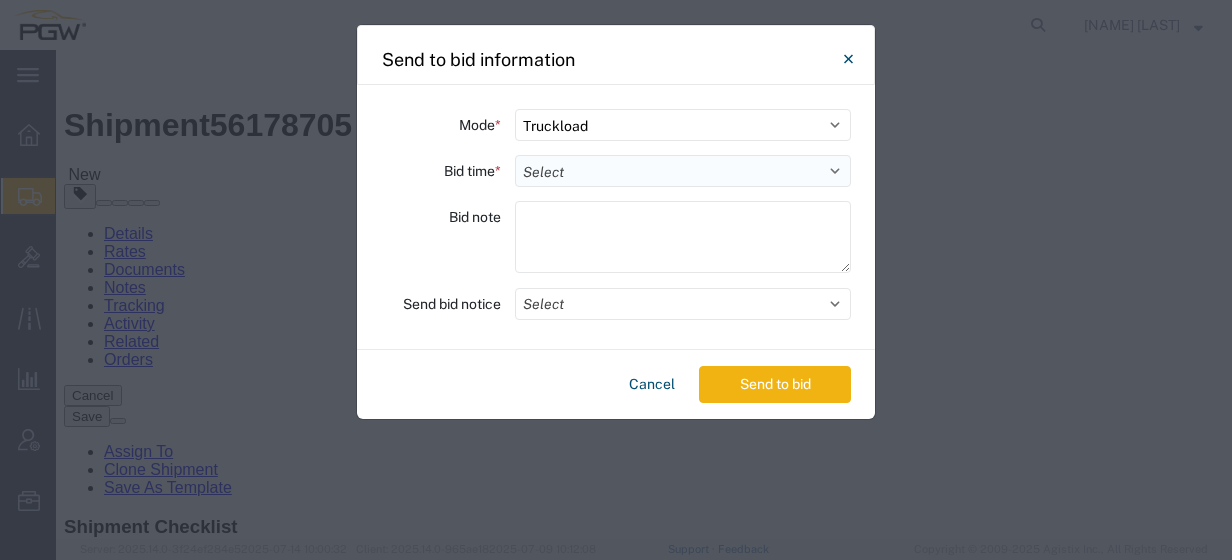 select on "24" 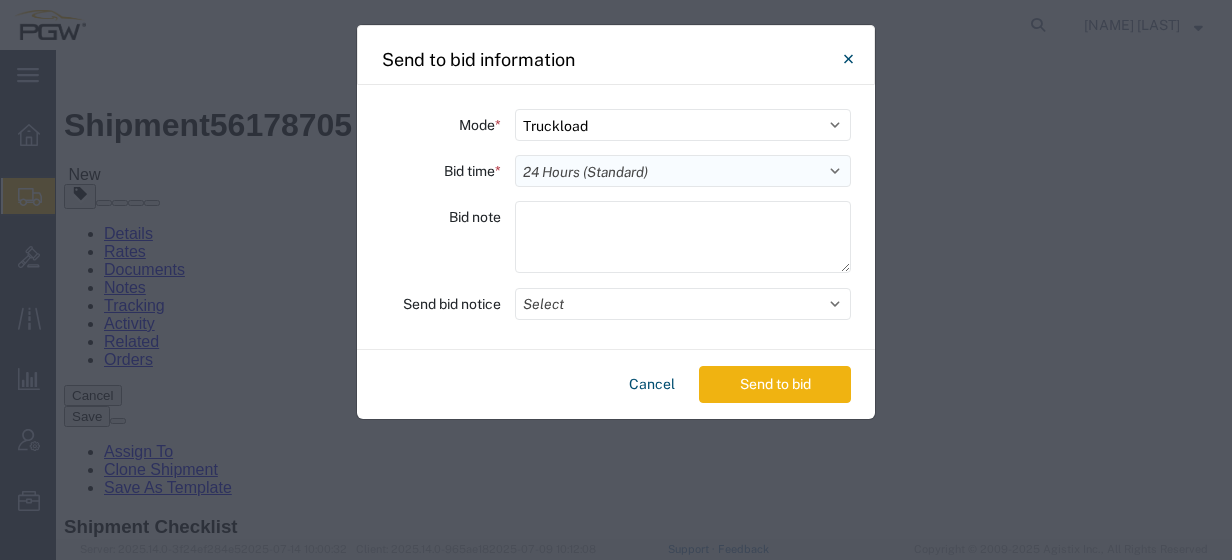 click on "Select 30 Min (Rush) 1 Hour (Rush) 2 Hours (Rush) 4 Hours (Rush) 8 Hours (Rush) 12 Hours (Rush) 16 Hours (Rush) 20 Hours (Rush) 24 Hours (Standard) 28 Hours (Extended) 32 Hours (Extended) 36 Hours (Extended) 2 Days (Extended) 3 Days (Extended) 4 Days (Extended) 5 Days (Extended) 6 Days (Extended) 7 Days (Extended)" 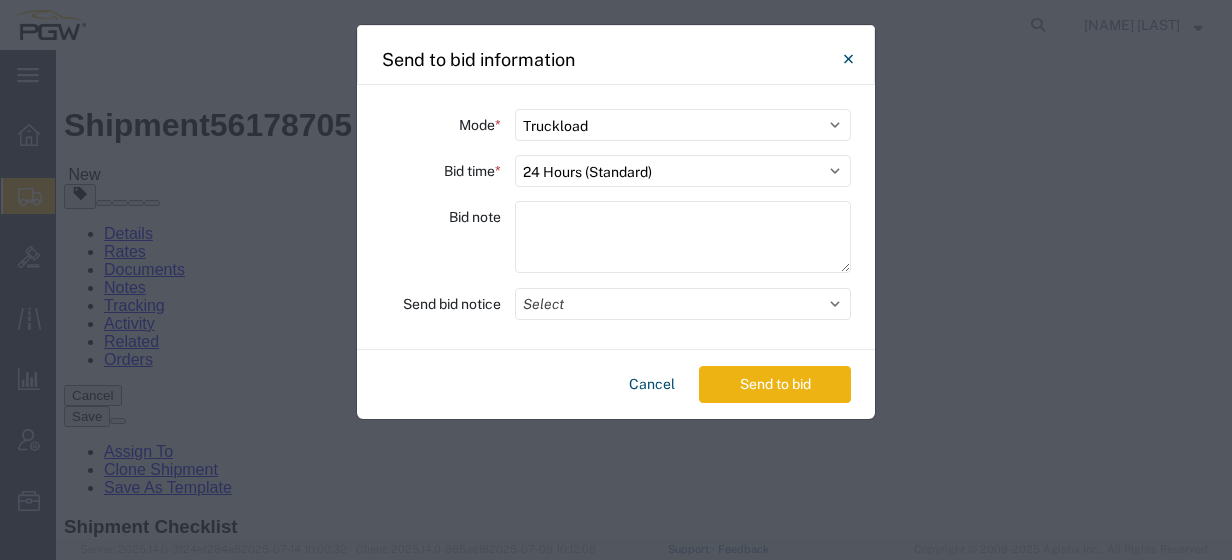 click on "Send to bid" 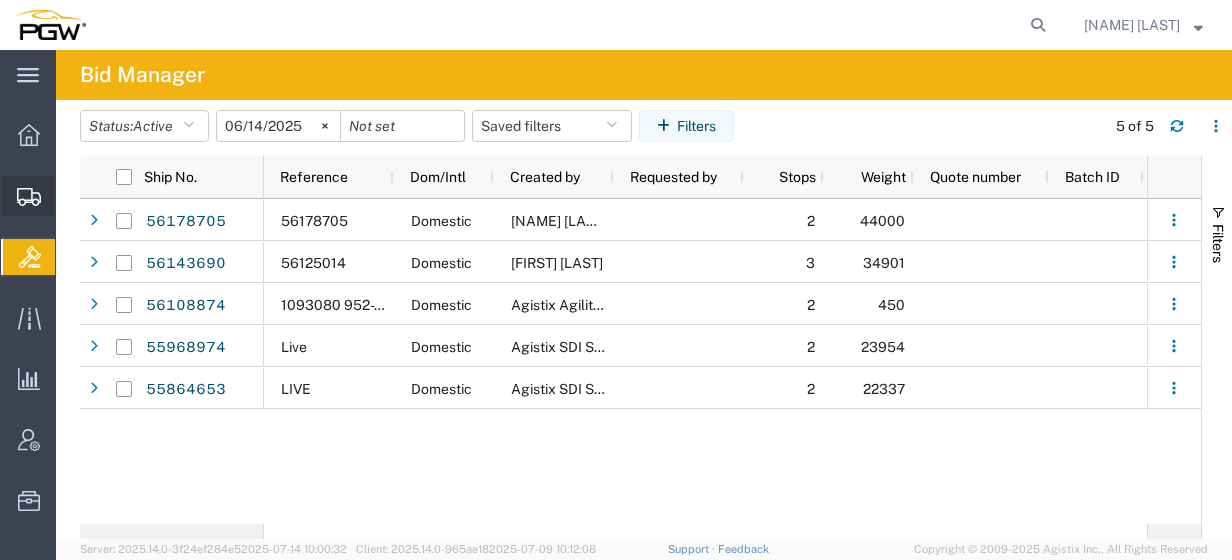 click on "Create from Template" 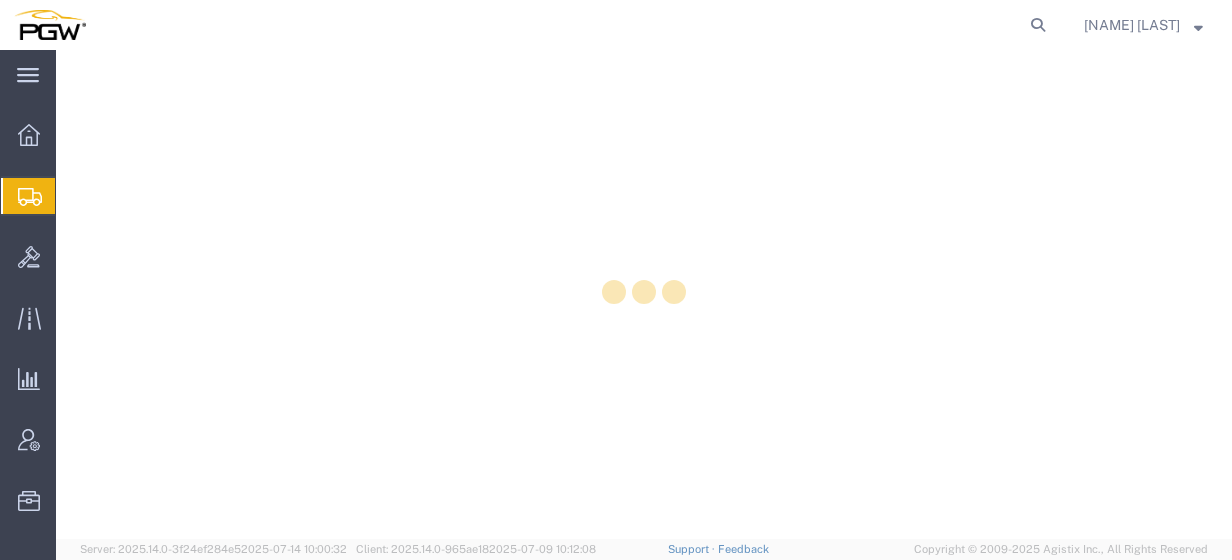 scroll, scrollTop: 0, scrollLeft: 0, axis: both 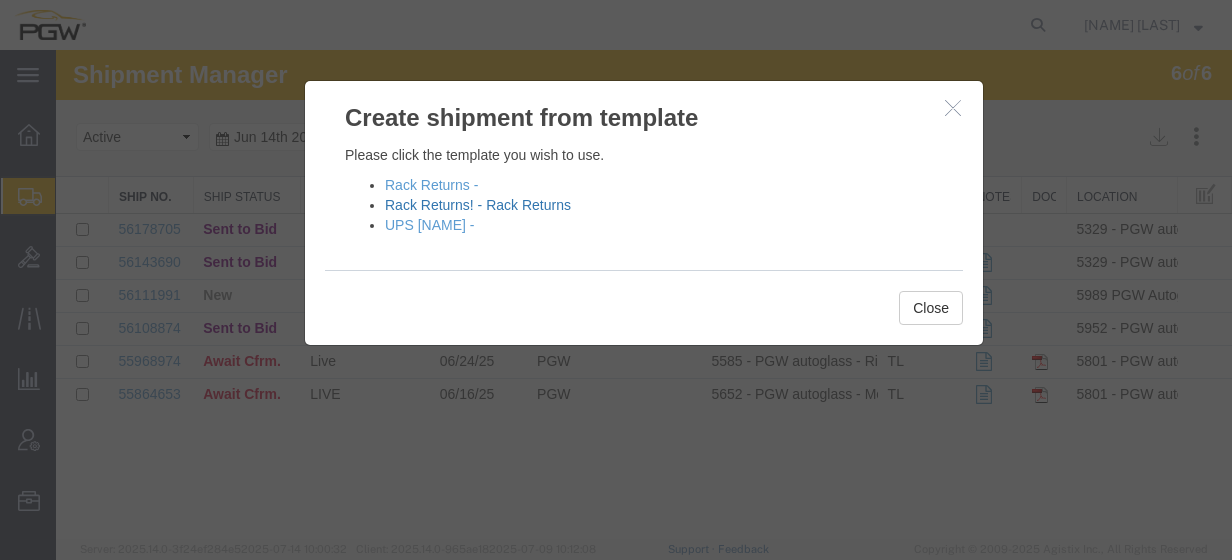 click on "Rack Returns! - Rack Returns" at bounding box center (478, 205) 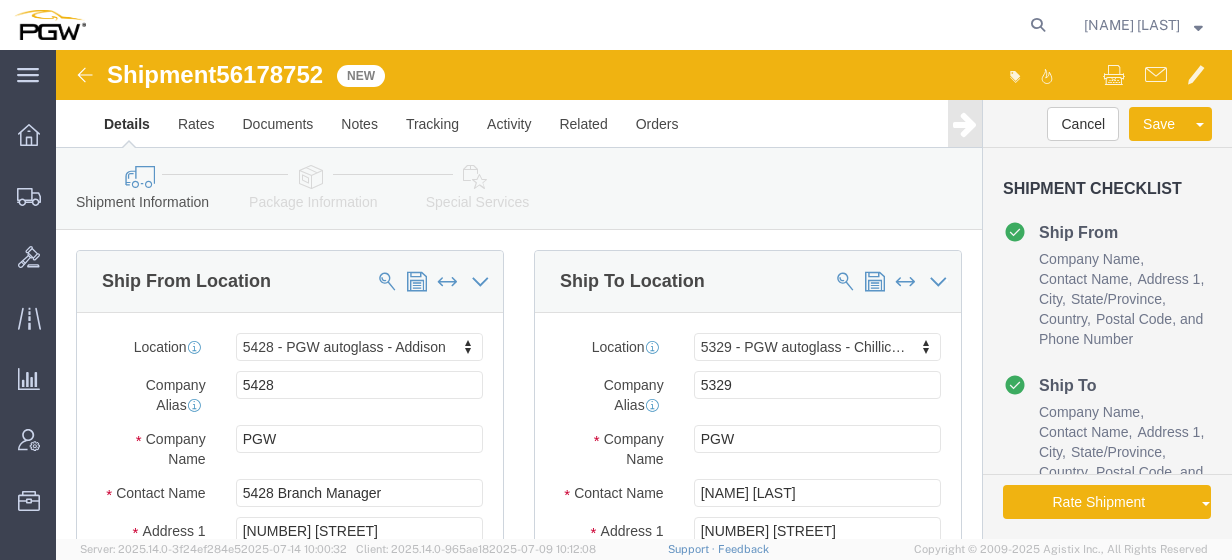 select on "28281" 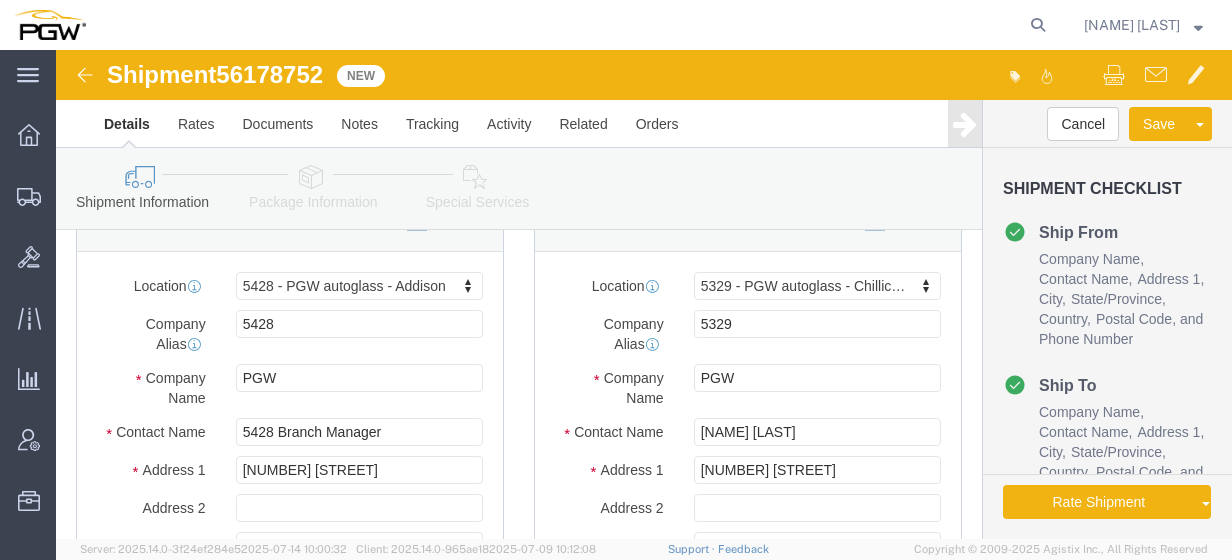 scroll, scrollTop: 22, scrollLeft: 0, axis: vertical 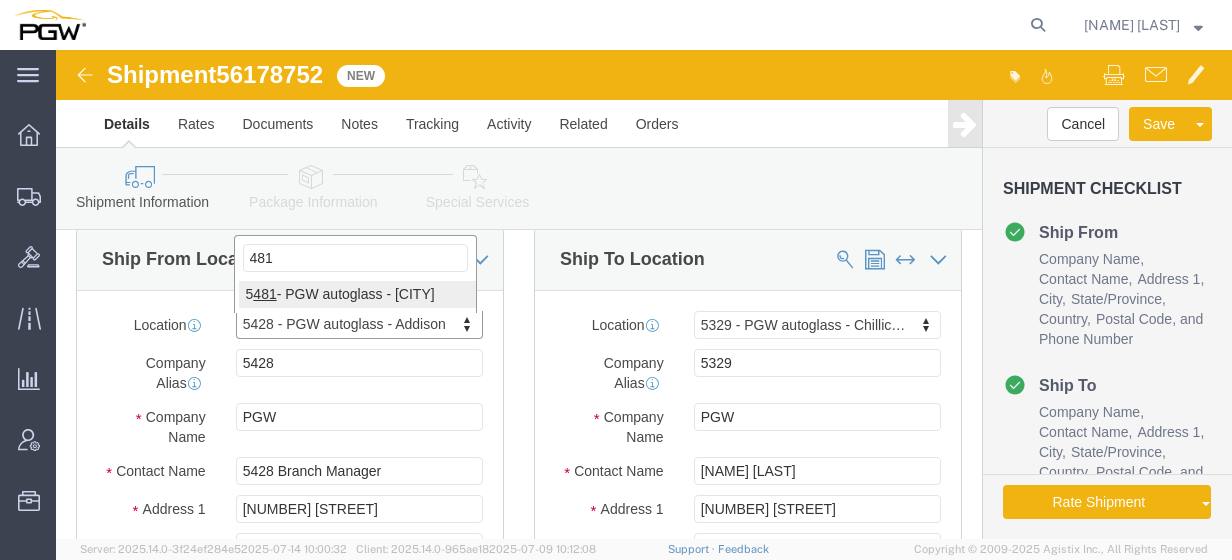 type on "481" 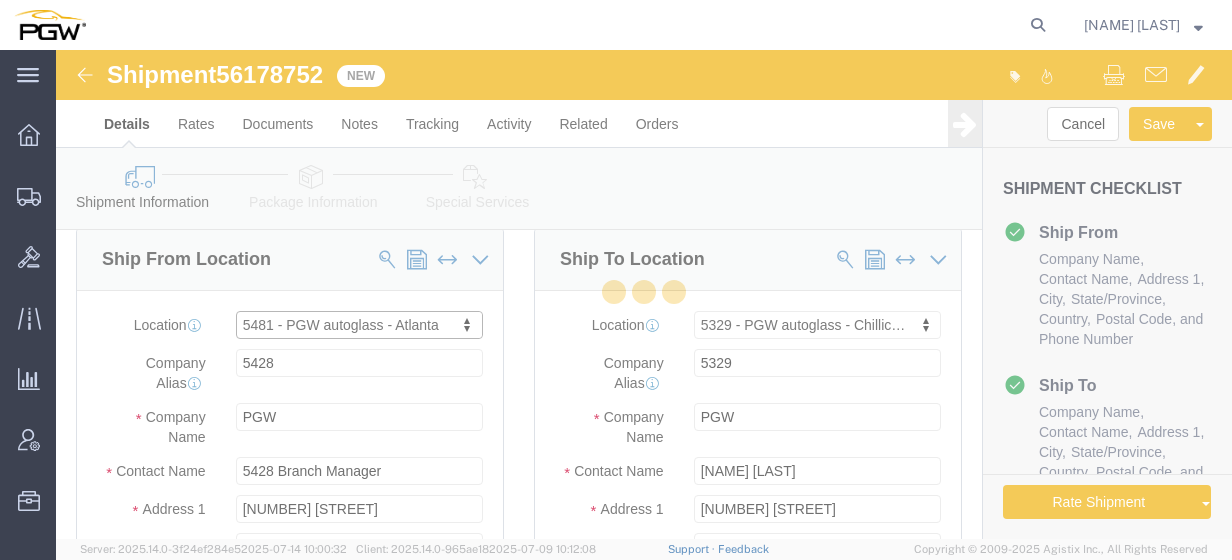 type on "5481" 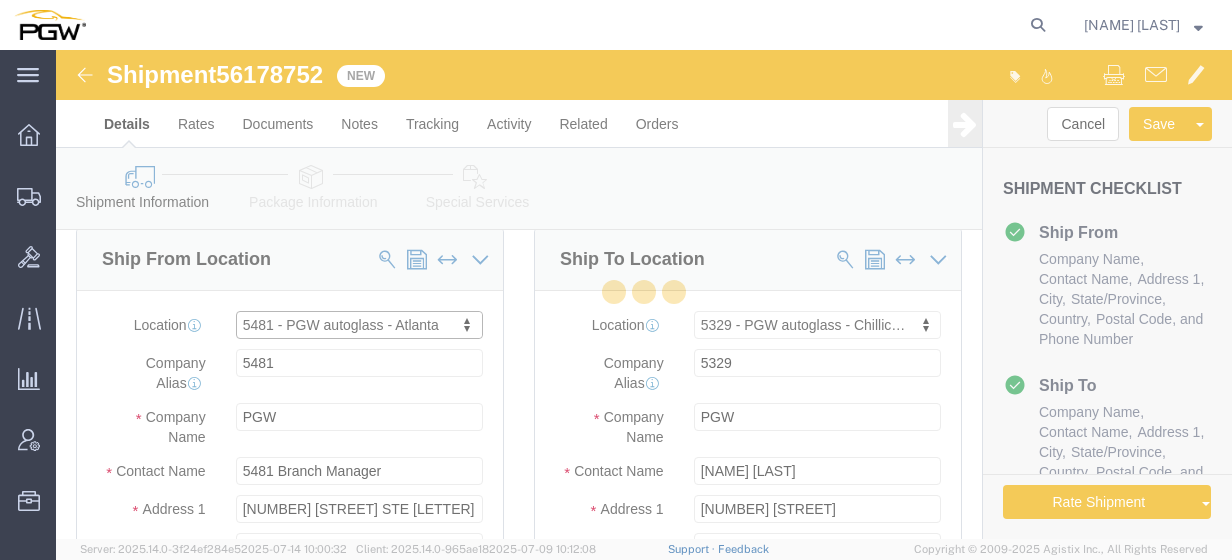 type on "[PHONE]" 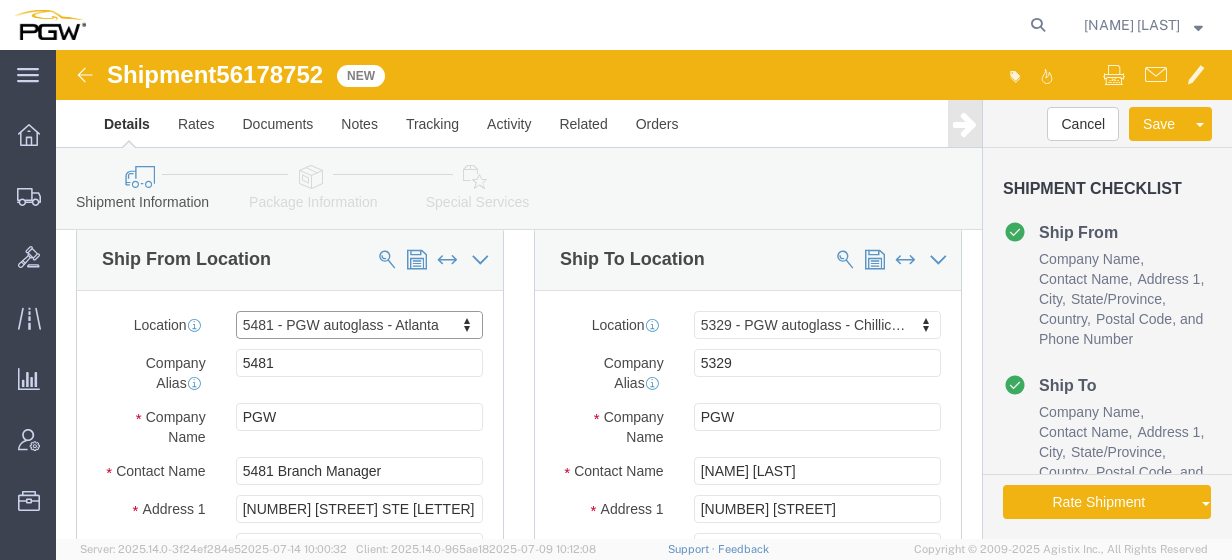 select on "GA" 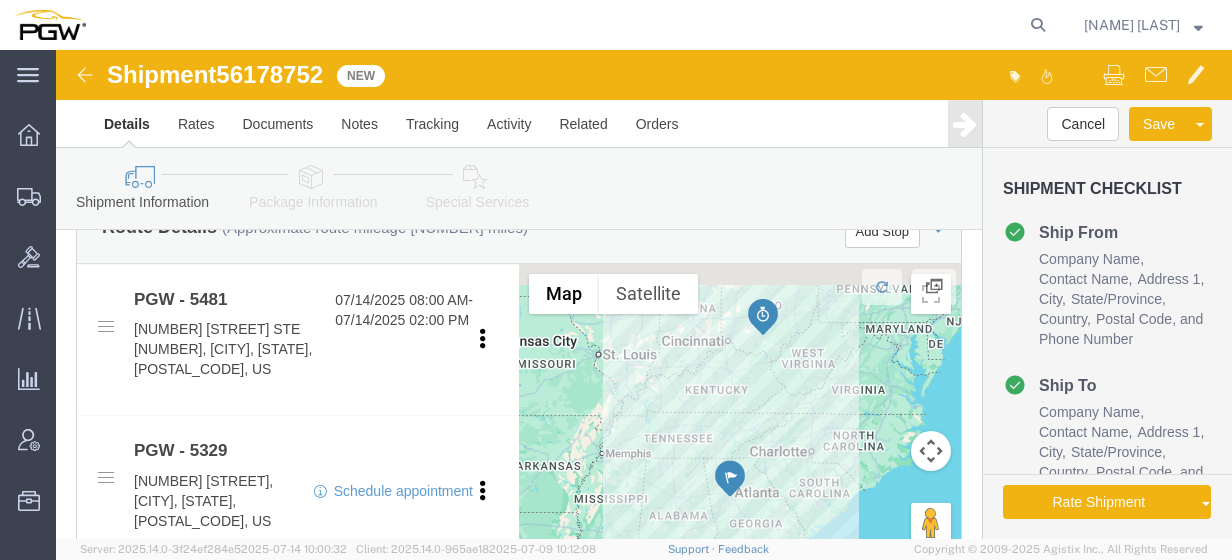 scroll, scrollTop: 756, scrollLeft: 0, axis: vertical 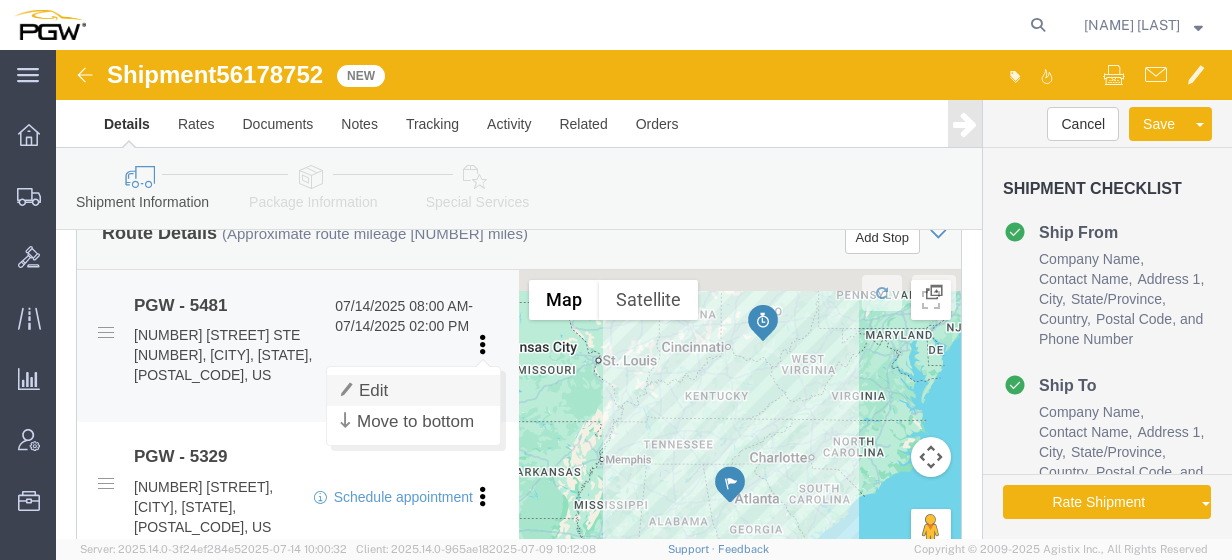 click on "Edit" 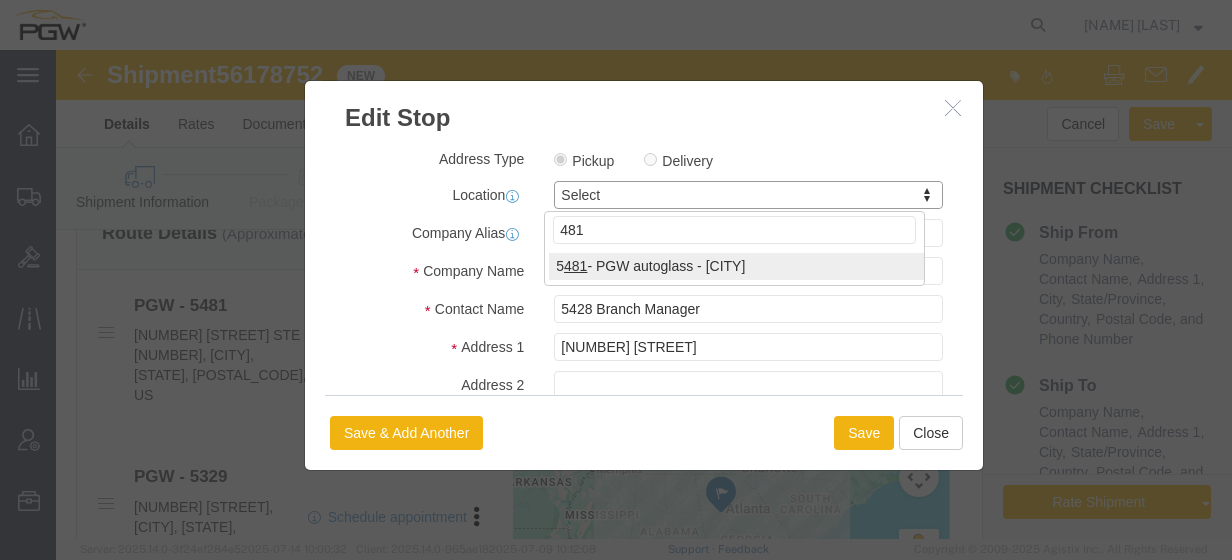 type on "481" 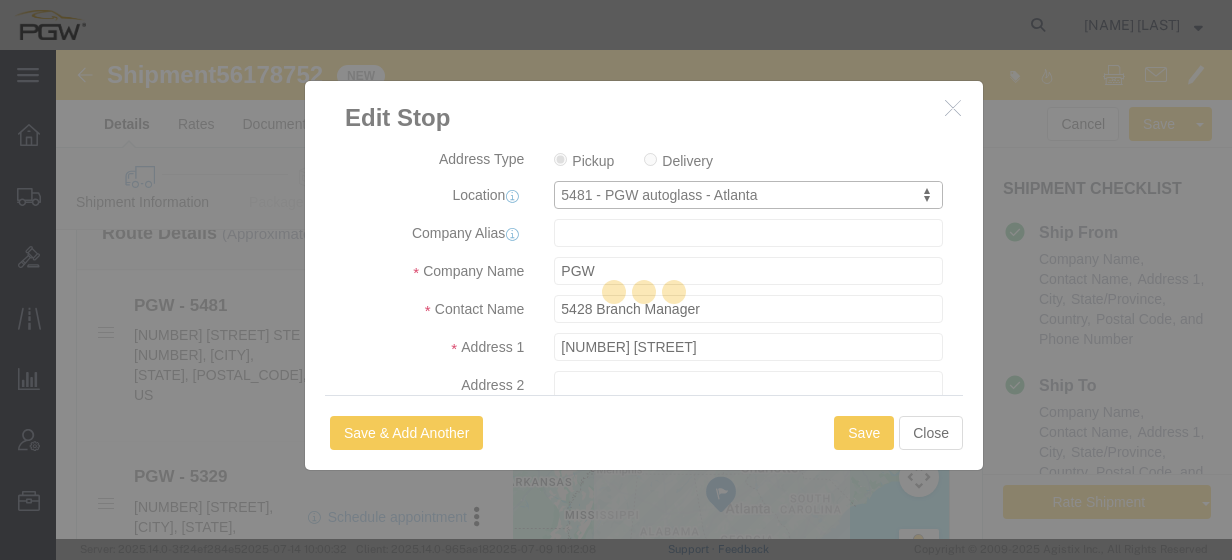 type on "5481" 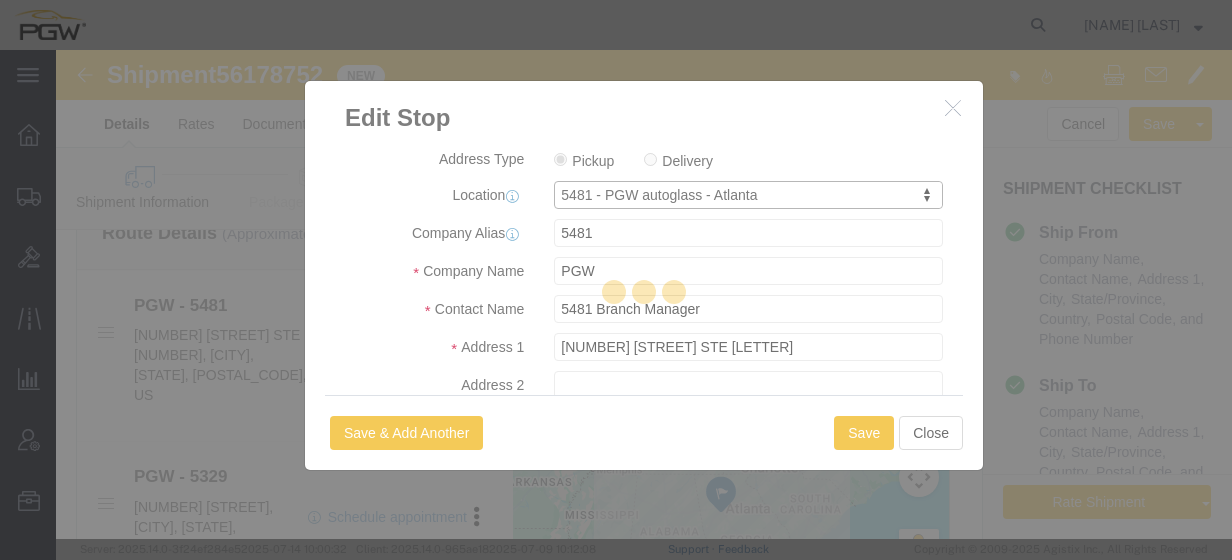 select on "GA" 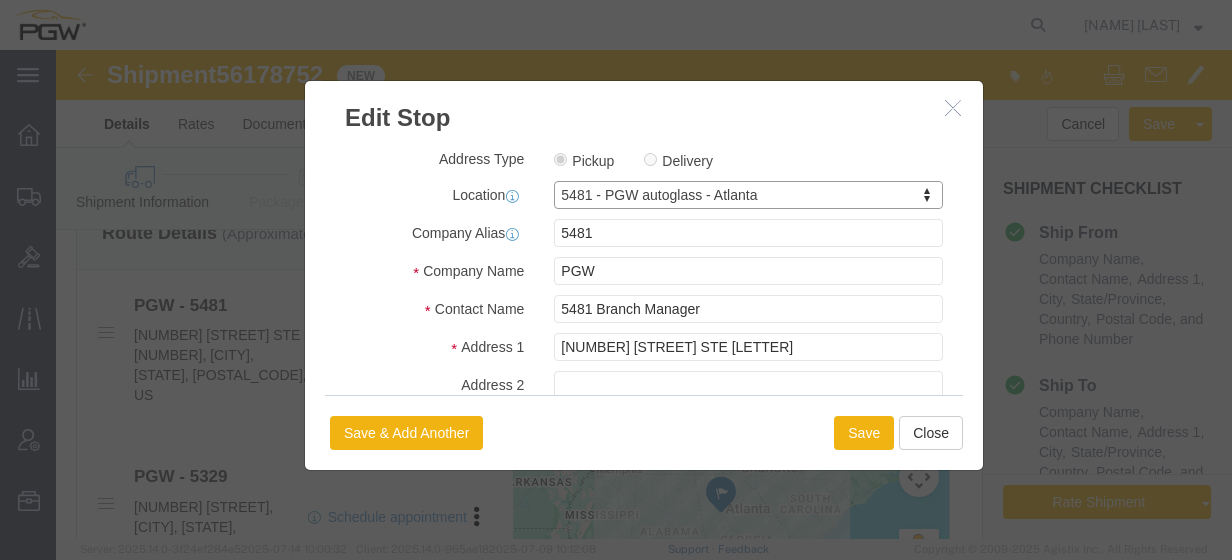 scroll, scrollTop: 572, scrollLeft: 0, axis: vertical 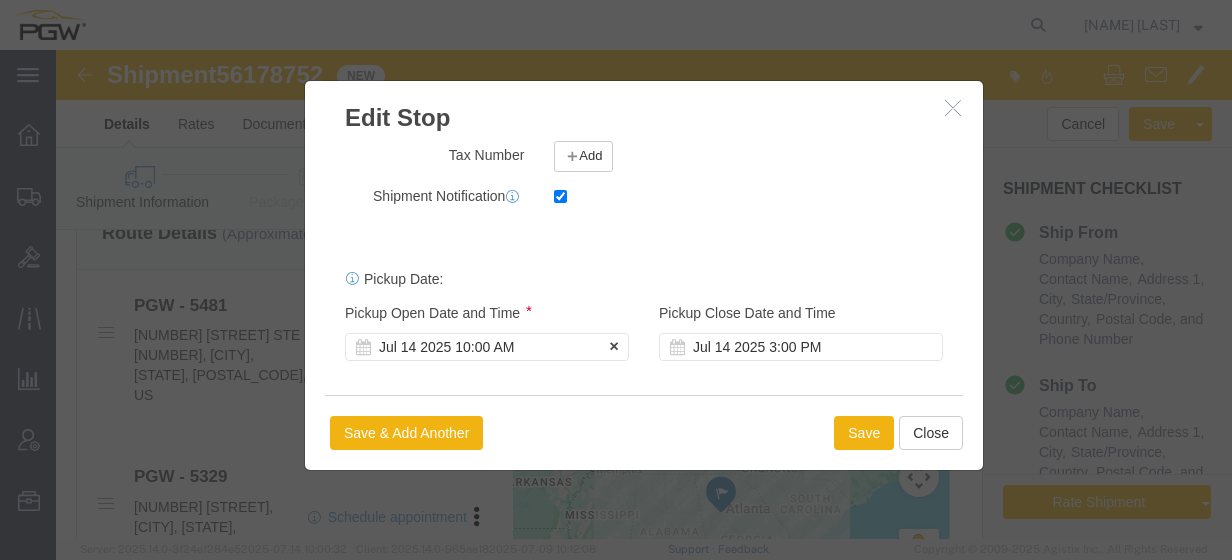 click on "Jul 14 2025 10:00 AM" 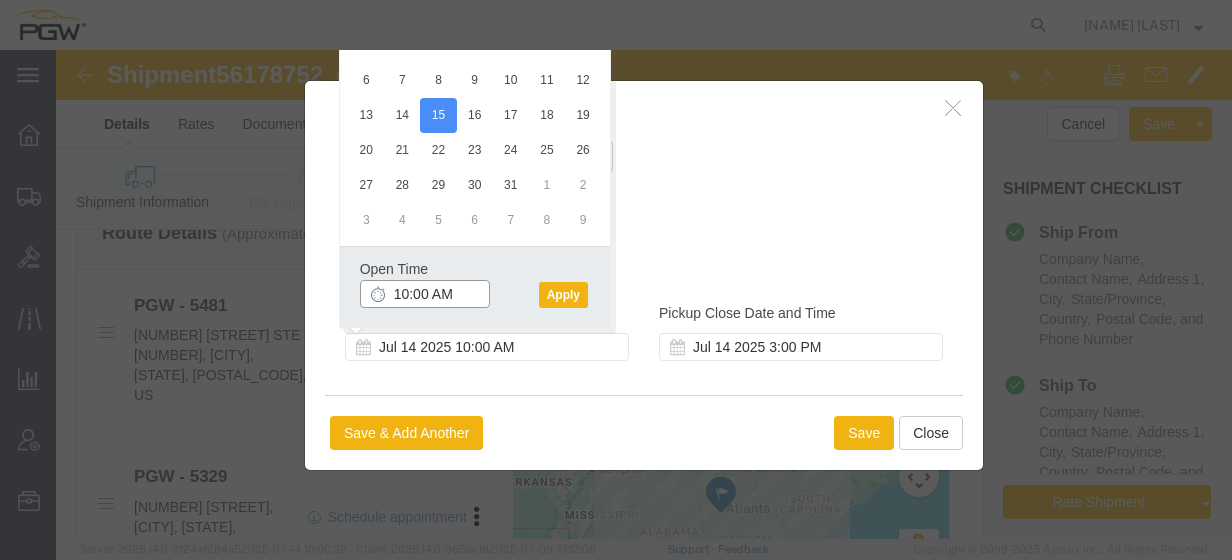 click on "10:00 AM" 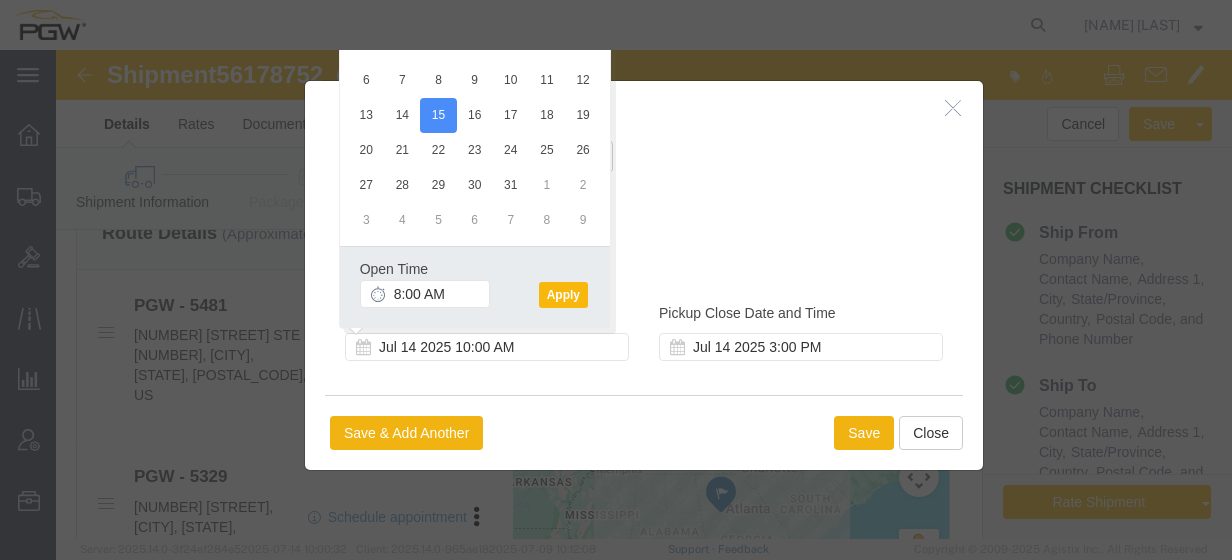 click on "Apply" 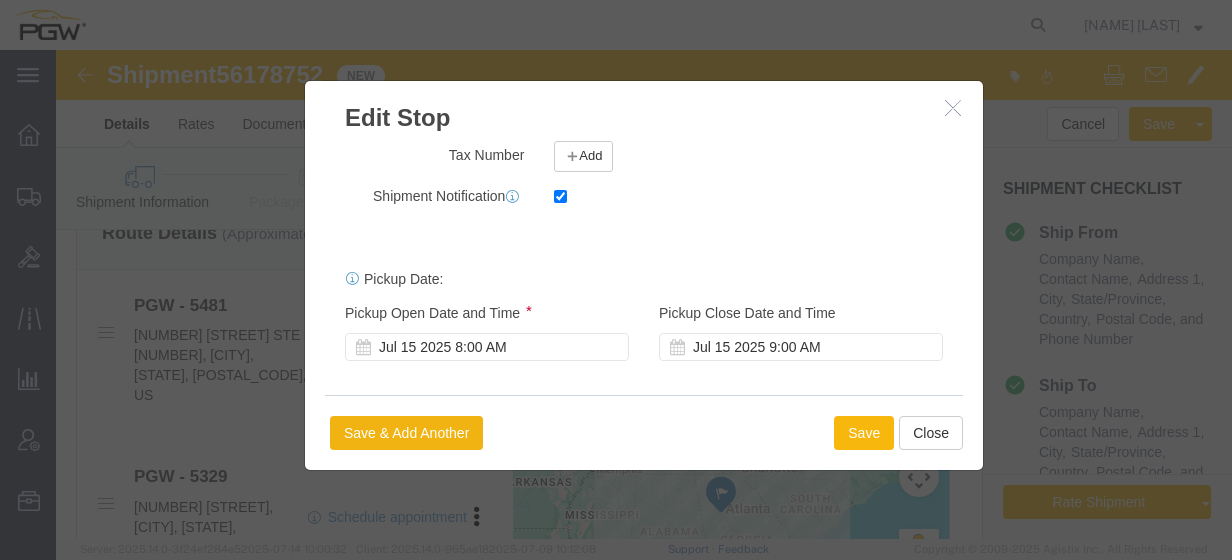 click on "Save" 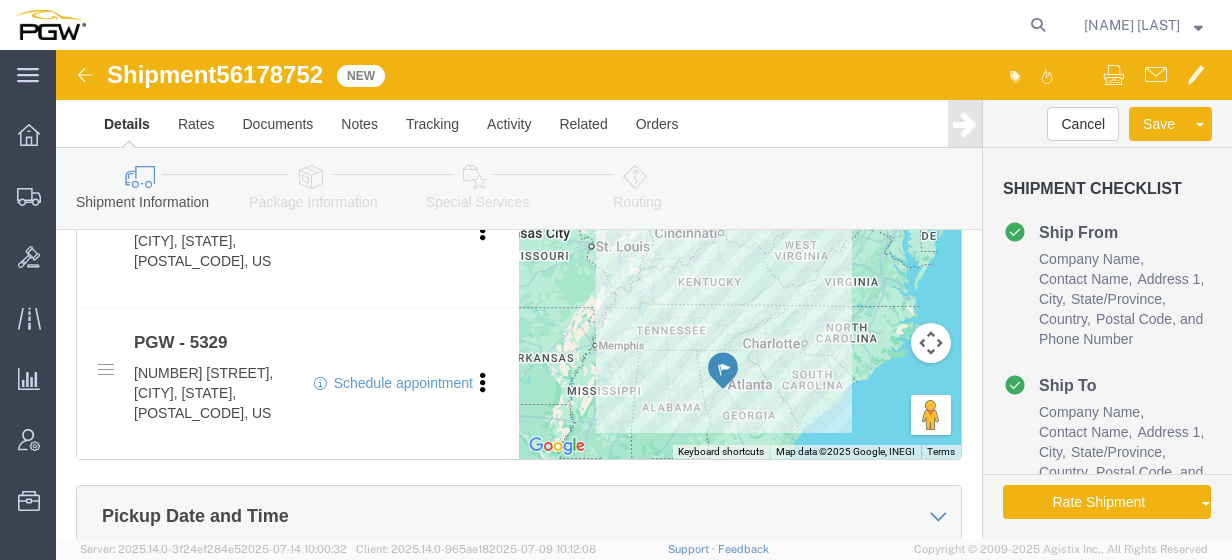 scroll, scrollTop: 858, scrollLeft: 0, axis: vertical 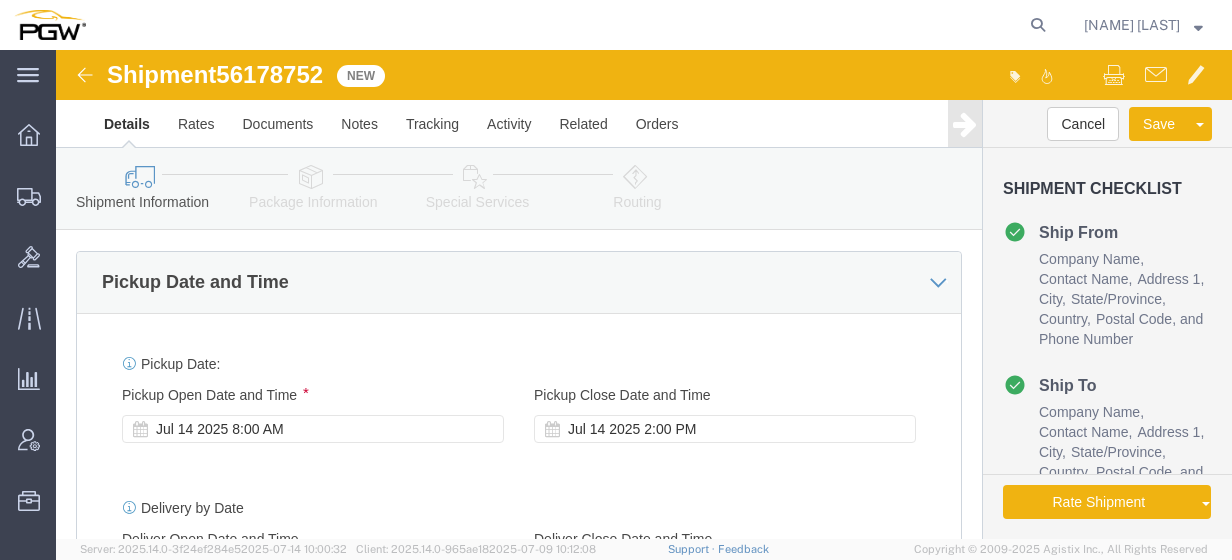 click on "Jul 14 2025 8:00 AM" 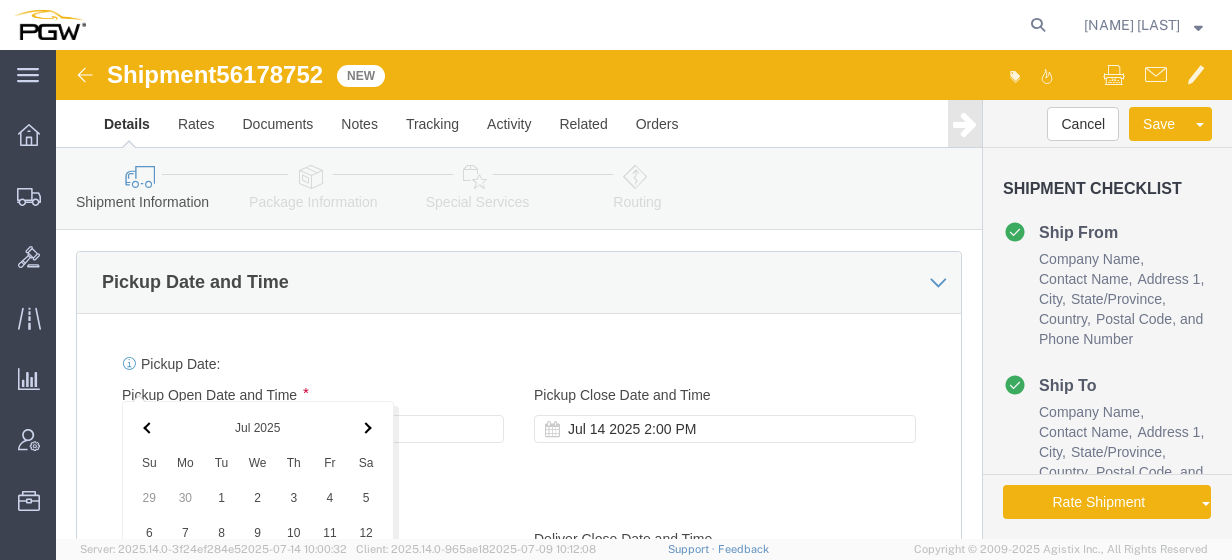 scroll, scrollTop: 1552, scrollLeft: 0, axis: vertical 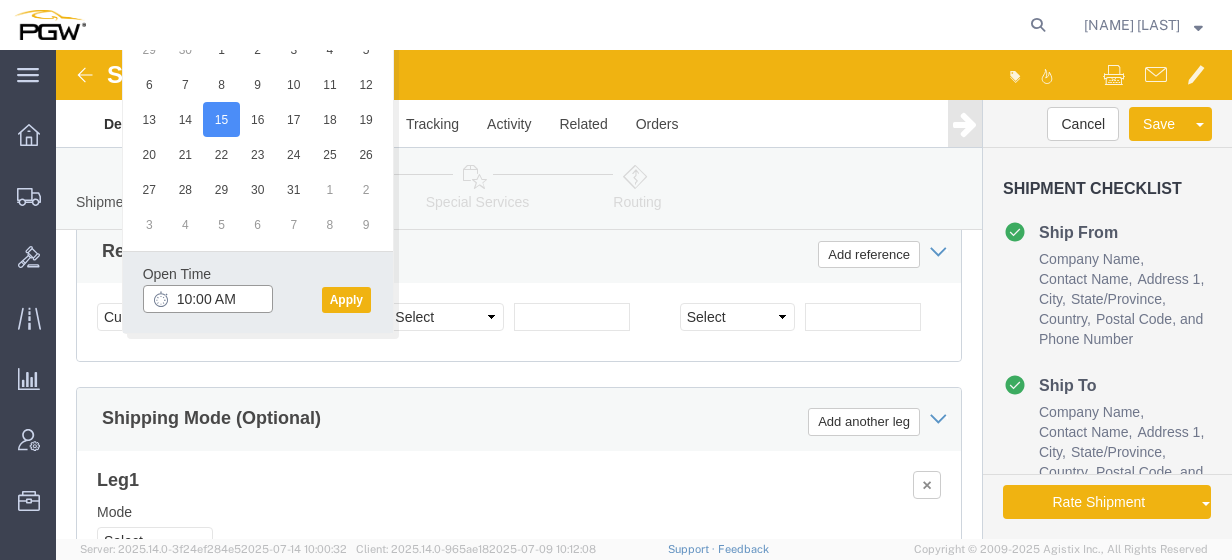 click on "10:00 AM" 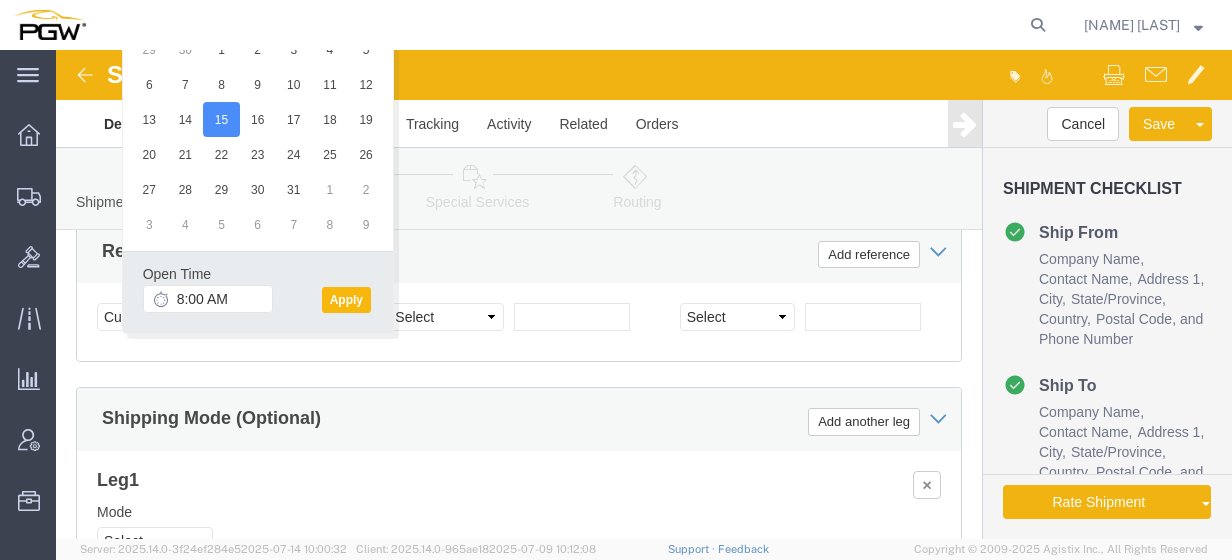 click on "Apply" 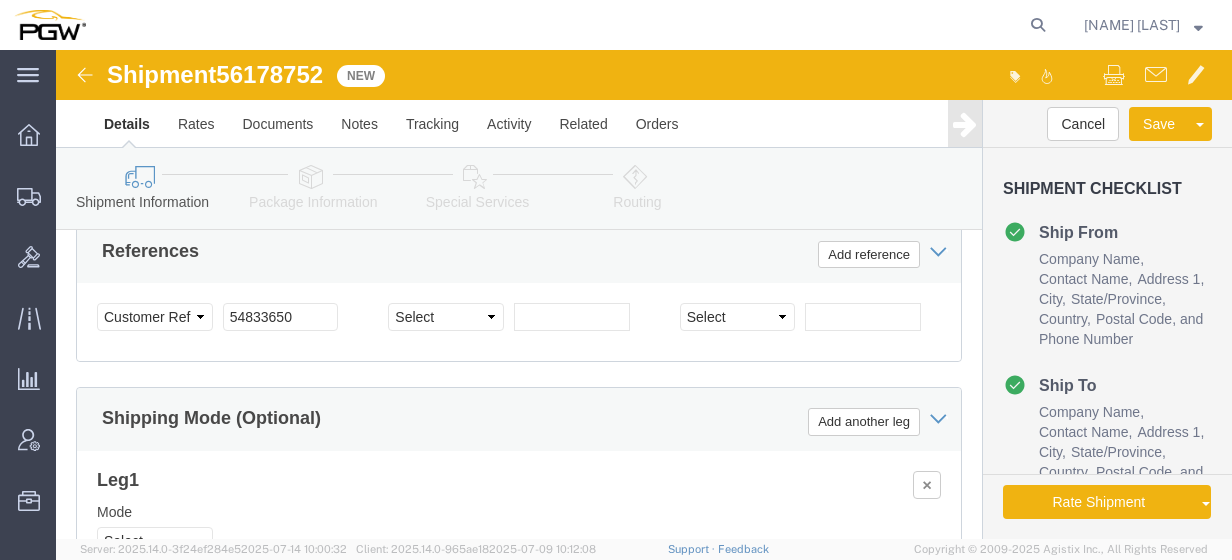 click on "56178752" 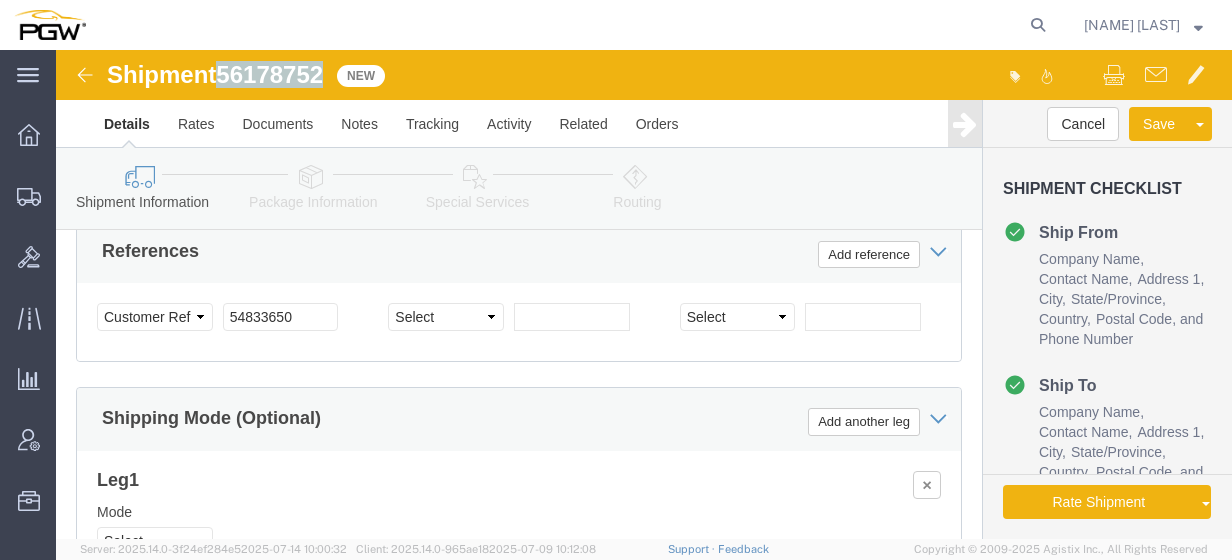 click on "56178752" 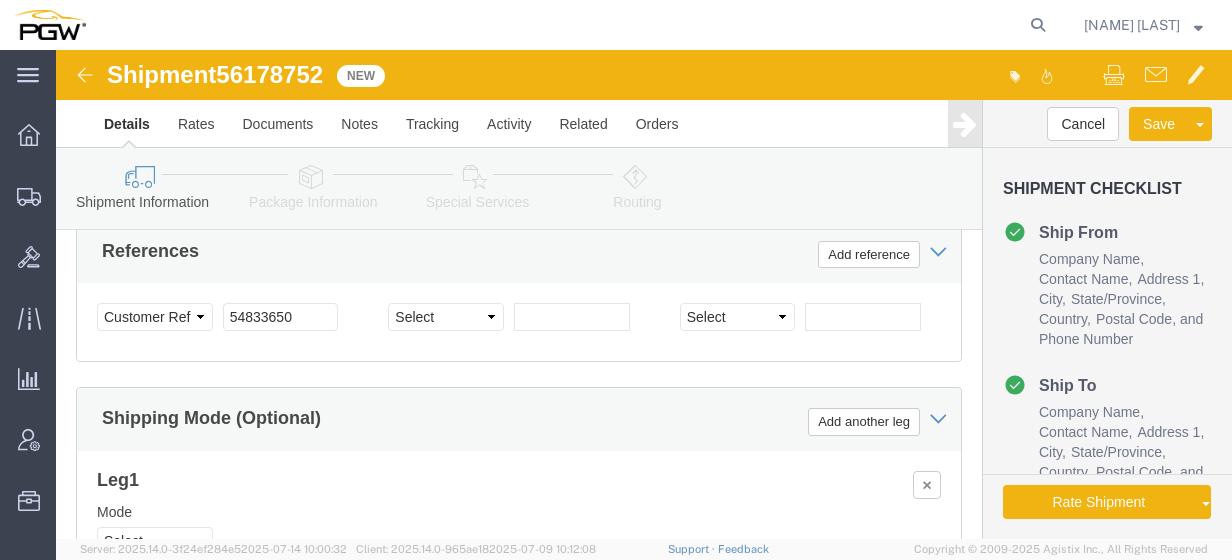 click on "Select Account Type Activity ID Airline Appointment Number ASN Batch Request # Bill Of Lading Bin Booking Number Booking Request ID Cancel Pickup Location CBP Entry No Claim Container Number Customer Ref Delivery Number Department Document No Expenditure Export Reference Flight Number General GL Code House Airway Bill Internal Requisition Invoice Number ITN No Job Number License Lloyd's Code Lot Number Master Airway Bill Master Tracking Number Material Requisition Order Number Organization Packing Slip Pickup Number Pickup Request PO Line Item No PRO # Problem File Number Project Project Number Protocol Number Purchase Order Quote Number R.M.A. Release Number Route Sales Order Seal Number Serial No Shipment Id Number Shipment Line No Study Number Task Tender ID VAT Number Vessel Name VIN Voyage Number Waybill Number Work Order 54833650 Select Account Type Activity ID Airline Appointment Number ASN Batch Request # Bill Of Lading Bin Booking Number Booking Request ID Cancel Pickup Location CBP Entry No Claim" 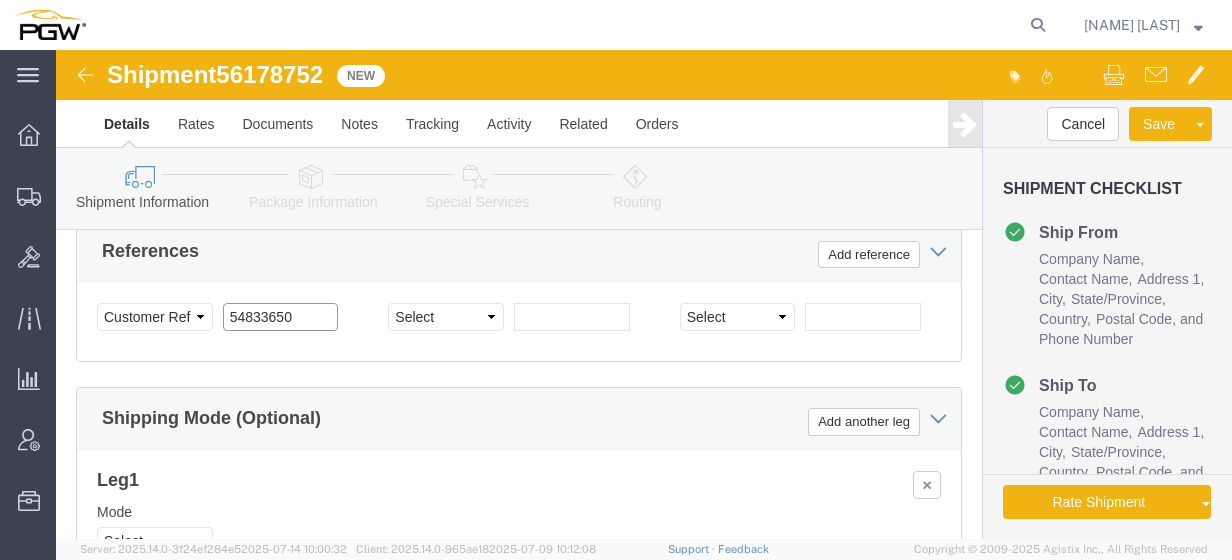 click on "54833650" 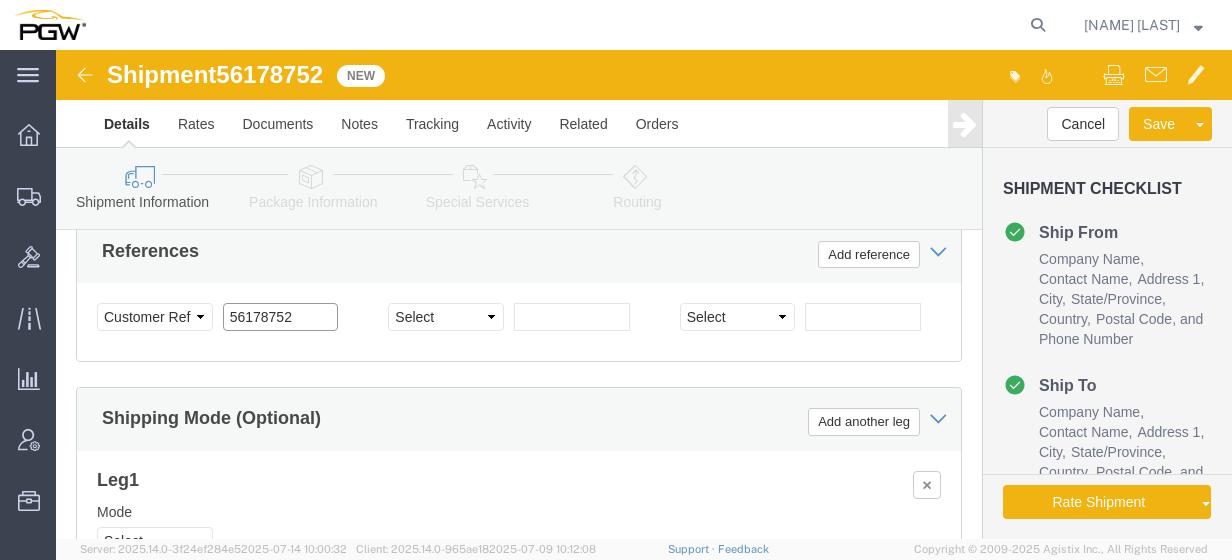 click on "56178752" 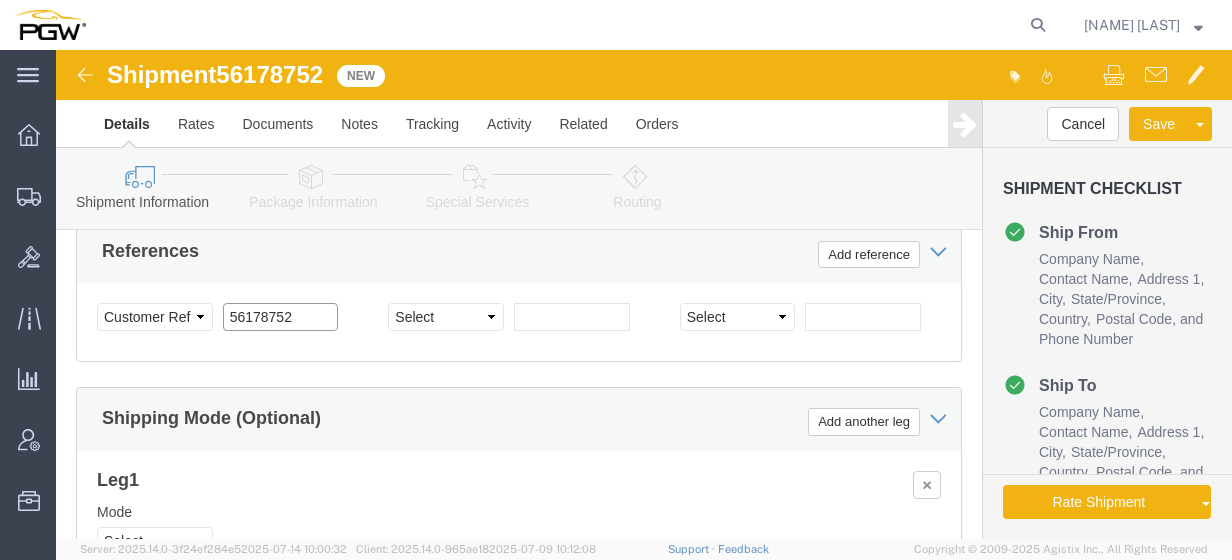 type on "56178752" 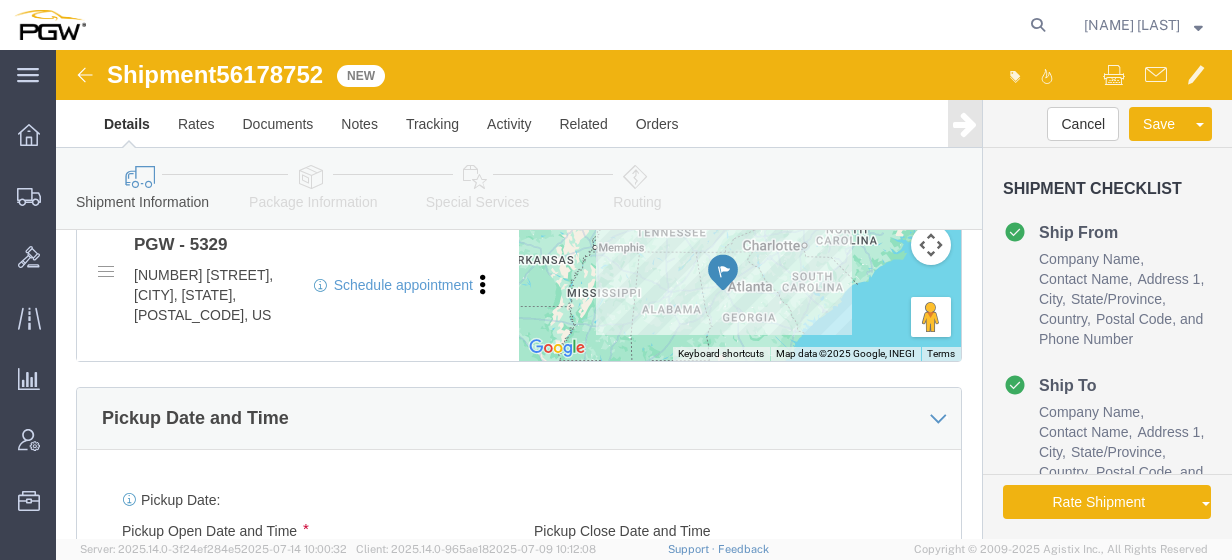 scroll, scrollTop: 938, scrollLeft: 0, axis: vertical 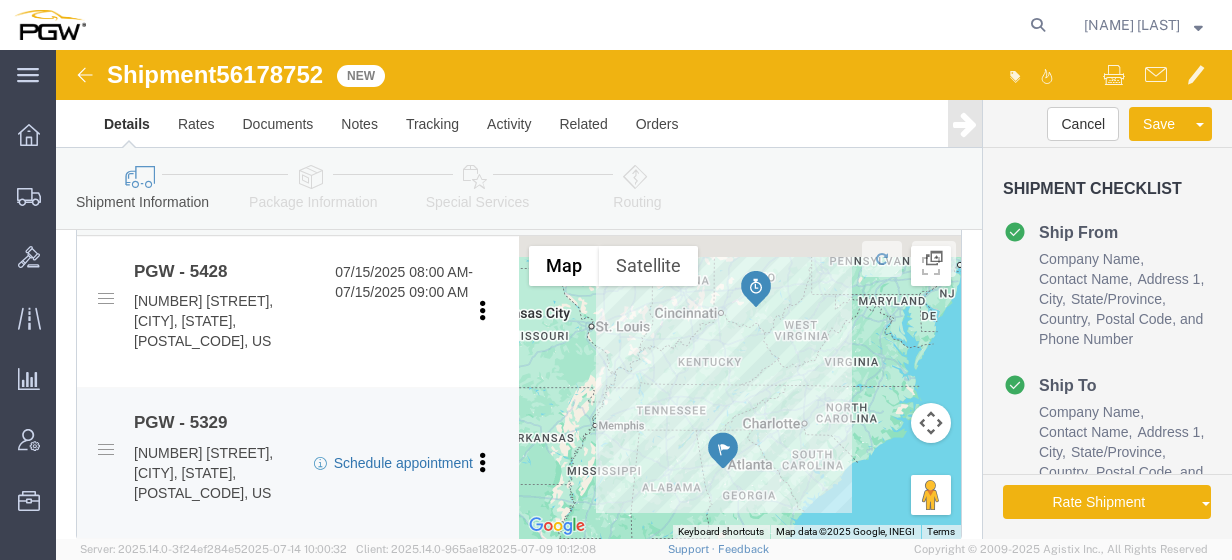 click on "Schedule appointment" 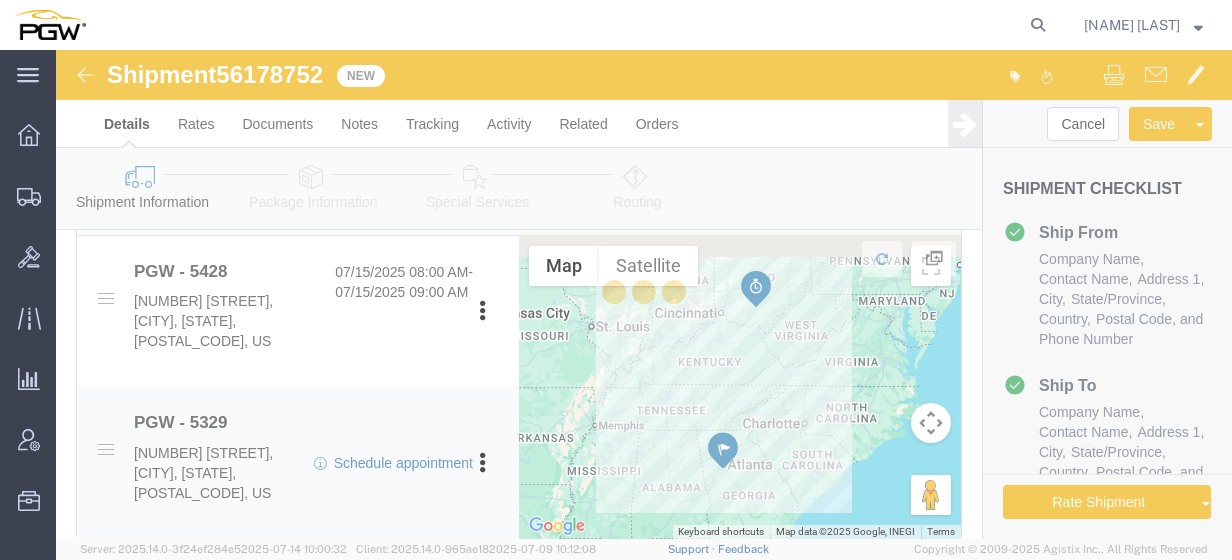 select 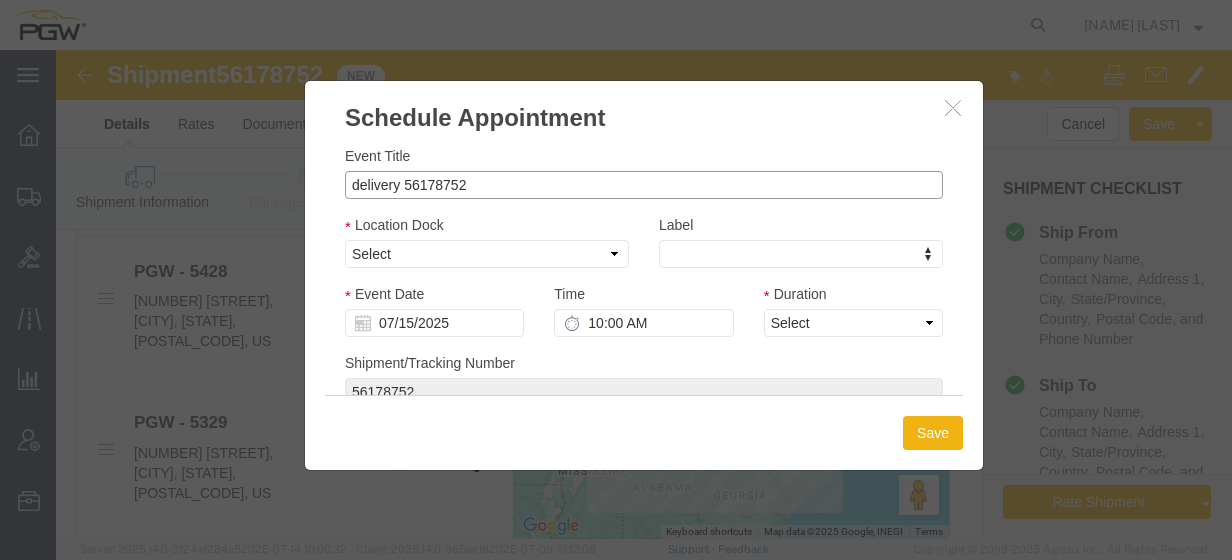 drag, startPoint x: 342, startPoint y: 132, endPoint x: 172, endPoint y: 136, distance: 170.04706 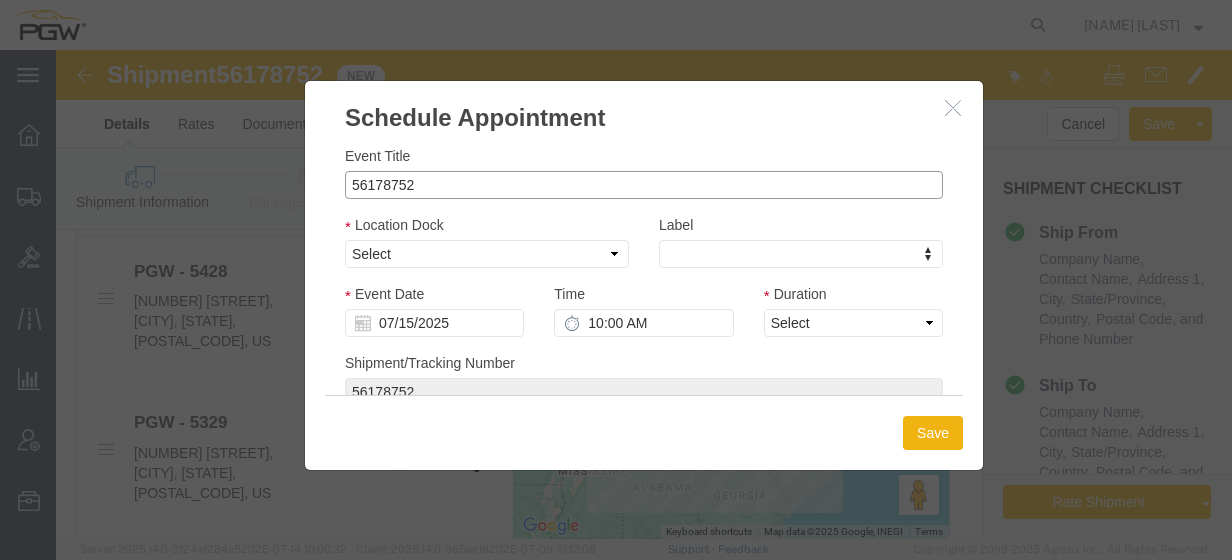 click on "56178752" 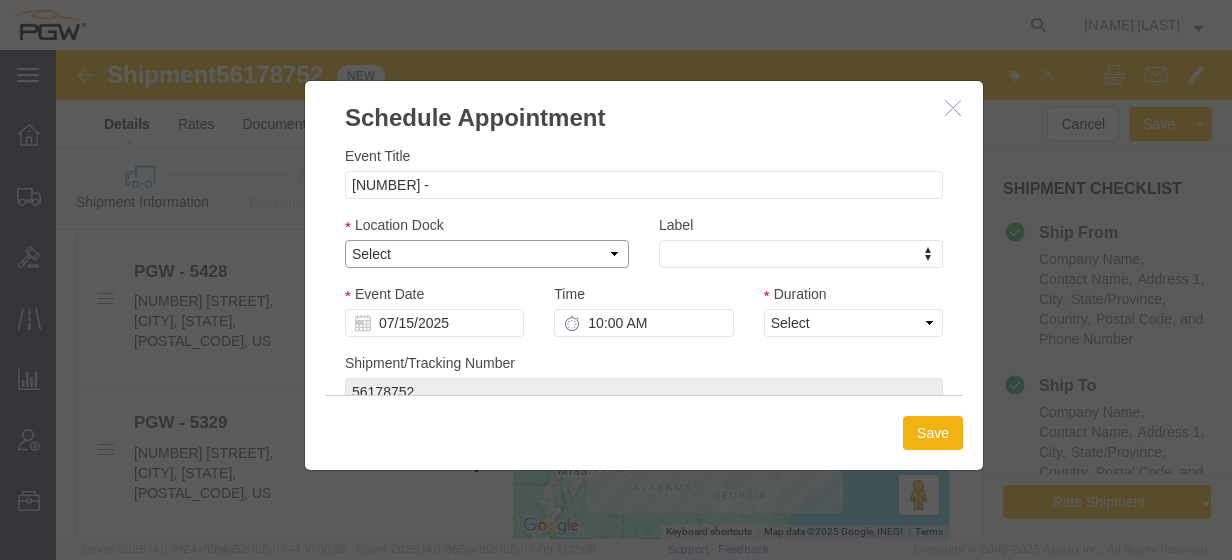 click on "Select Glass LTL Sundries Outbound Racks" 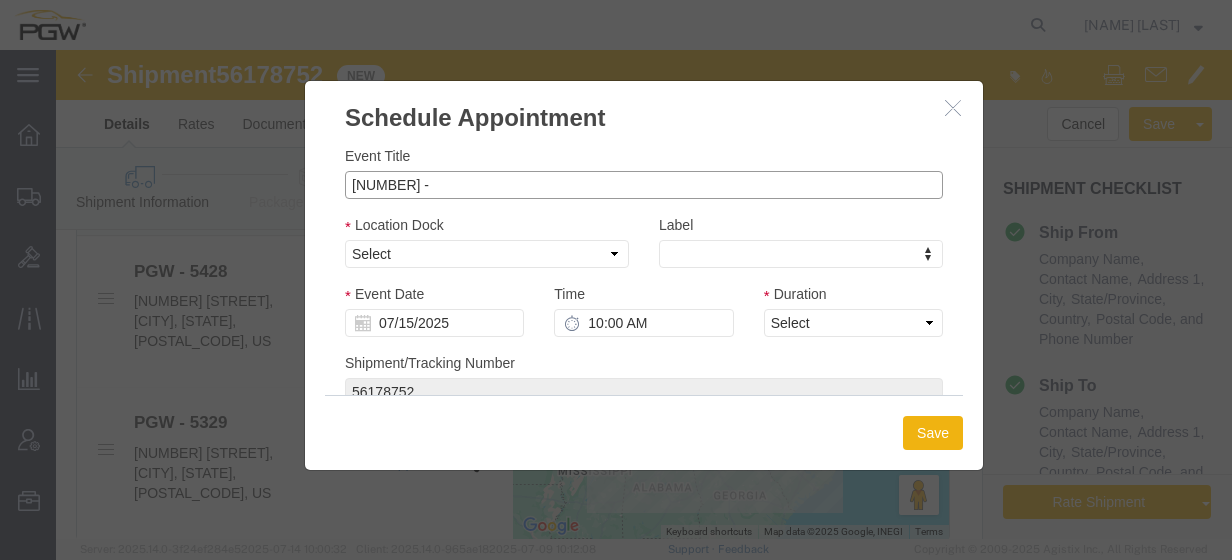 click on "[NUMBER] -" 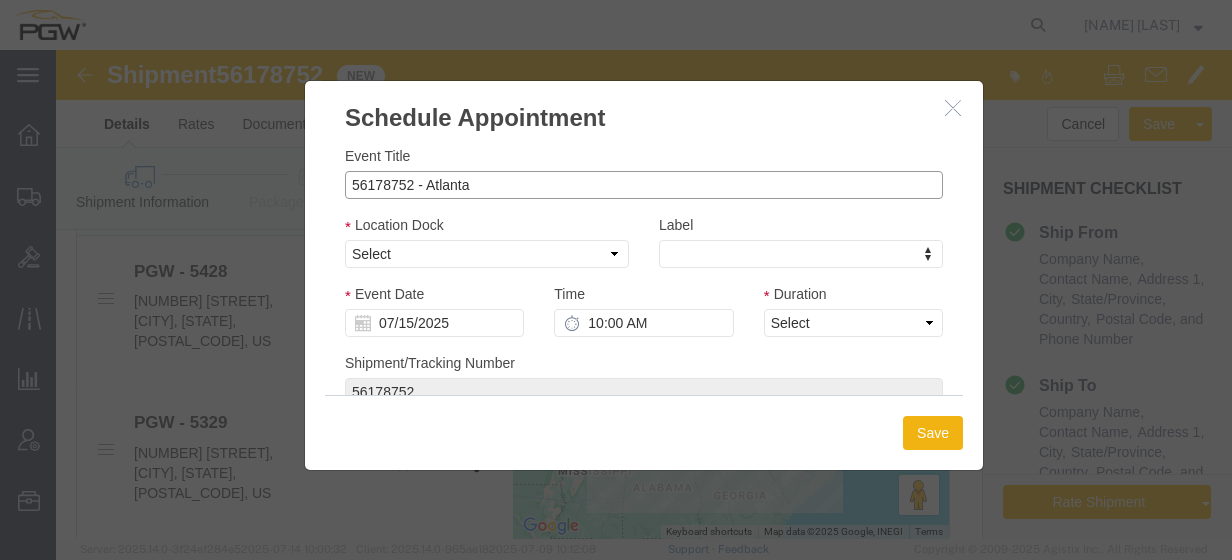 type on "56178752 - Atlanta" 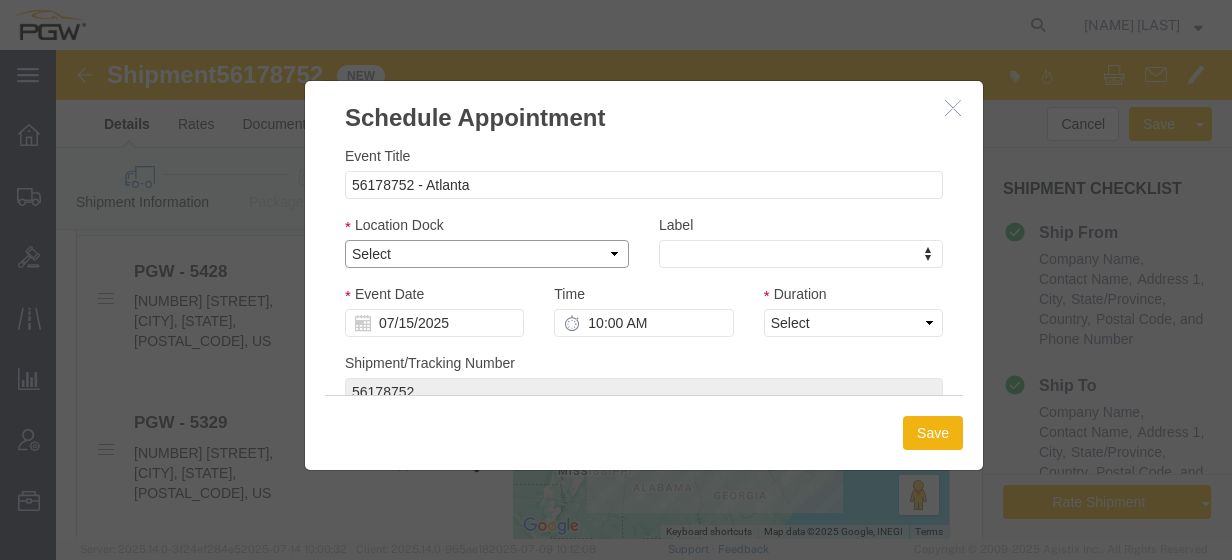 click on "Select Glass LTL Sundries Outbound Racks" 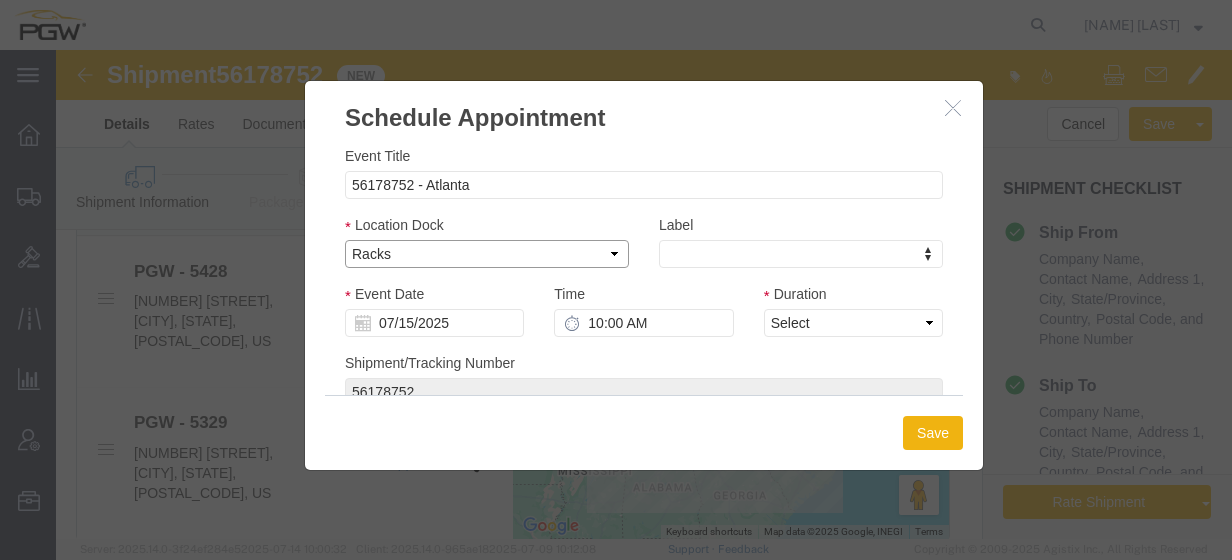 click on "Select Glass LTL Sundries Outbound Racks" 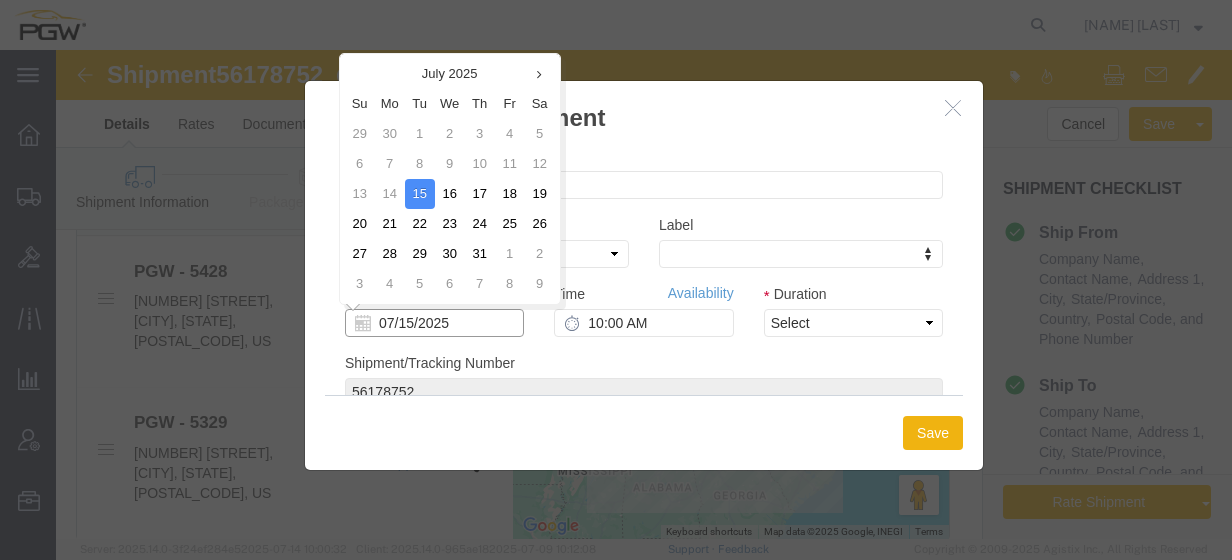 click on "07/15/2025" 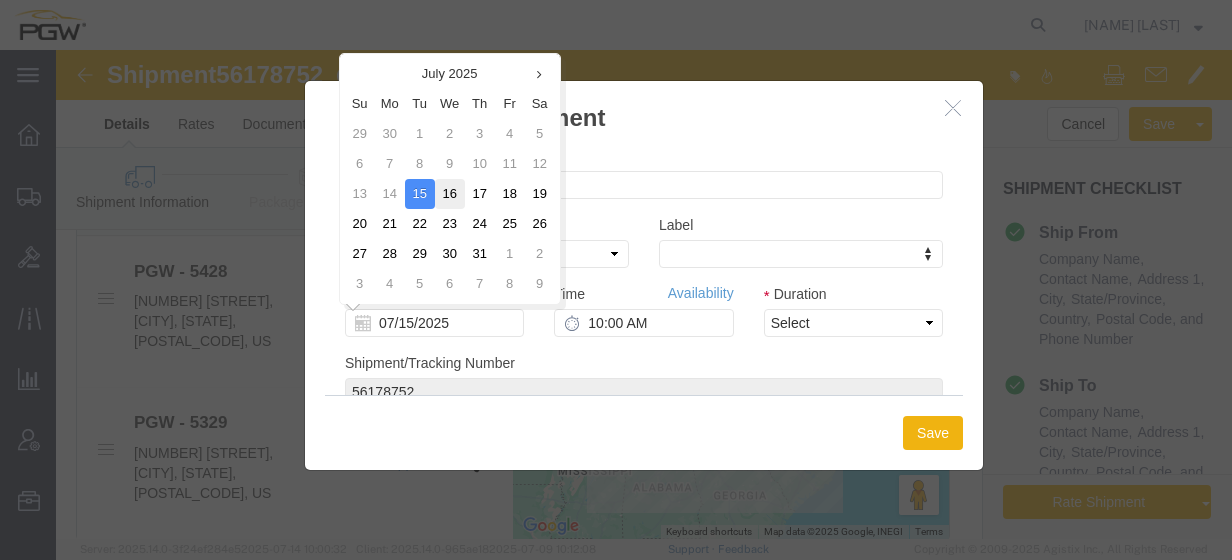 click on "16" 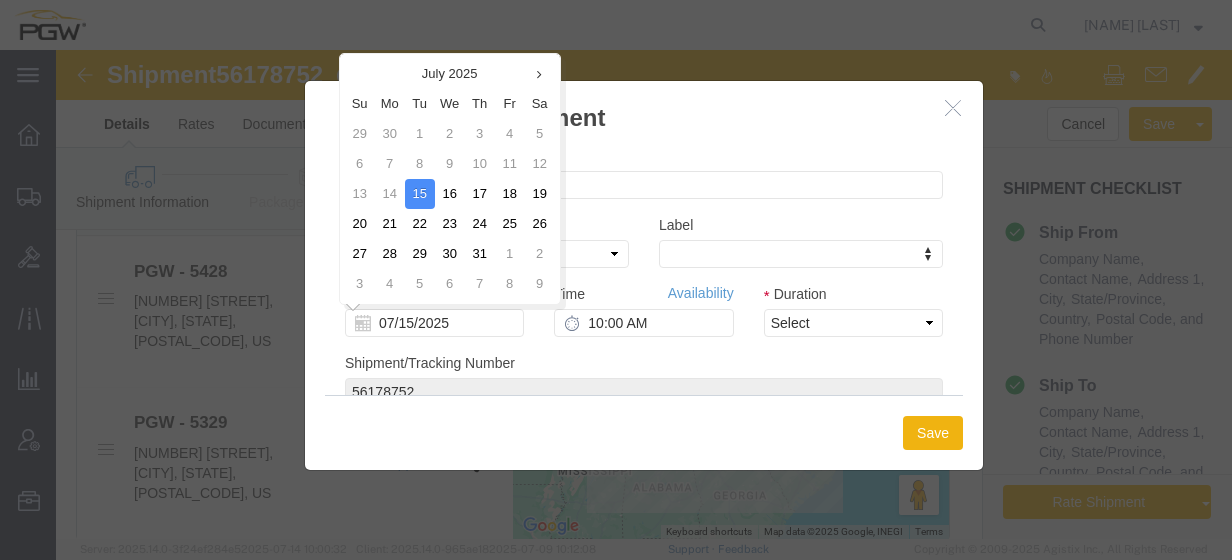 type on "07/16/2025" 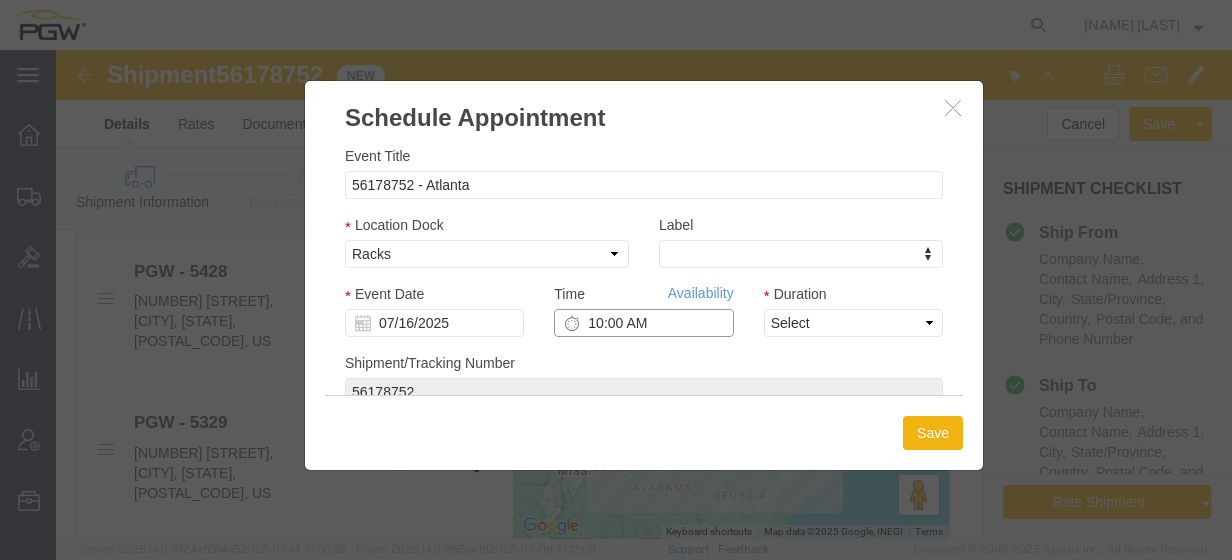 click on "10:00 AM" 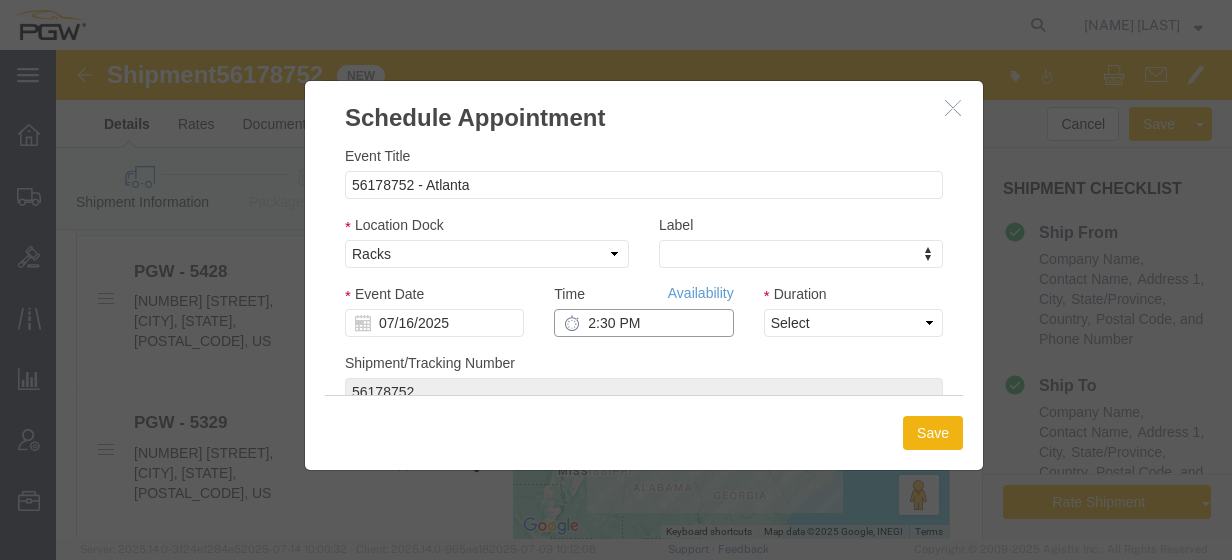 type on "2:30 PM" 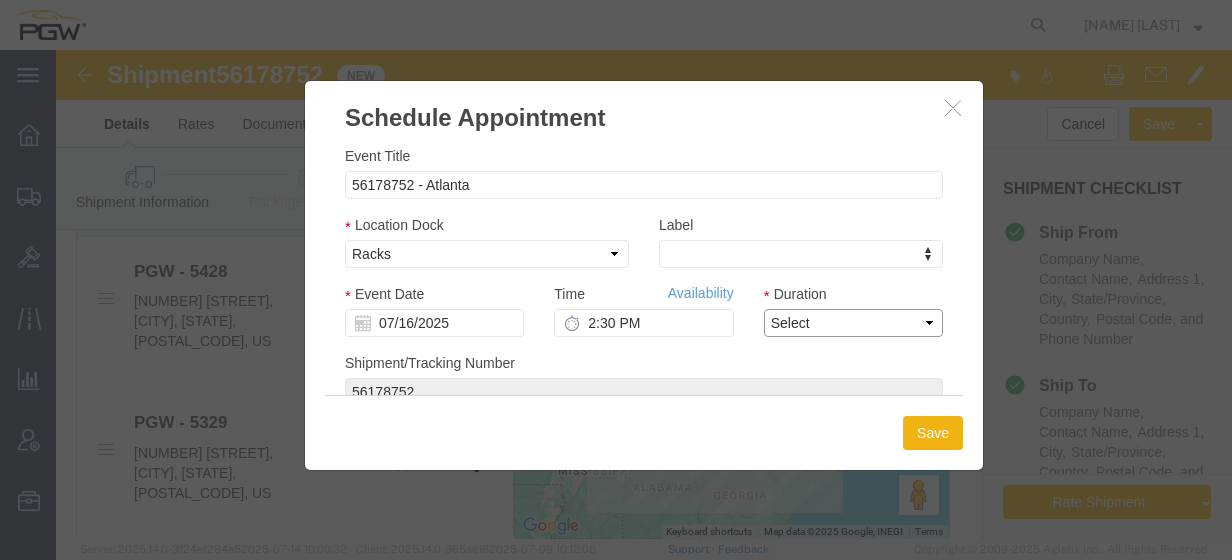 click on "Select 15 min 30 min 45 min 1 hr 2 hr 3 hr 4 hr" 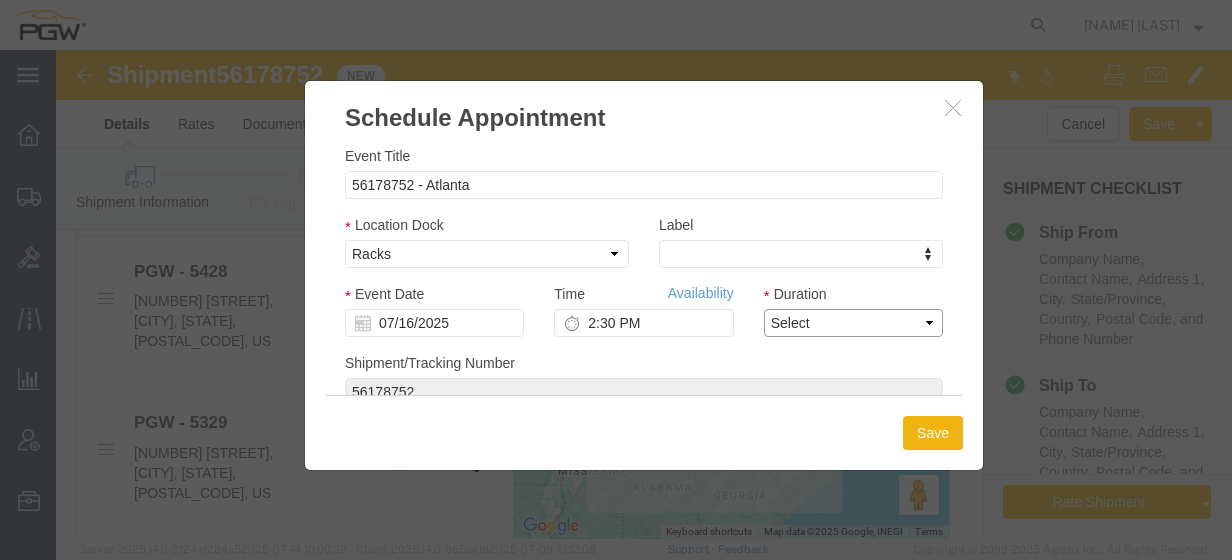 select on "60" 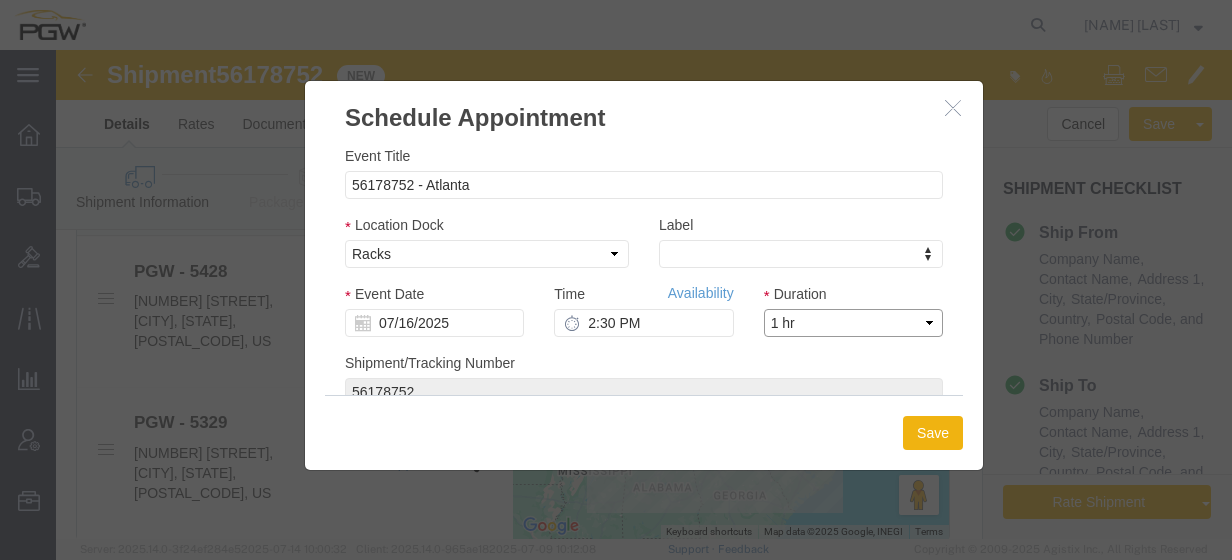 click on "Select 15 min 30 min 45 min 1 hr 2 hr 3 hr 4 hr" 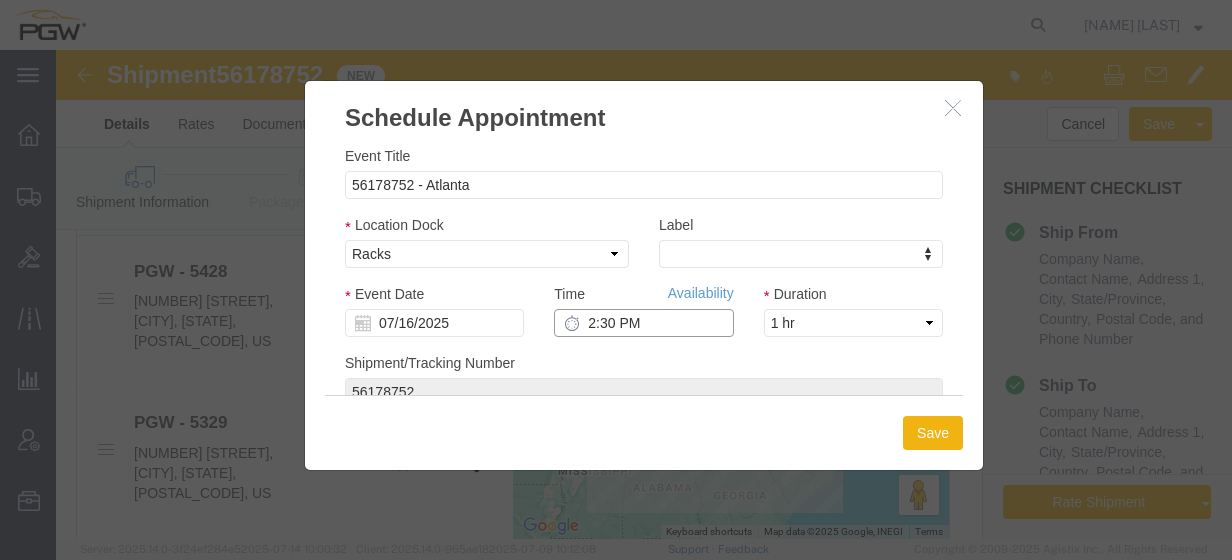 click on "2:30 PM" 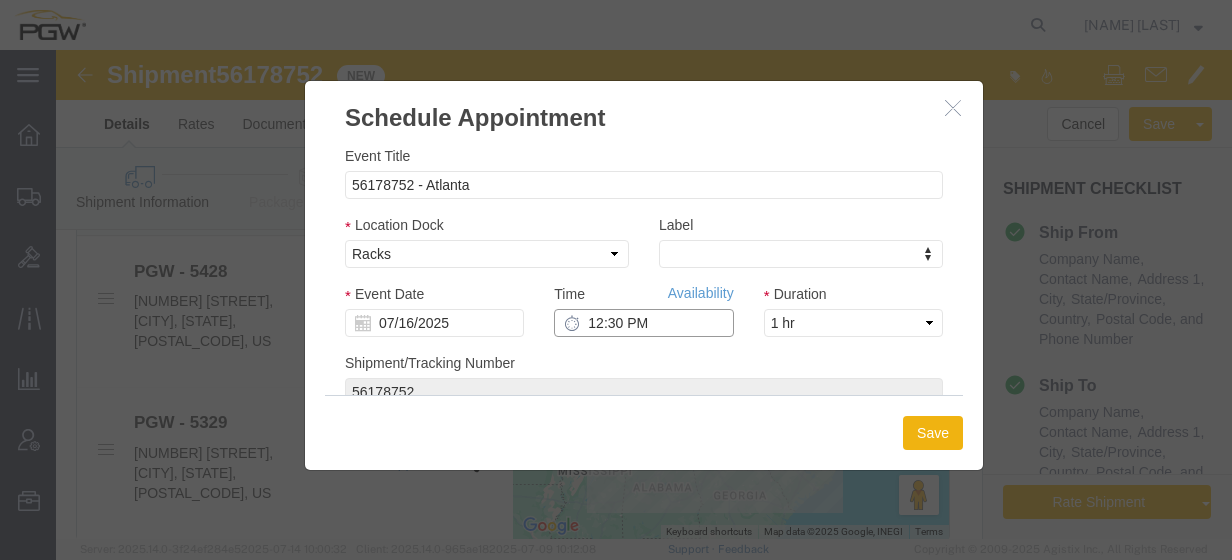 click on "12:30 PM" 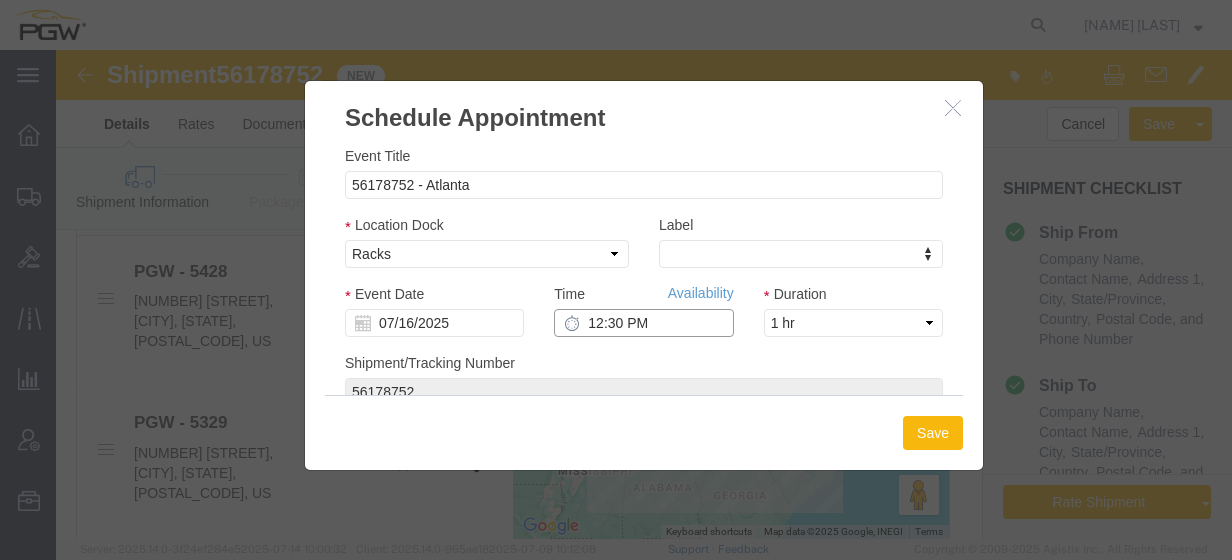 type on "12:30 PM" 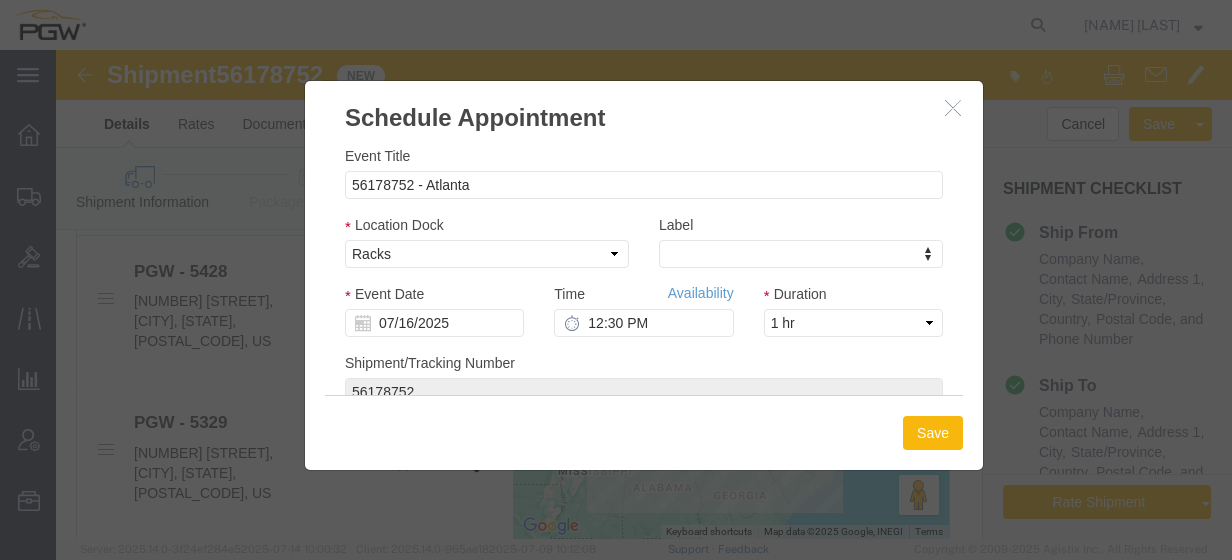 click on "Save" 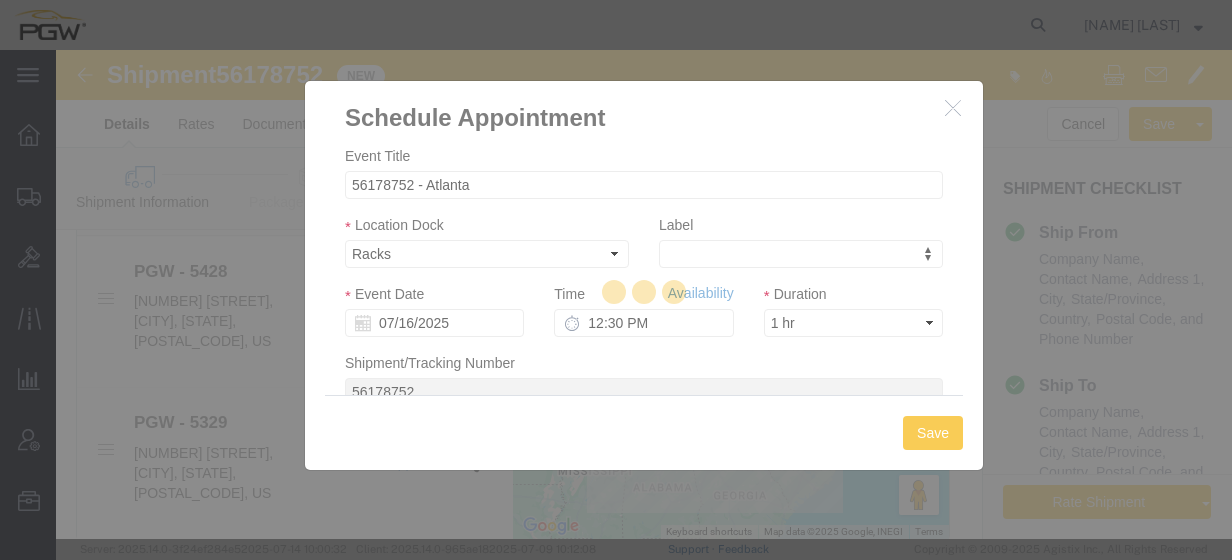 type 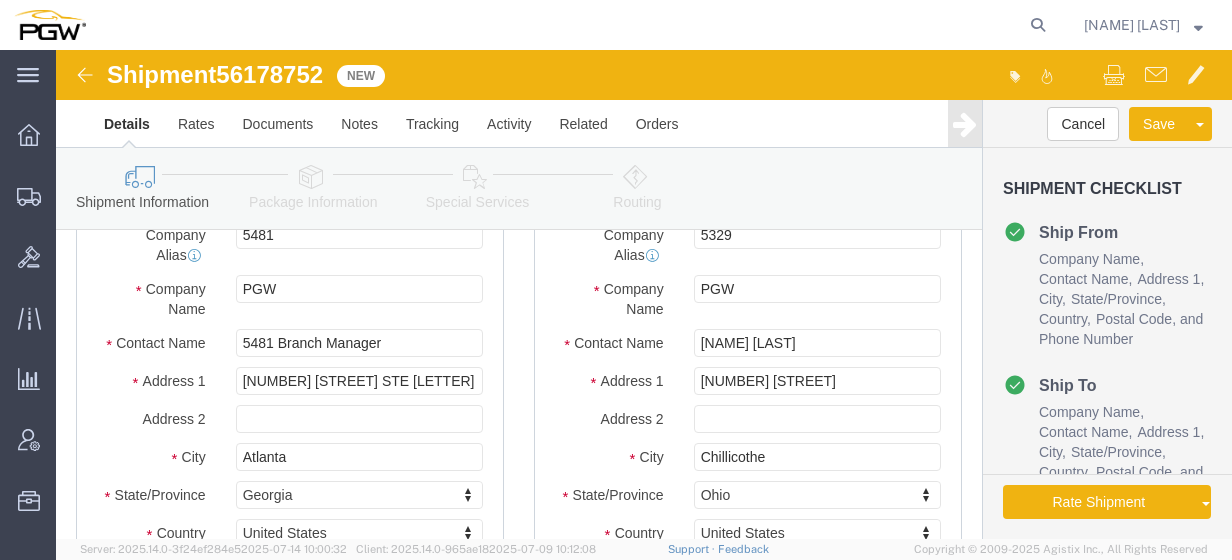 scroll, scrollTop: 135, scrollLeft: 0, axis: vertical 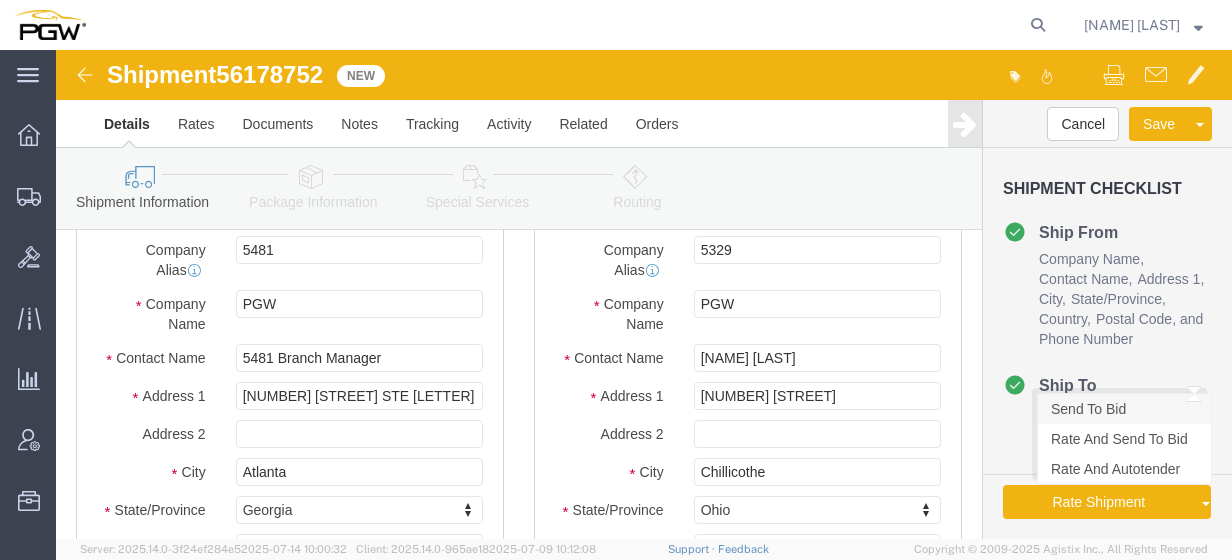 click on "Send To Bid" 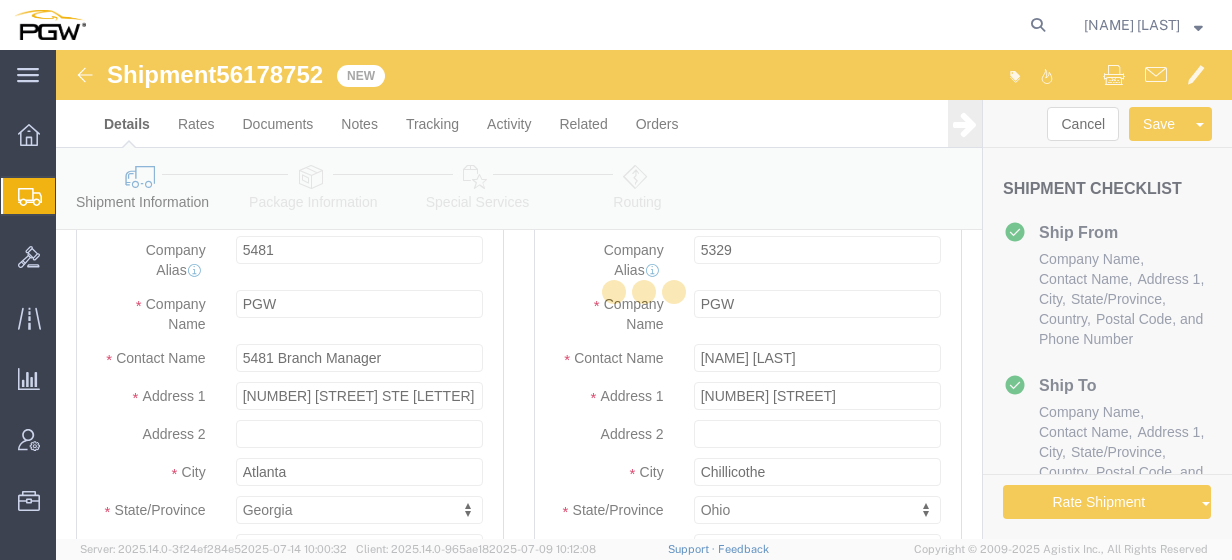 select on "28315" 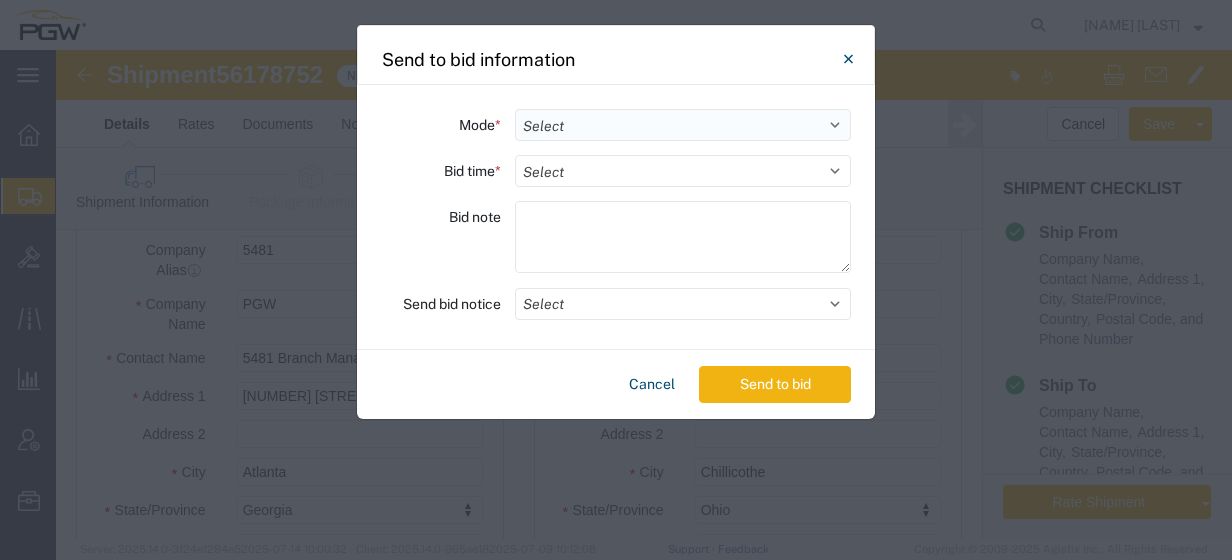 click on "Select Small Parcel Truckload Air Rail Less than Truckload Ocean Freight Multi-Leg" 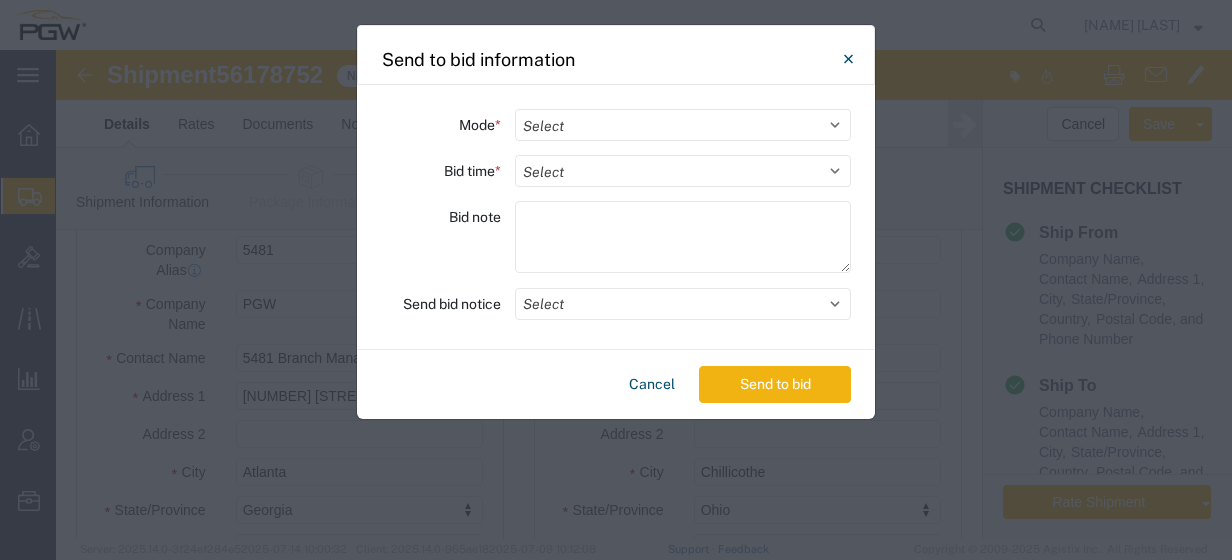 select on "TL" 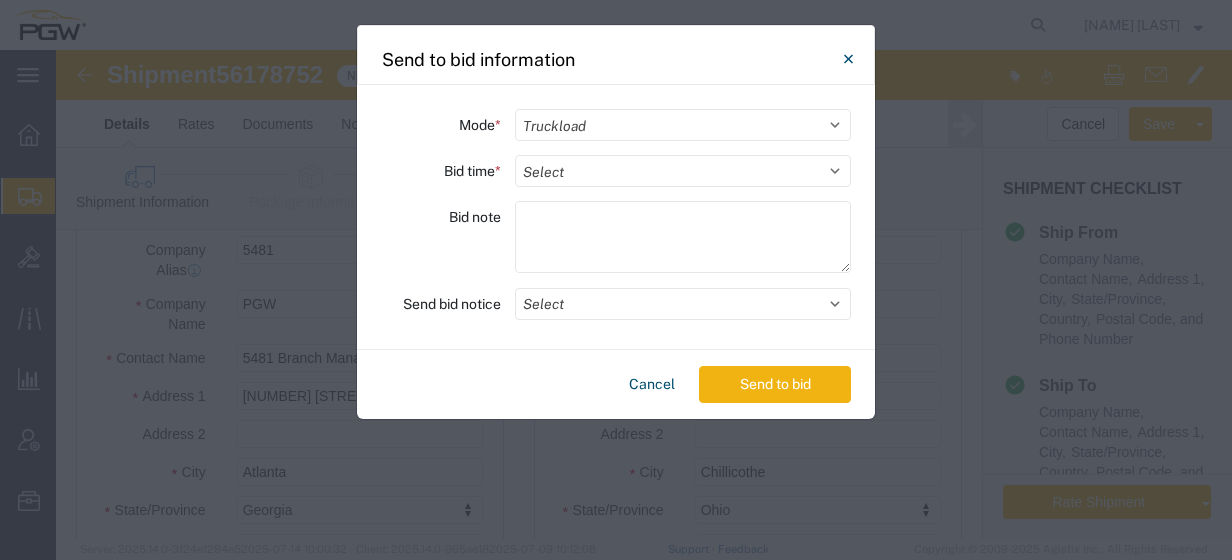 click on "Select Small Parcel Truckload Air Rail Less than Truckload Ocean Freight Multi-Leg" 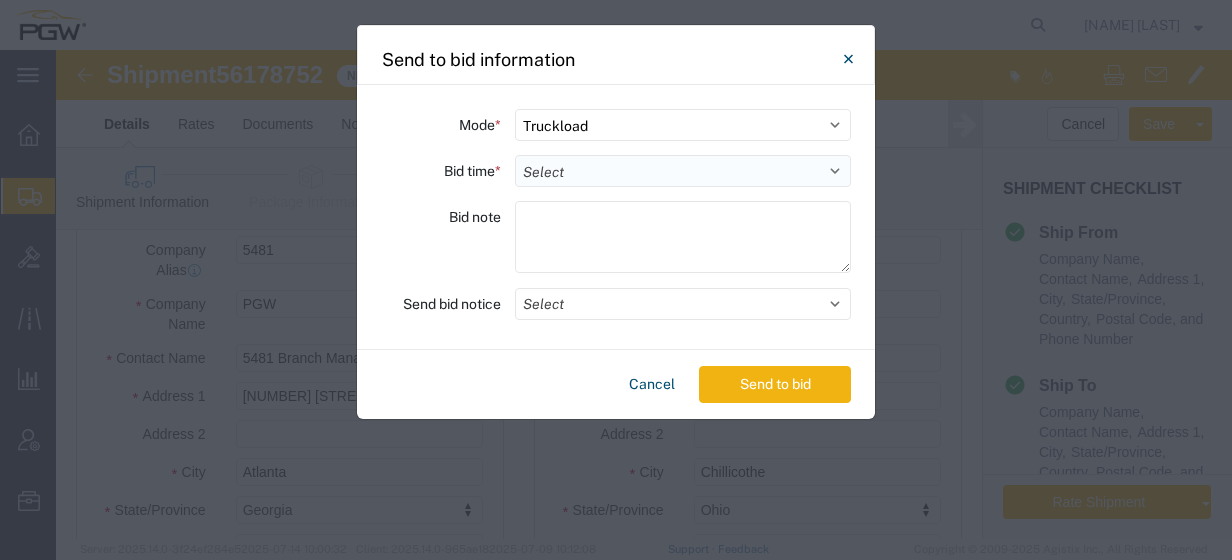 click on "Select 30 Min (Rush) 1 Hour (Rush) 2 Hours (Rush) 4 Hours (Rush) 8 Hours (Rush) 12 Hours (Rush) 16 Hours (Rush) 20 Hours (Rush) 24 Hours (Standard) 28 Hours (Extended) 32 Hours (Extended) 36 Hours (Extended) 2 Days (Extended) 3 Days (Extended) 4 Days (Extended) 5 Days (Extended) 6 Days (Extended) 7 Days (Extended)" 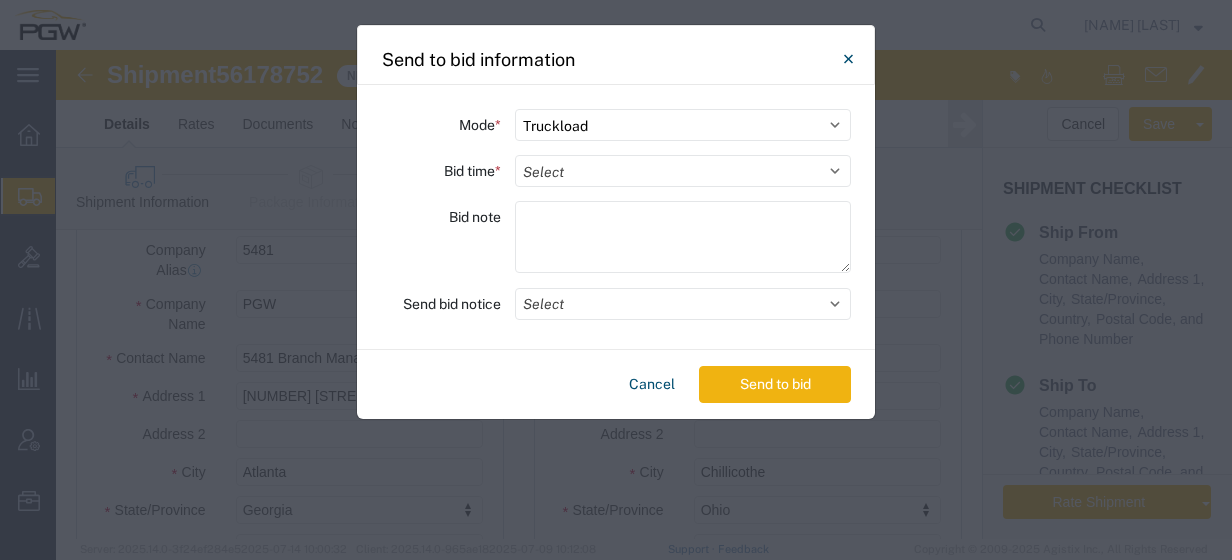 select on "24" 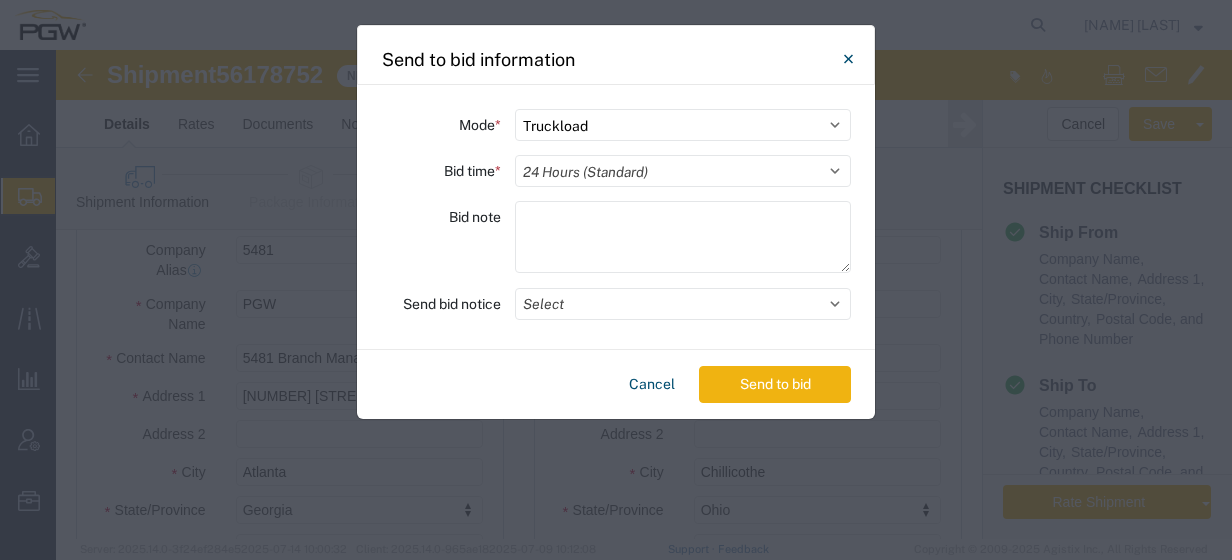 click on "Select 30 Min (Rush) 1 Hour (Rush) 2 Hours (Rush) 4 Hours (Rush) 8 Hours (Rush) 12 Hours (Rush) 16 Hours (Rush) 20 Hours (Rush) 24 Hours (Standard) 28 Hours (Extended) 32 Hours (Extended) 36 Hours (Extended) 2 Days (Extended) 3 Days (Extended) 4 Days (Extended) 5 Days (Extended) 6 Days (Extended) 7 Days (Extended)" 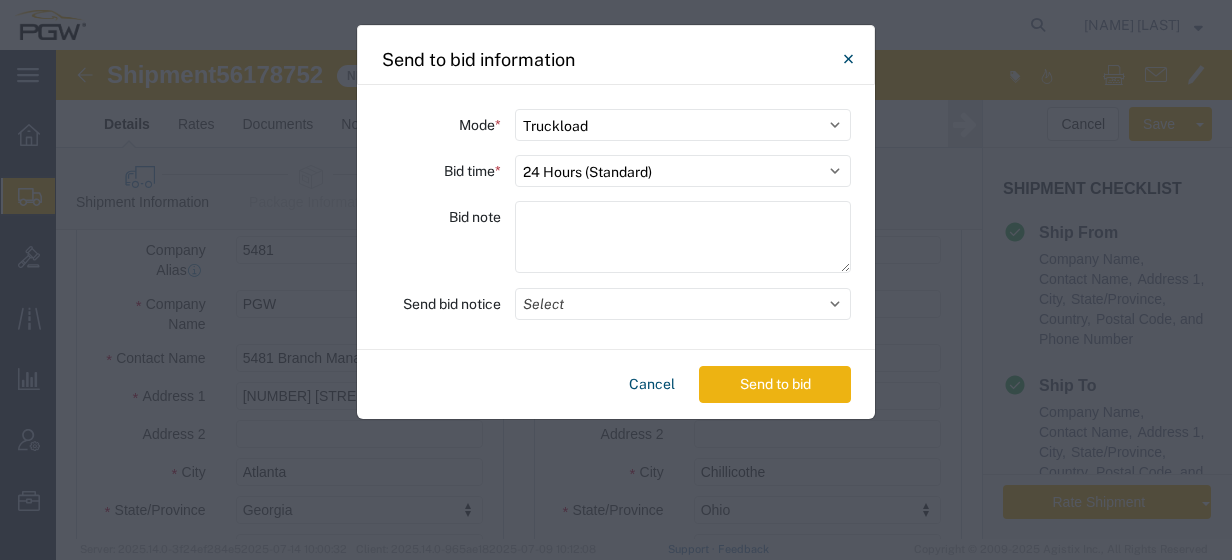 click on "Send to bid" 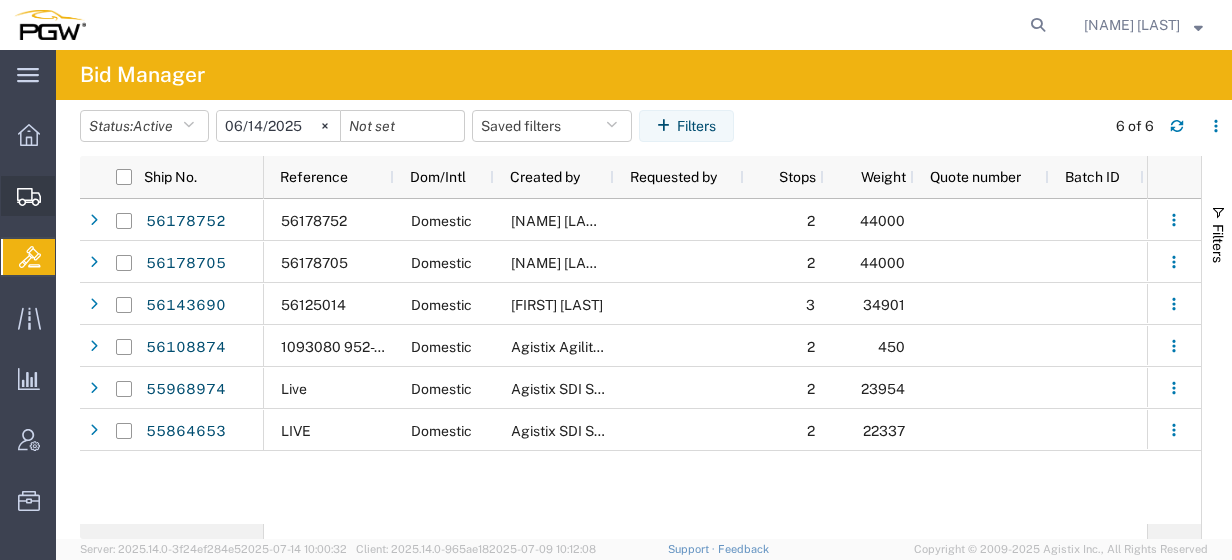 click on "Create from Template" 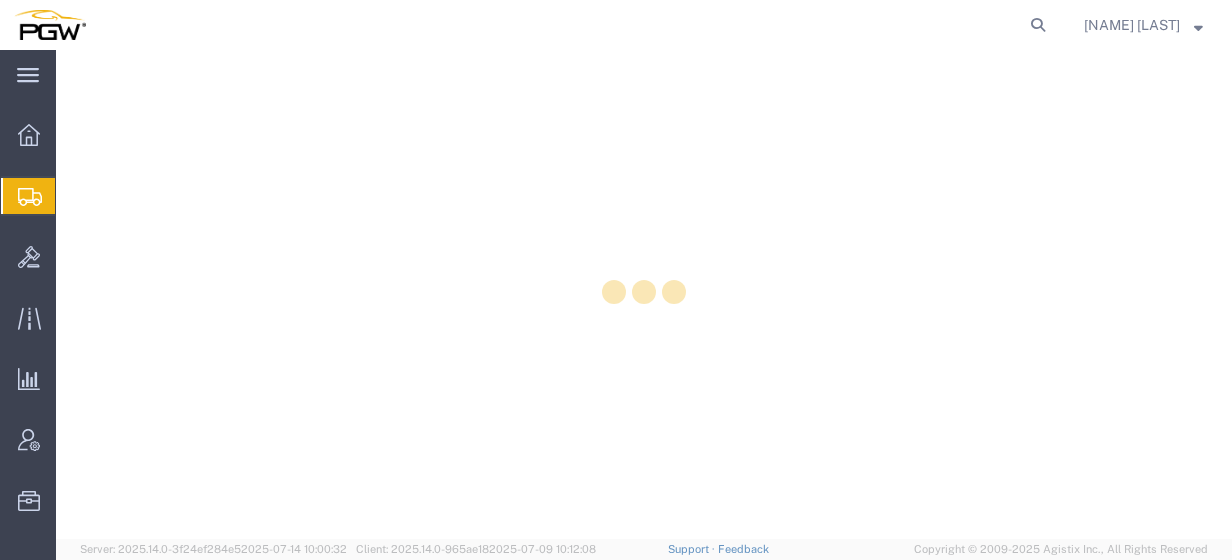 scroll, scrollTop: 0, scrollLeft: 0, axis: both 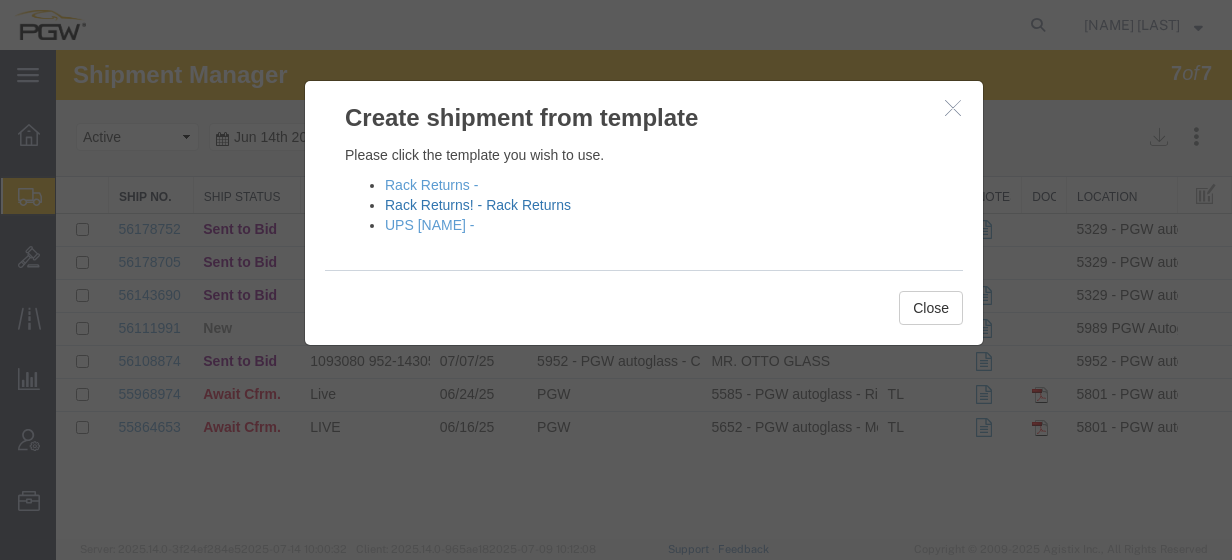 click on "Rack Returns! - Rack Returns" at bounding box center [478, 205] 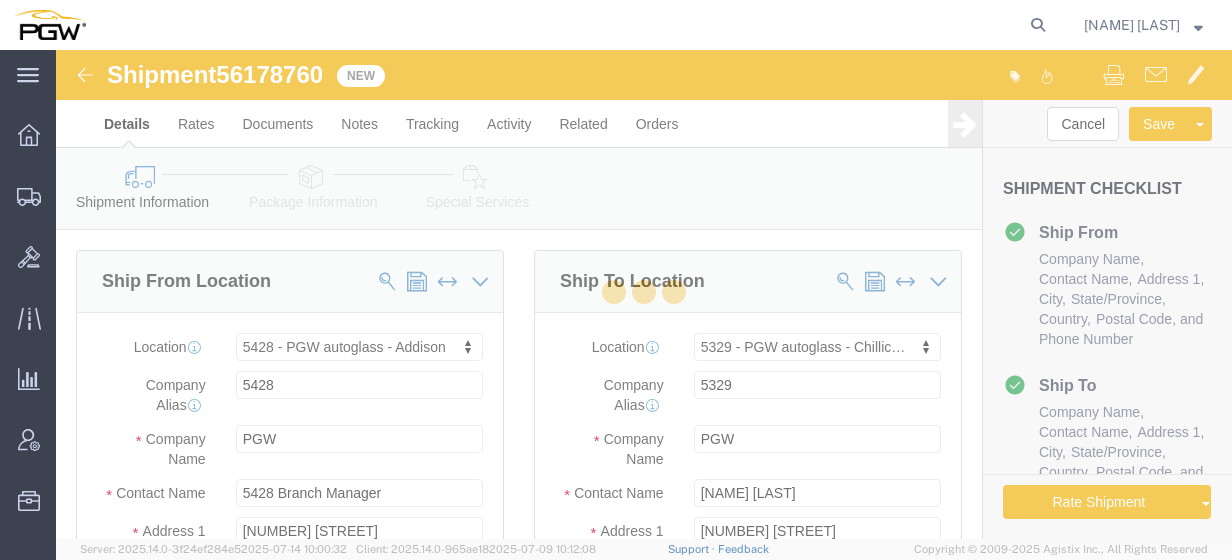 select on "28281" 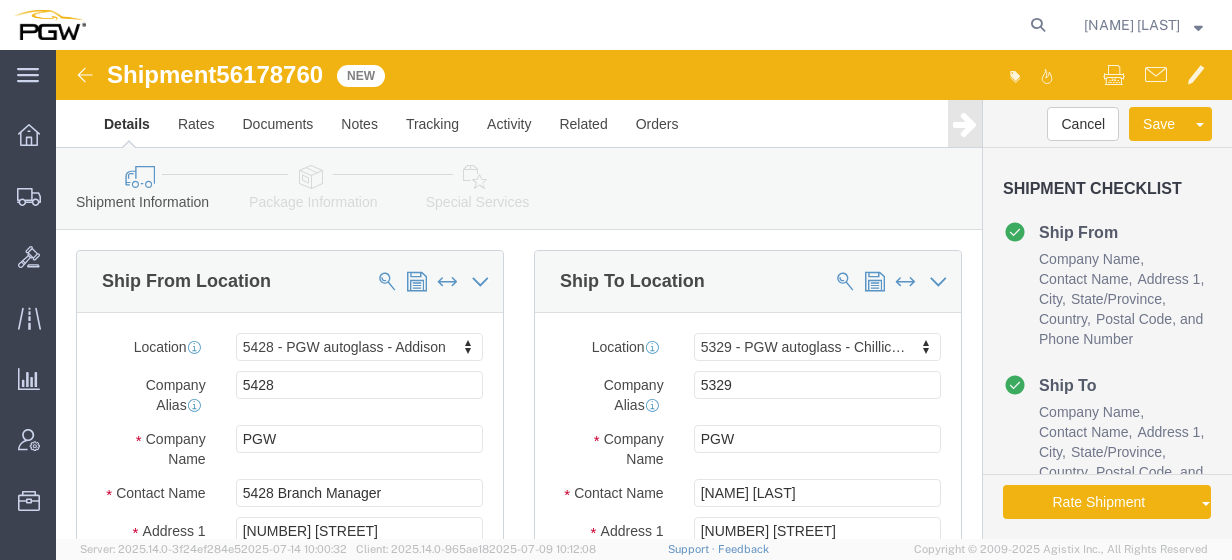 scroll, scrollTop: 338, scrollLeft: 0, axis: vertical 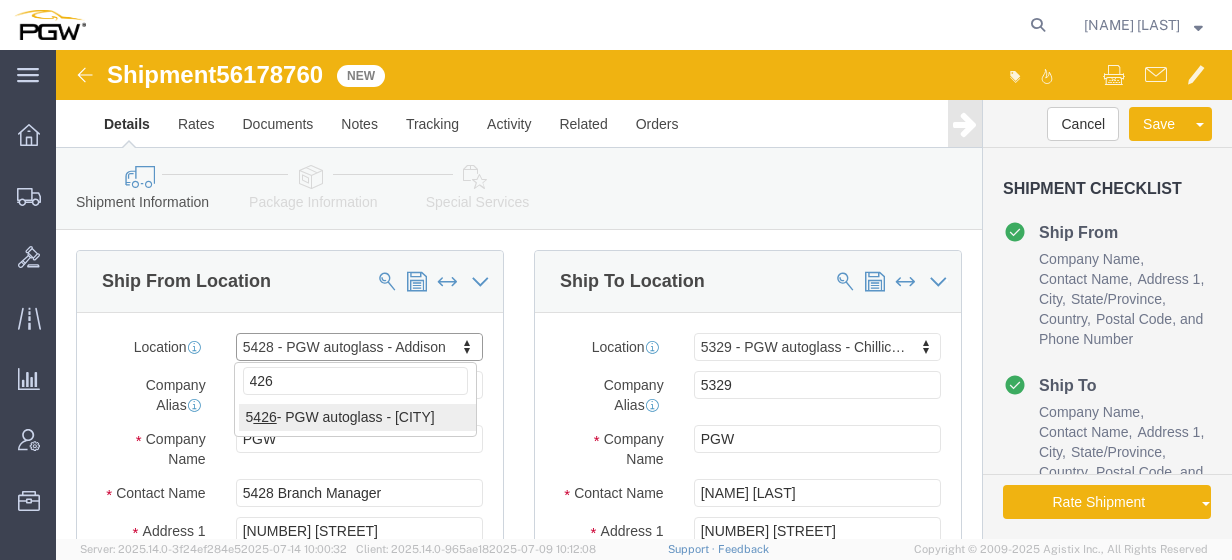 type on "426" 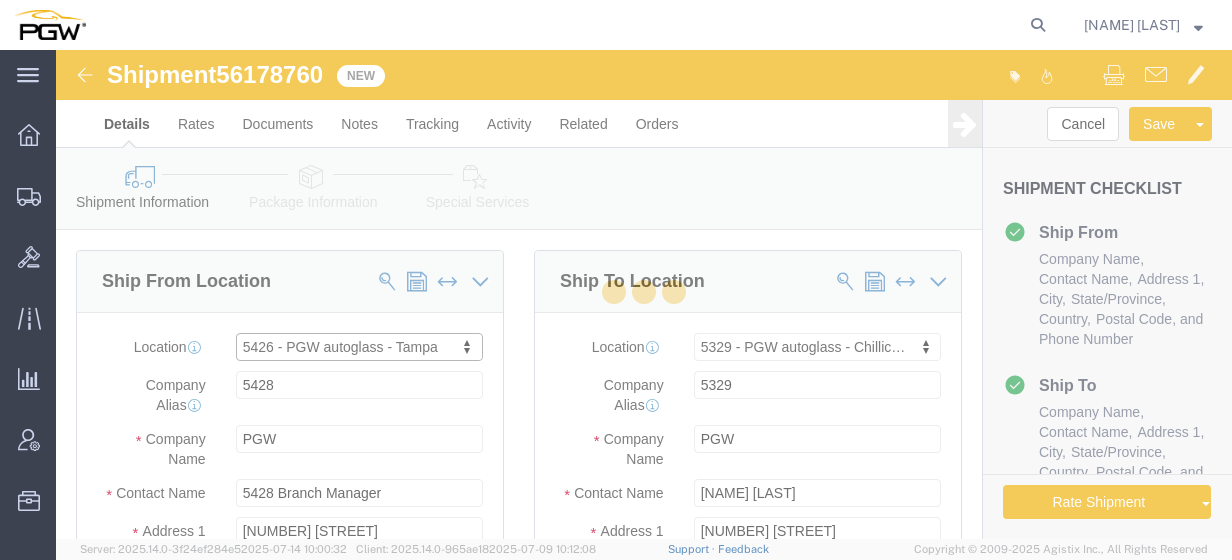 type on "5426" 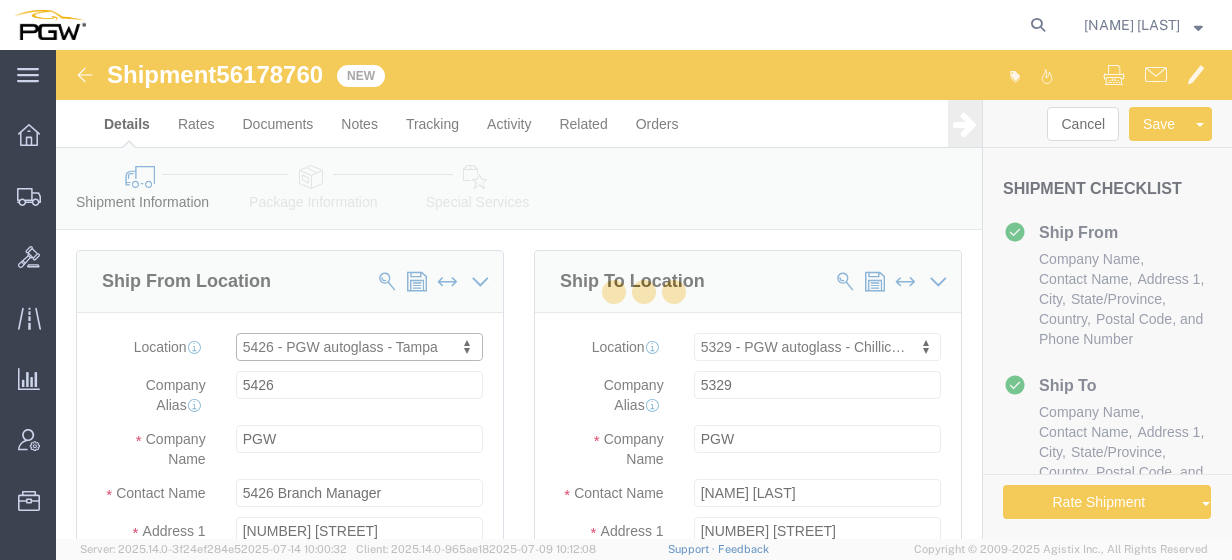 select on "FL" 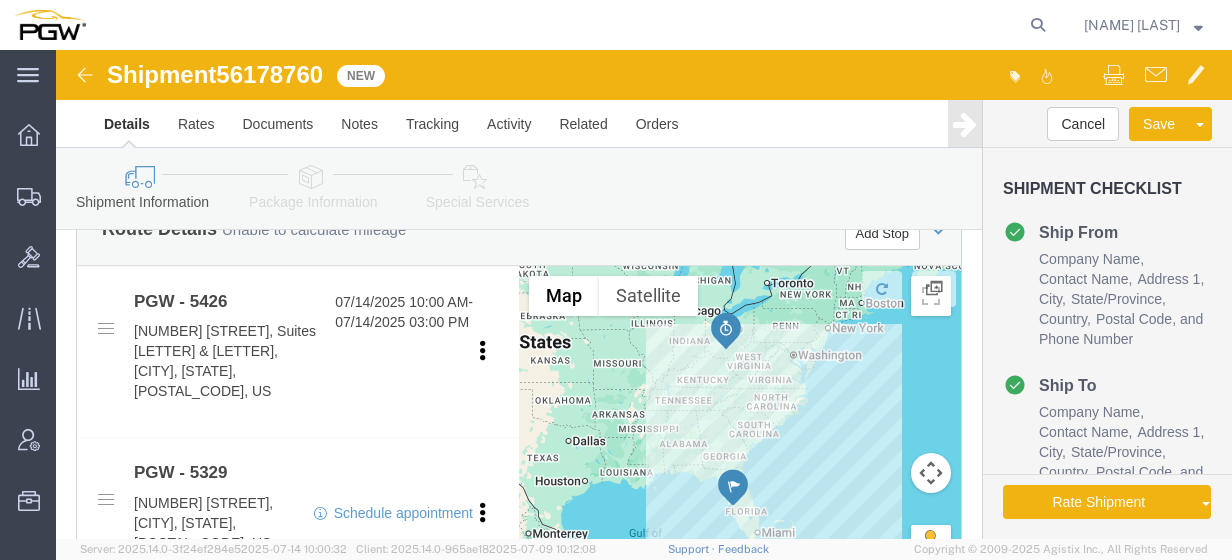 scroll, scrollTop: 722, scrollLeft: 0, axis: vertical 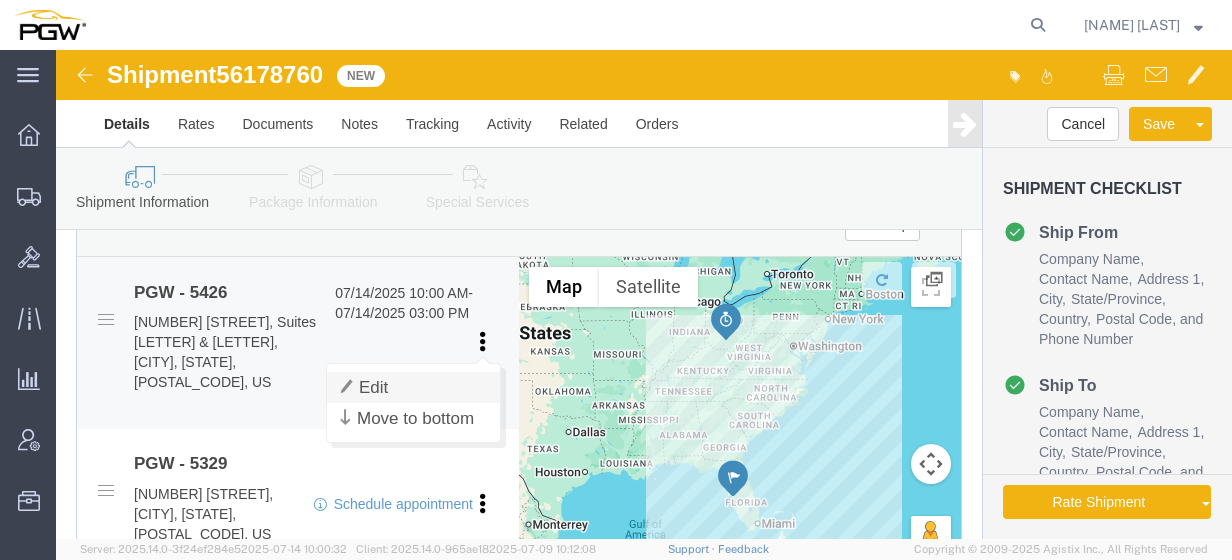 click on "Edit" 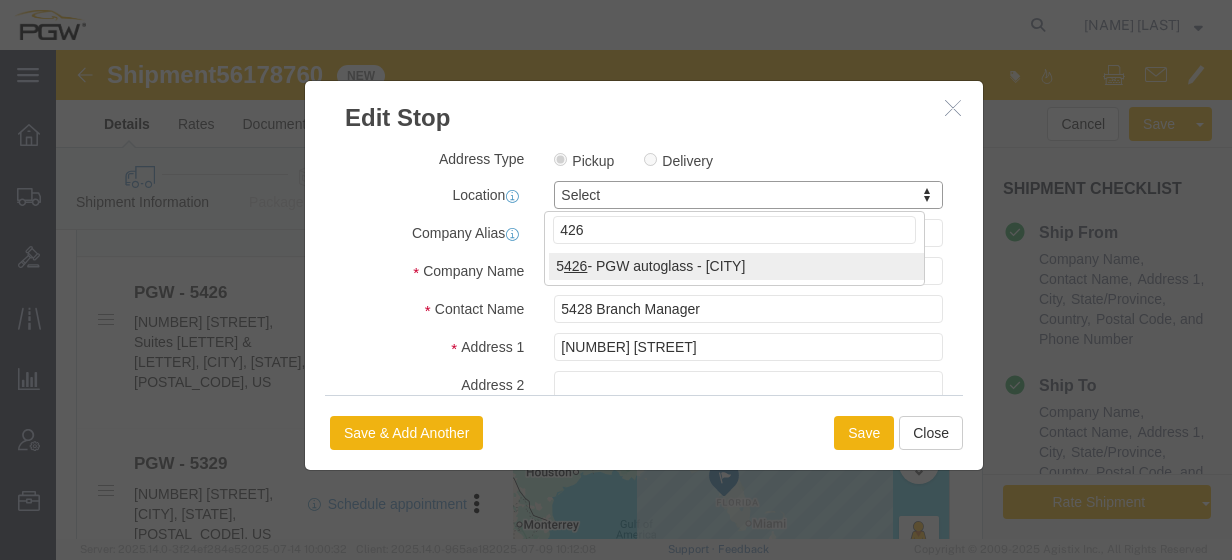 type on "426" 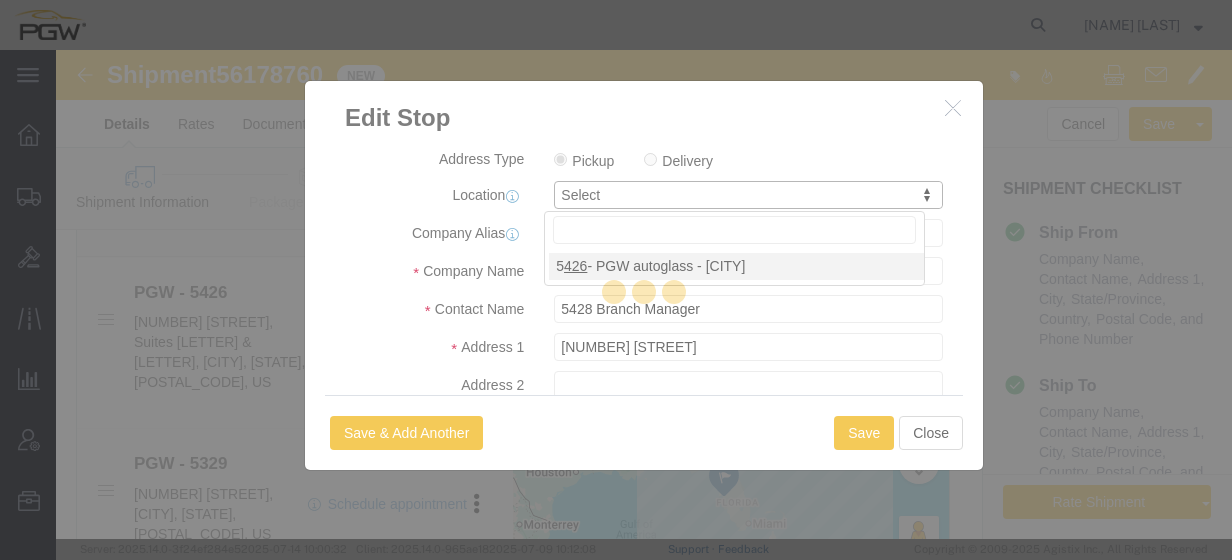 type on "5426" 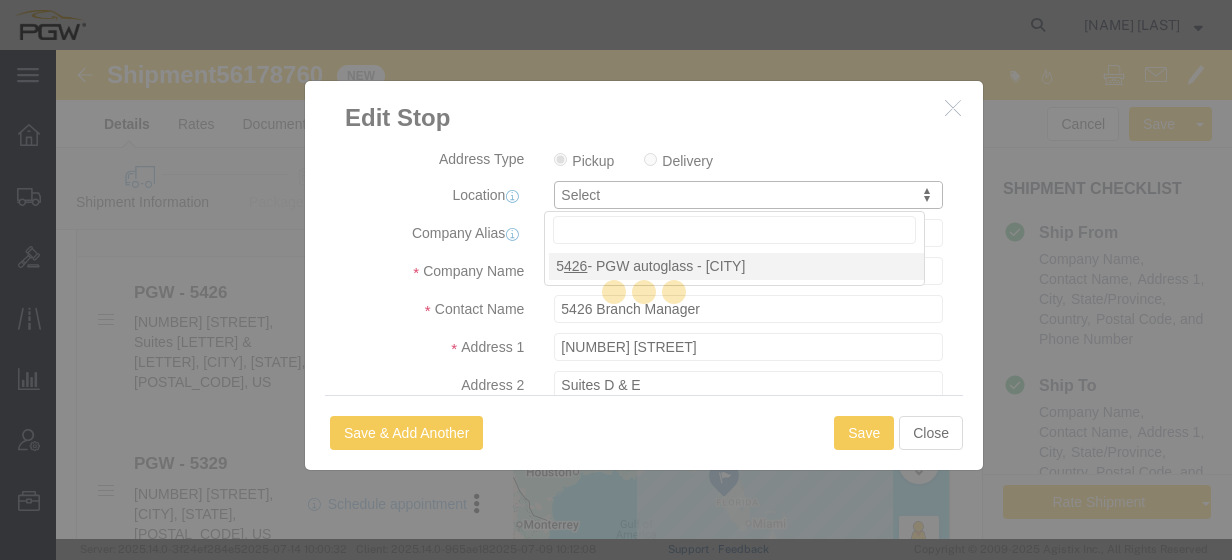 select on "FL" 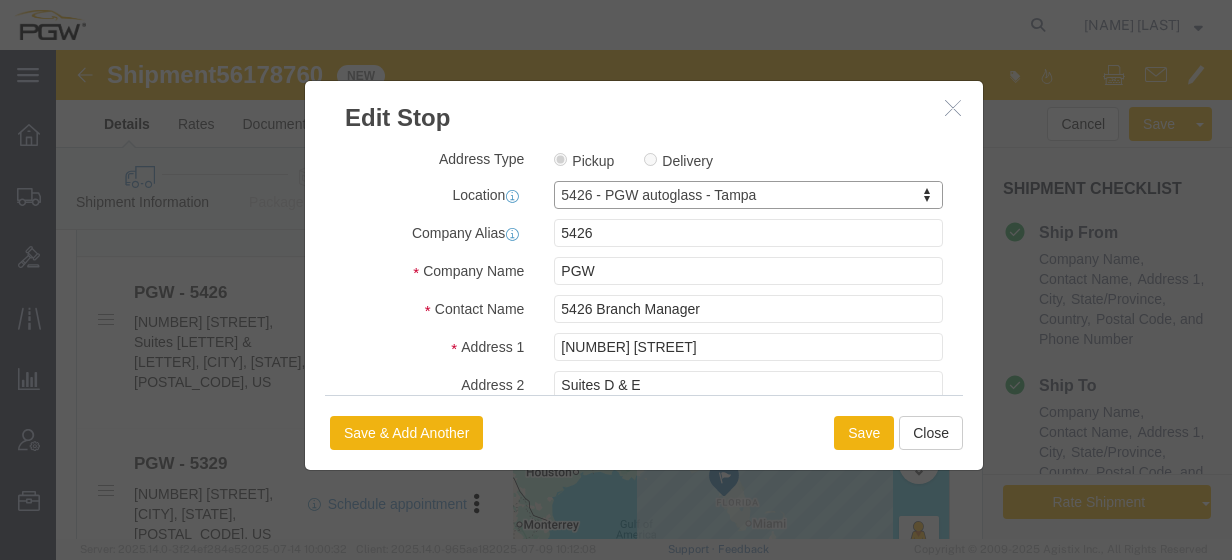 scroll, scrollTop: 572, scrollLeft: 0, axis: vertical 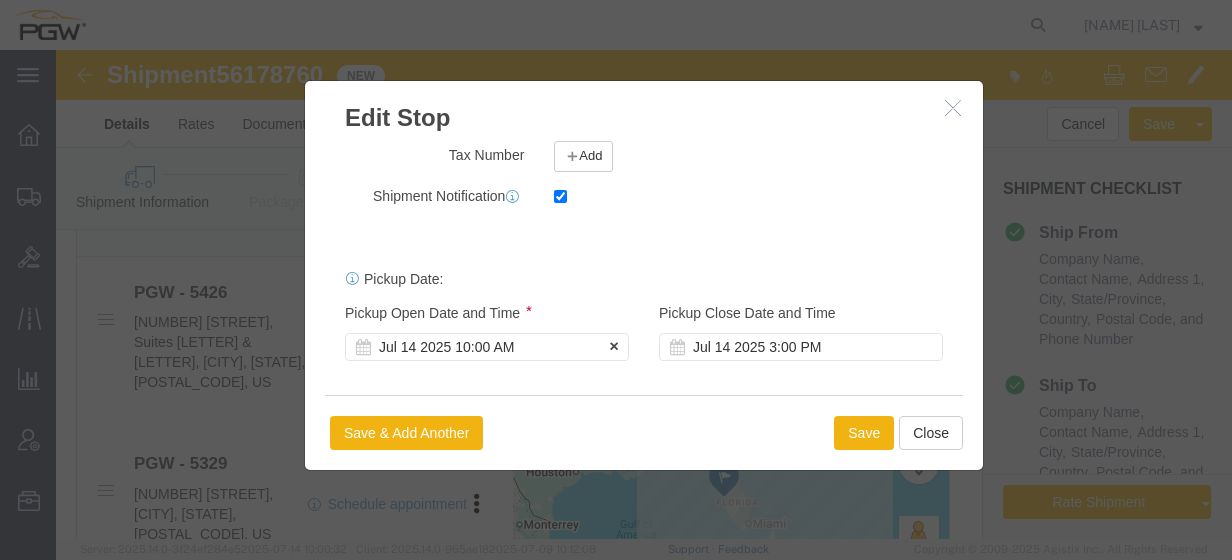 click on "Jul 14 2025 10:00 AM" 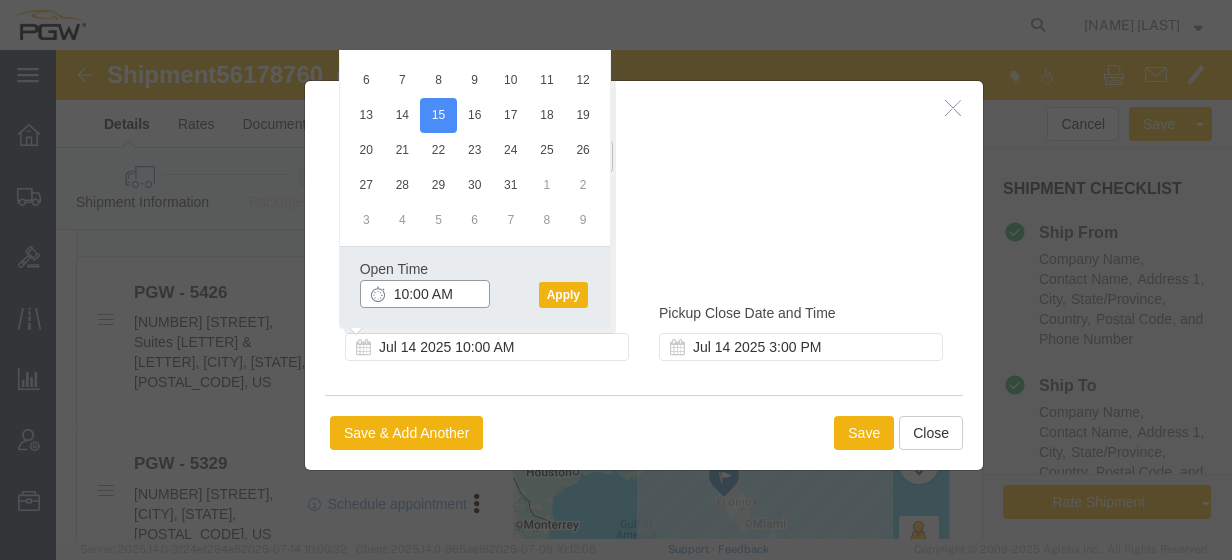 click on "10:00 AM" 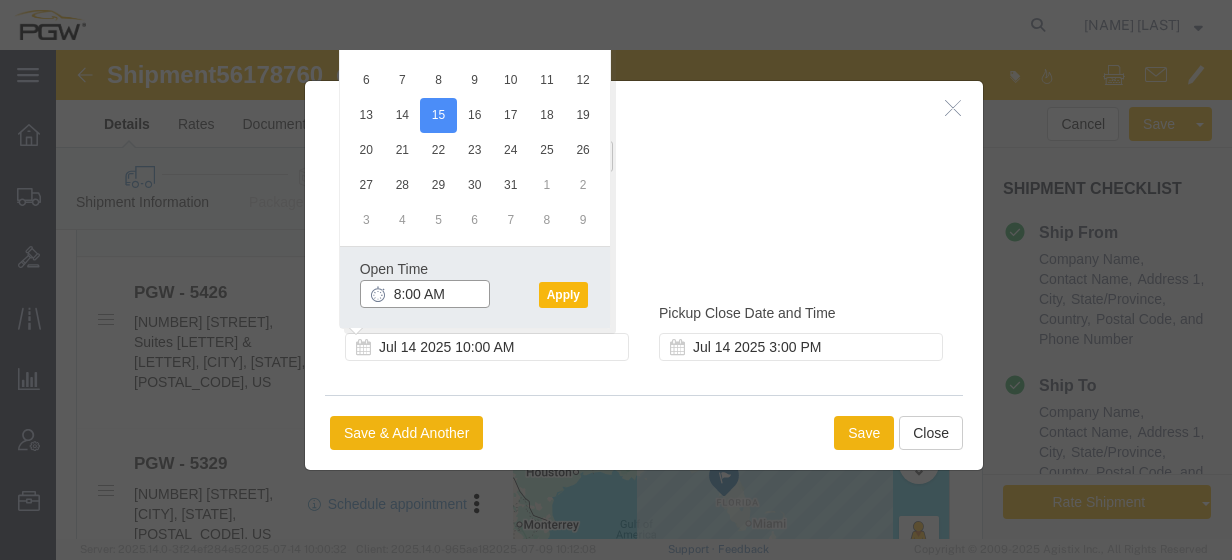type on "8:00 AM" 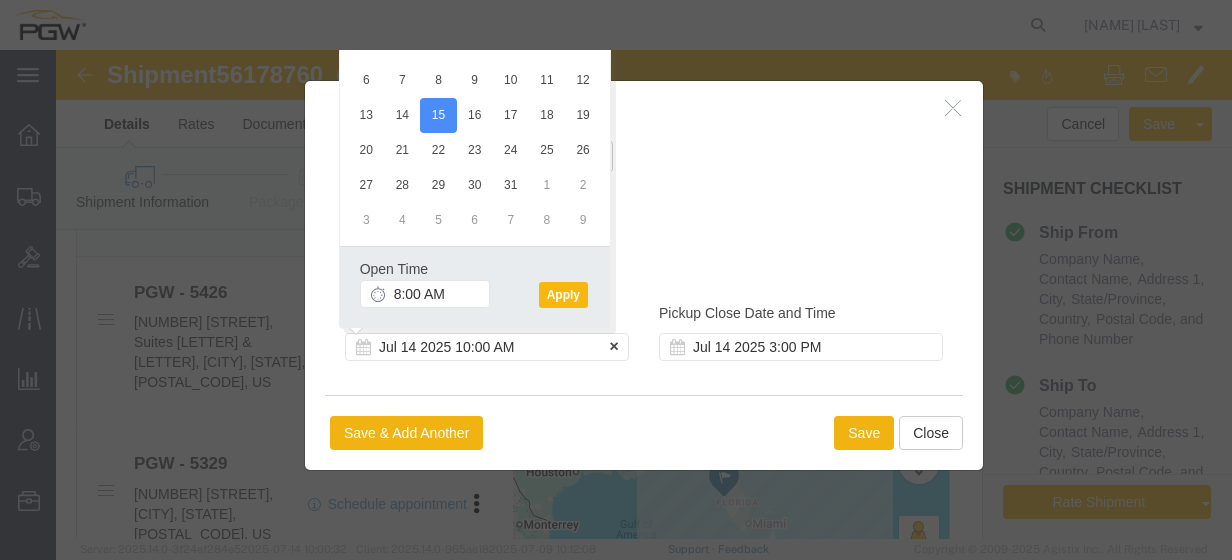 drag, startPoint x: 500, startPoint y: 242, endPoint x: 556, endPoint y: 256, distance: 57.72348 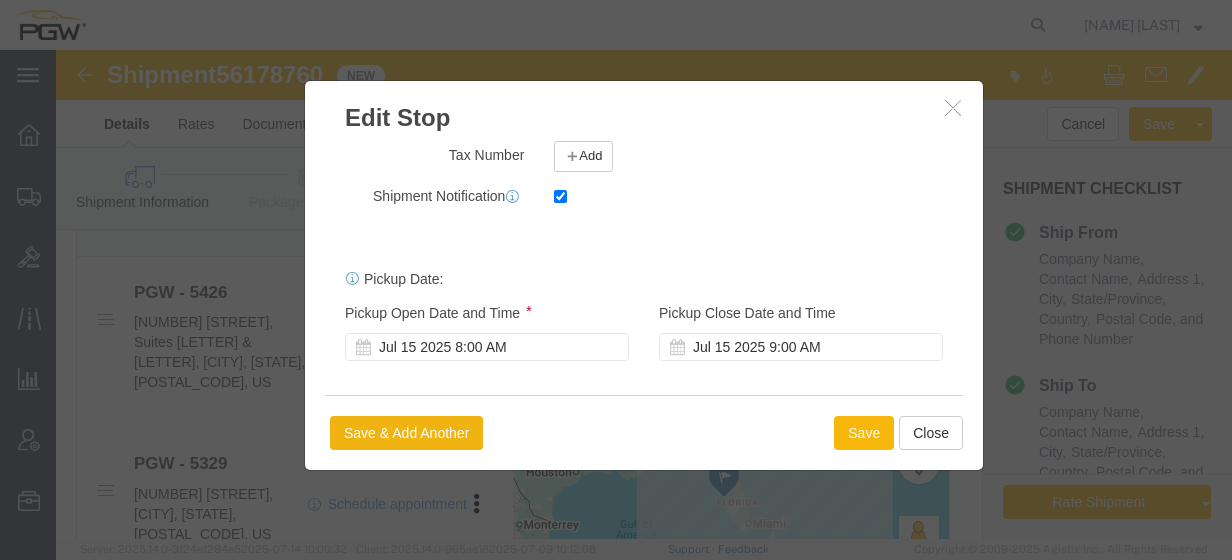 click on "Save" 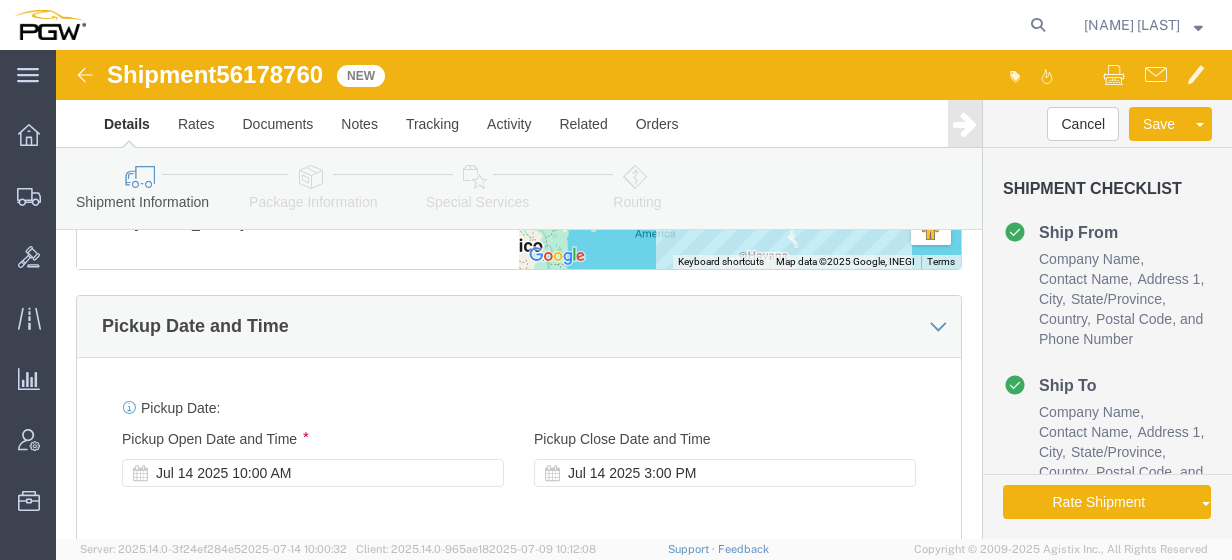 scroll, scrollTop: 1064, scrollLeft: 0, axis: vertical 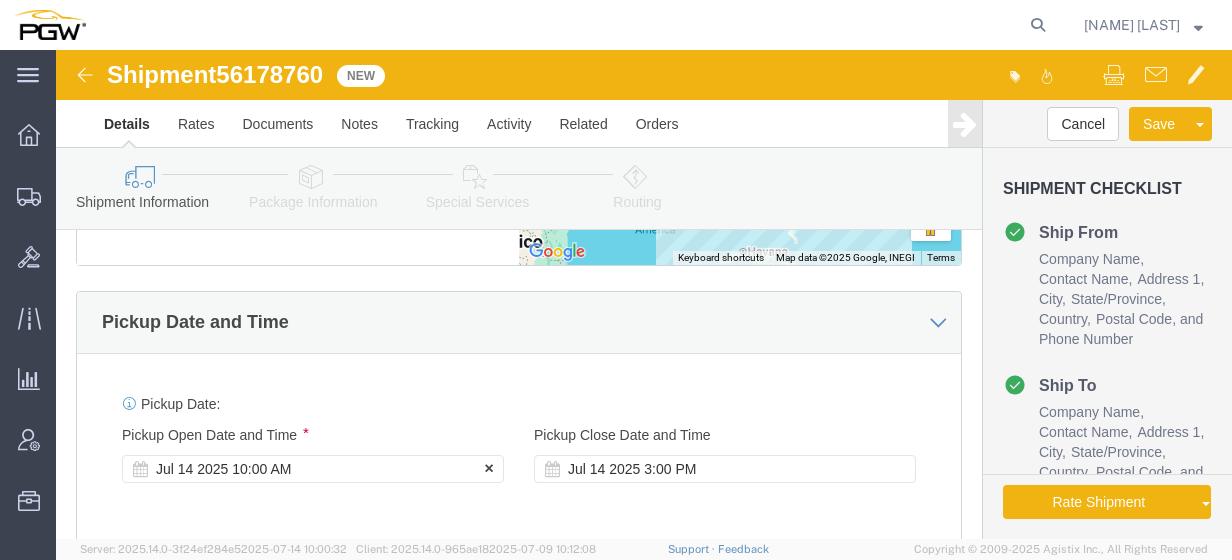 click on "Jul 14 2025 10:00 AM" 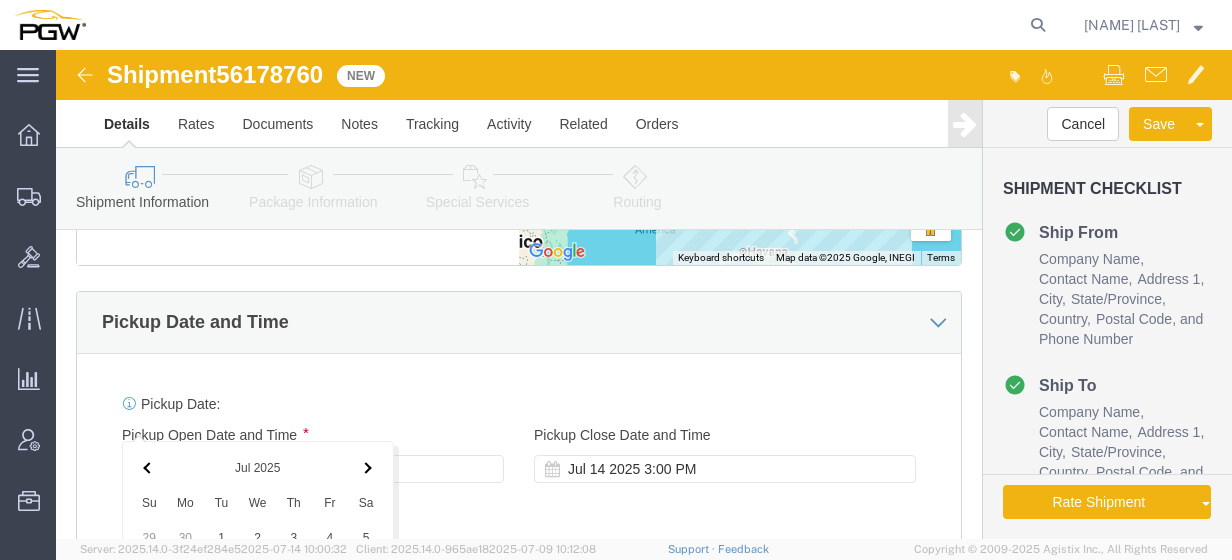 scroll, scrollTop: 1552, scrollLeft: 0, axis: vertical 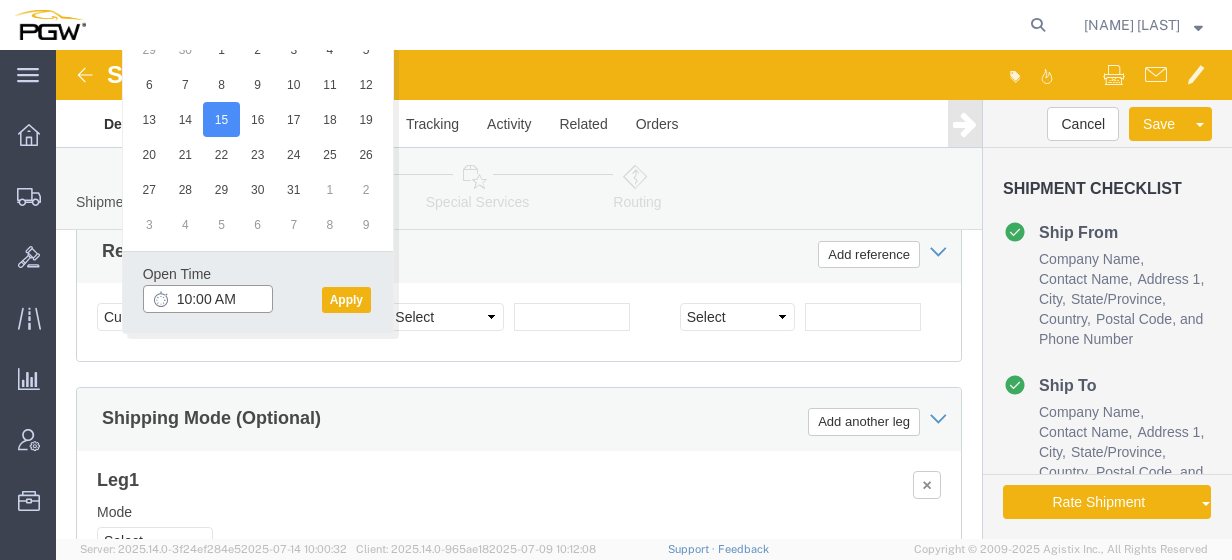 click on "10:00 AM" 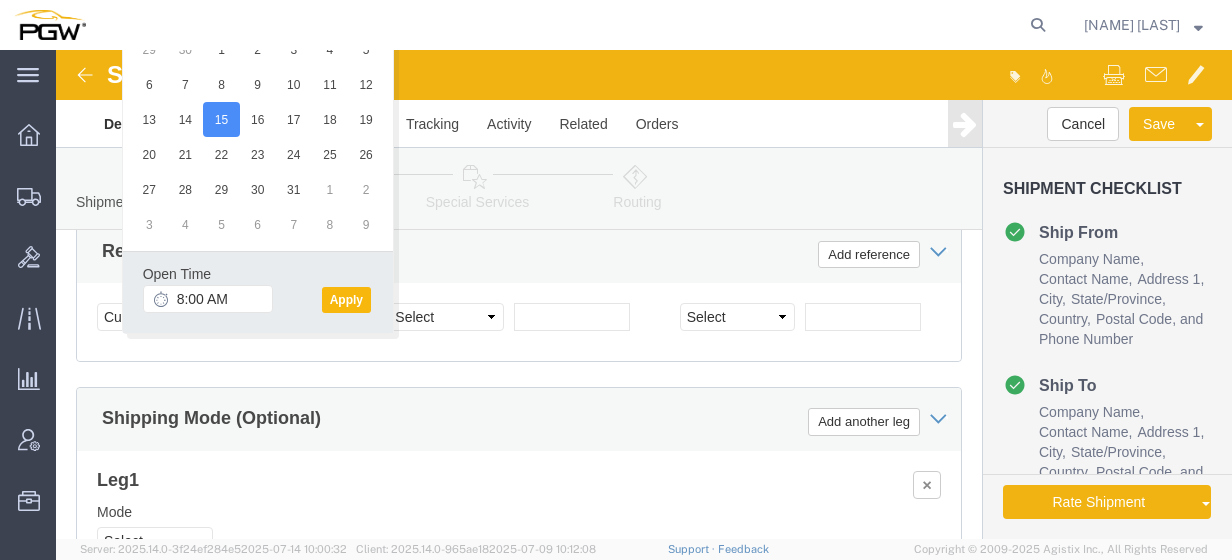 click on "Apply" 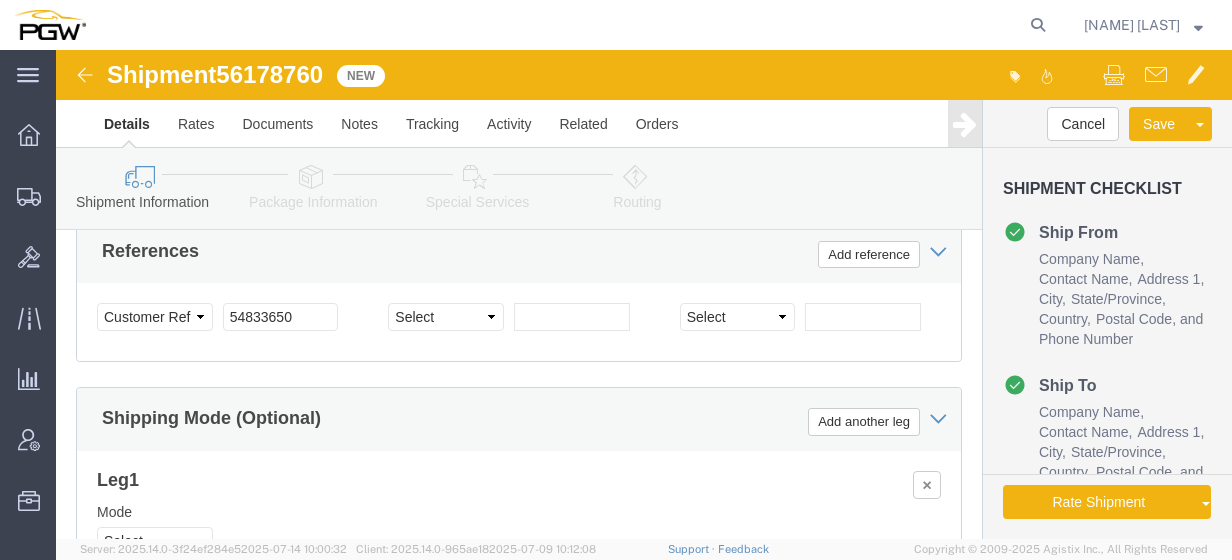 click on "56178760" 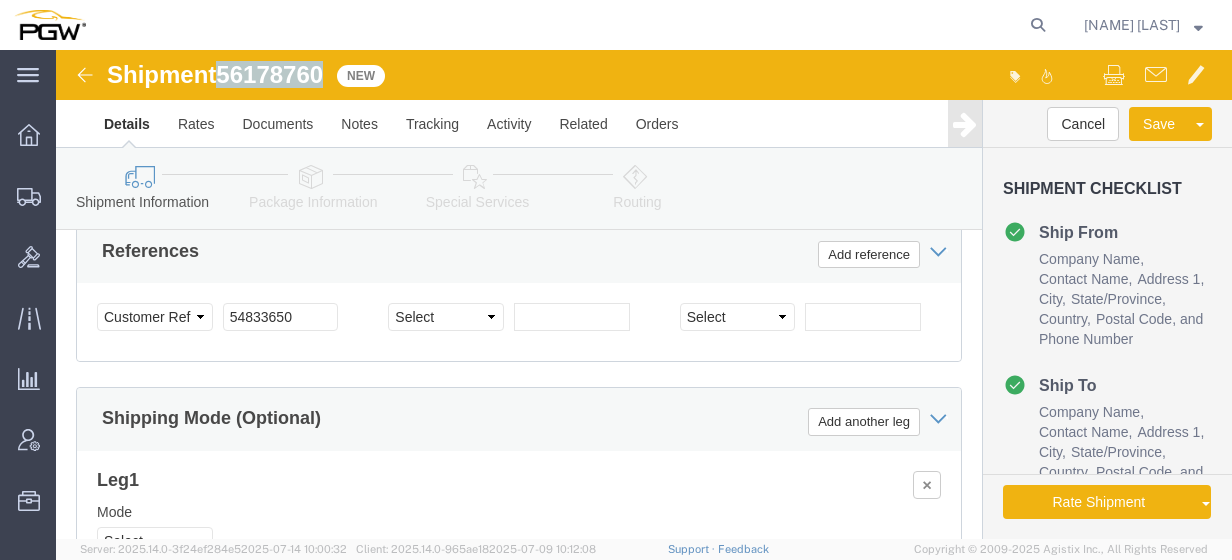 click on "56178760" 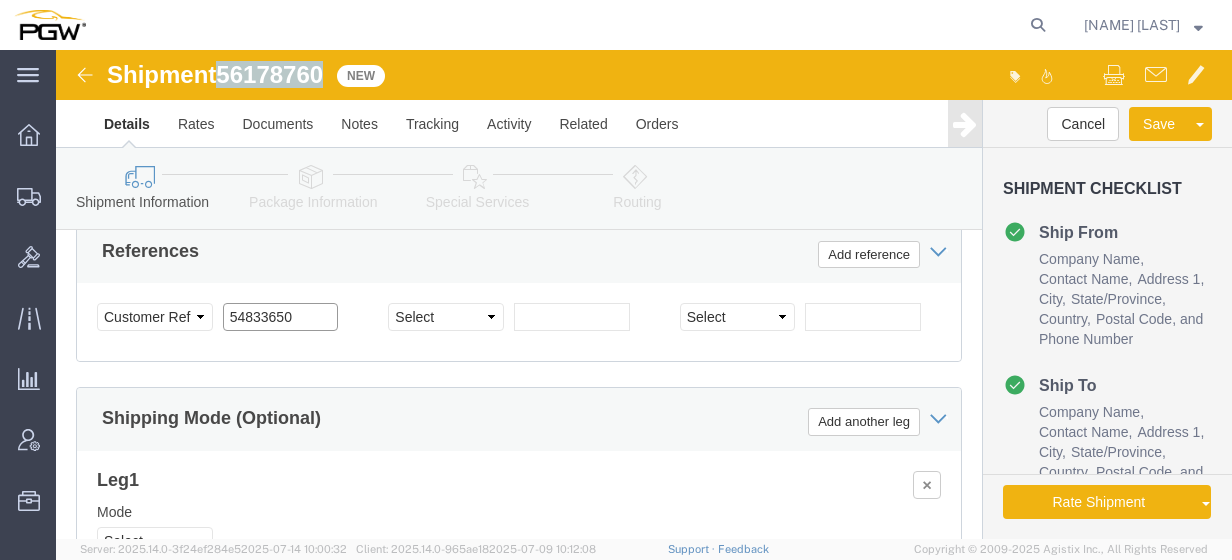 click on "54833650" 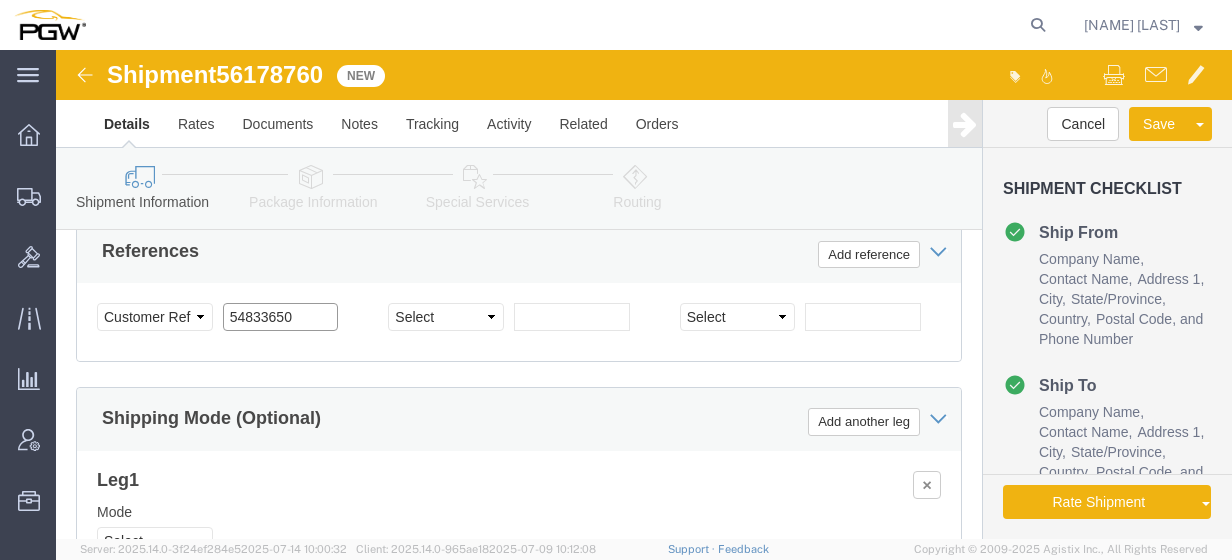 drag, startPoint x: 250, startPoint y: 222, endPoint x: 79, endPoint y: 228, distance: 171.10522 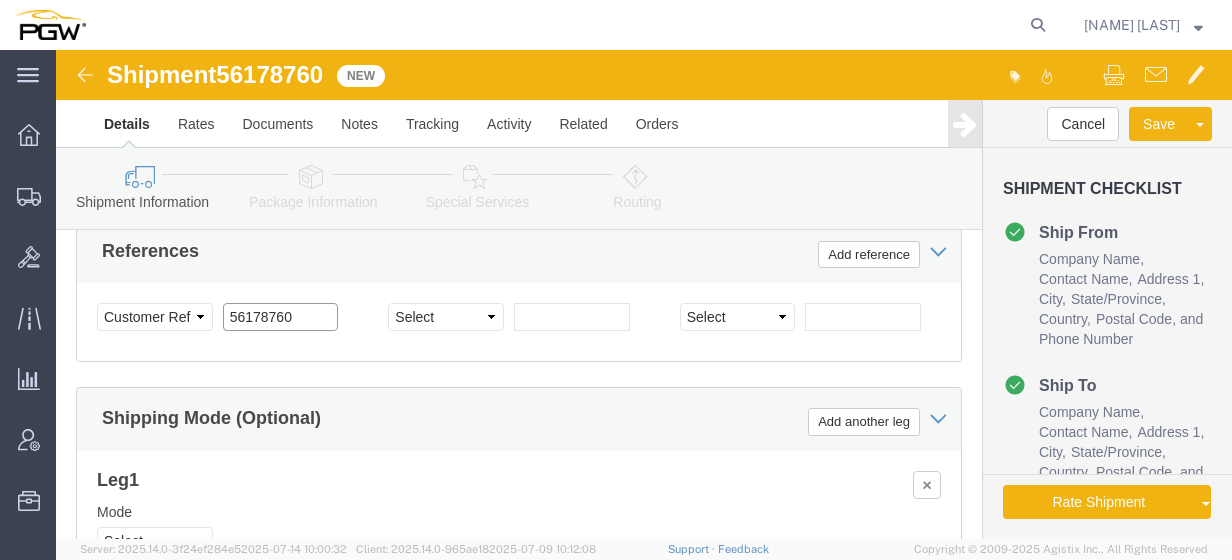 click on "56178760" 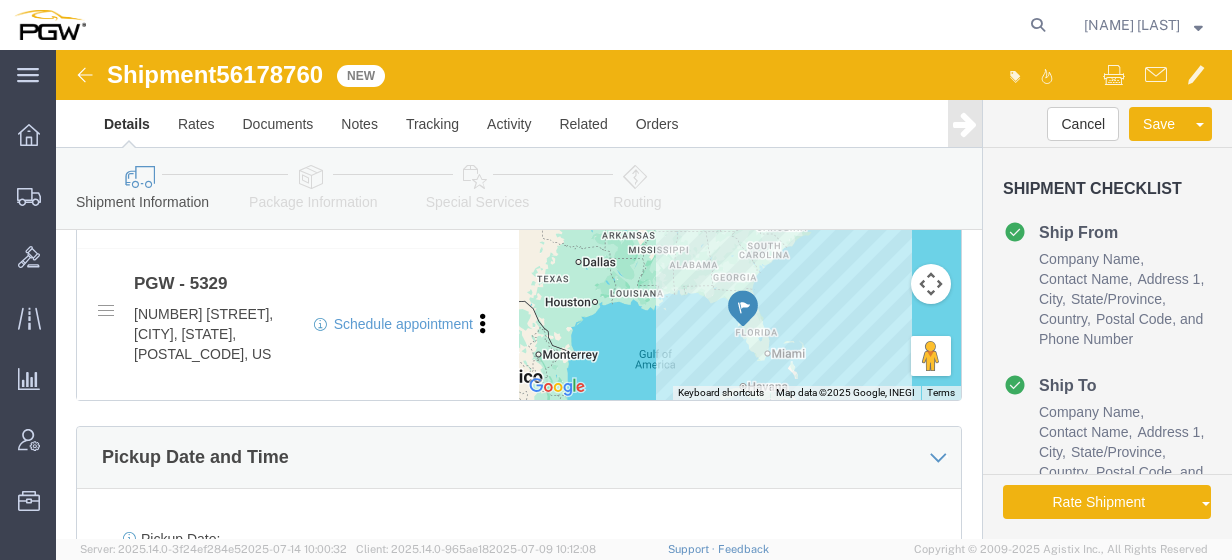 scroll, scrollTop: 904, scrollLeft: 0, axis: vertical 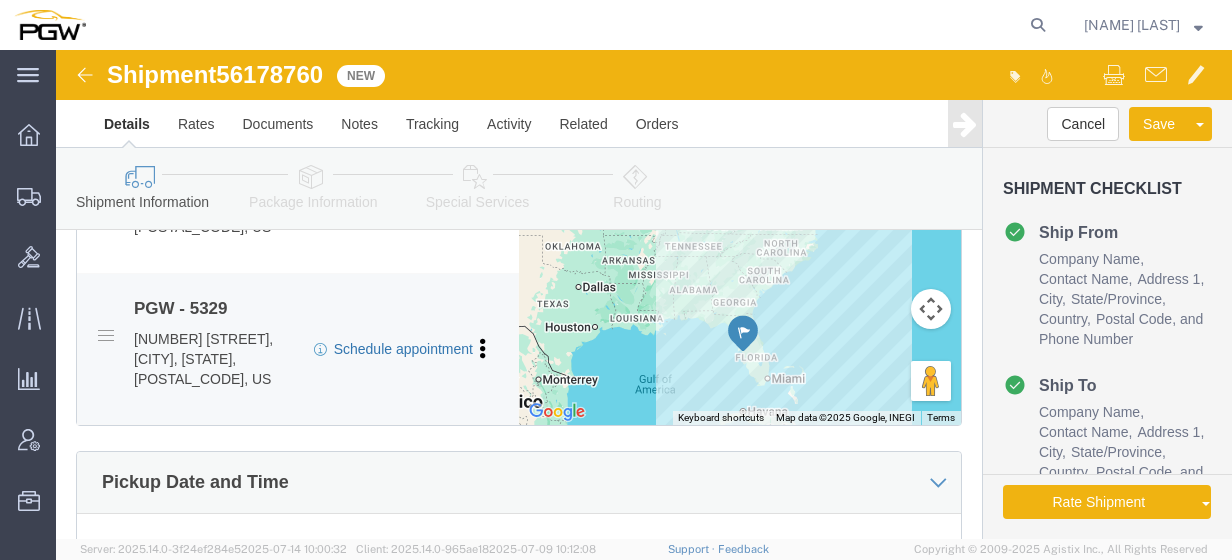 type on "56178760" 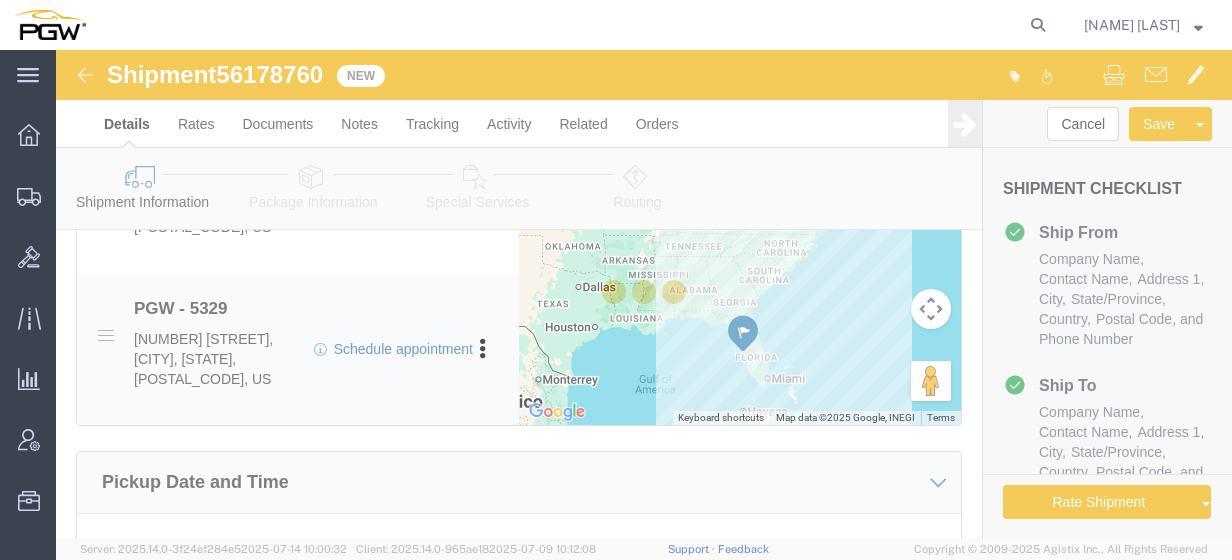 select 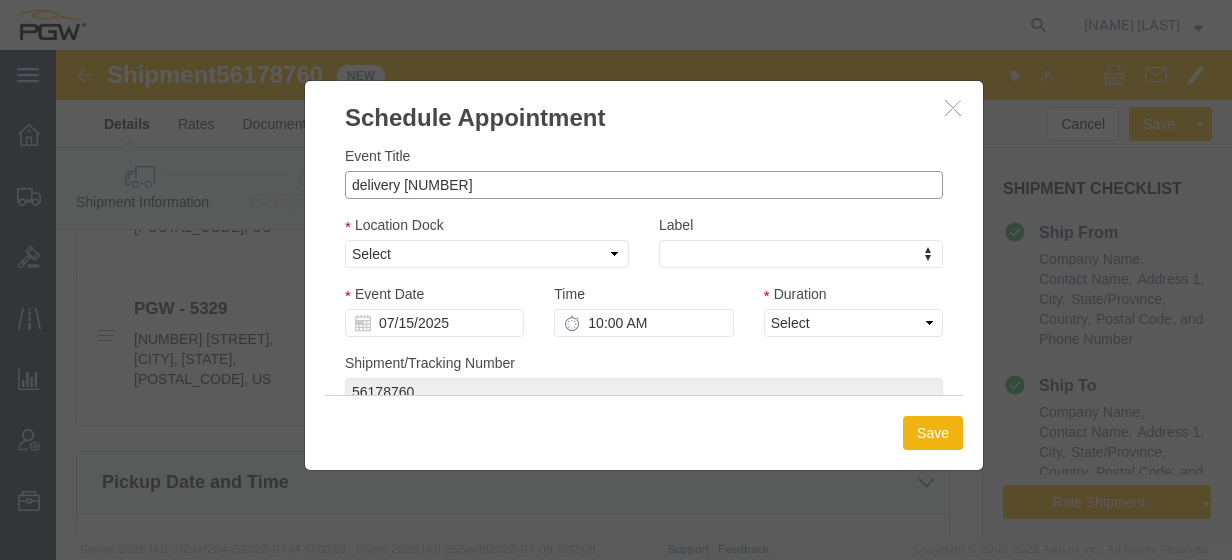drag, startPoint x: 342, startPoint y: 131, endPoint x: 210, endPoint y: 135, distance: 132.0606 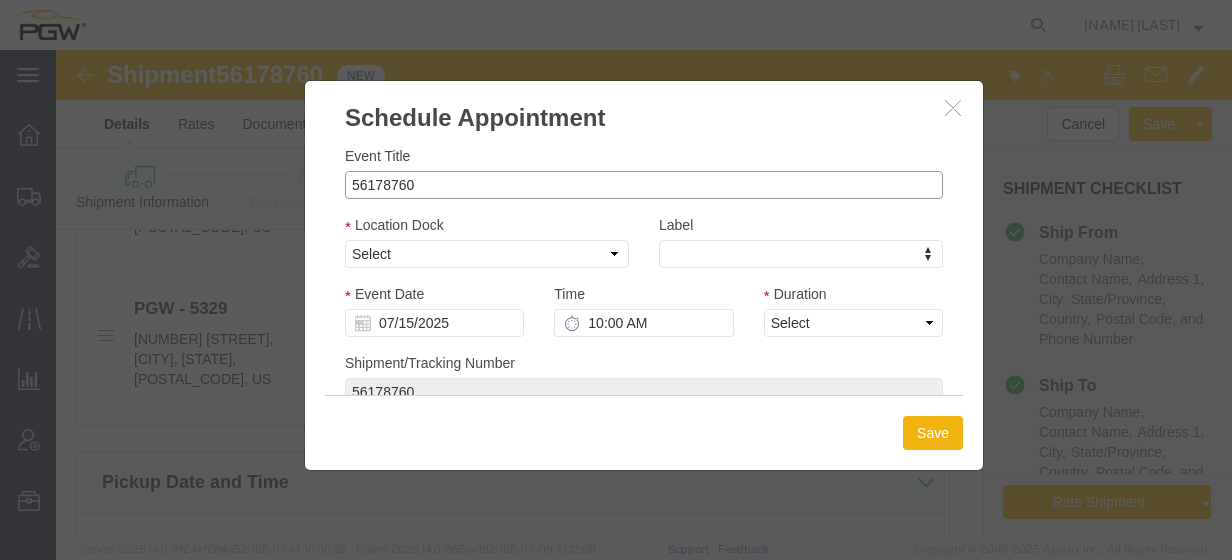 click on "56178760" 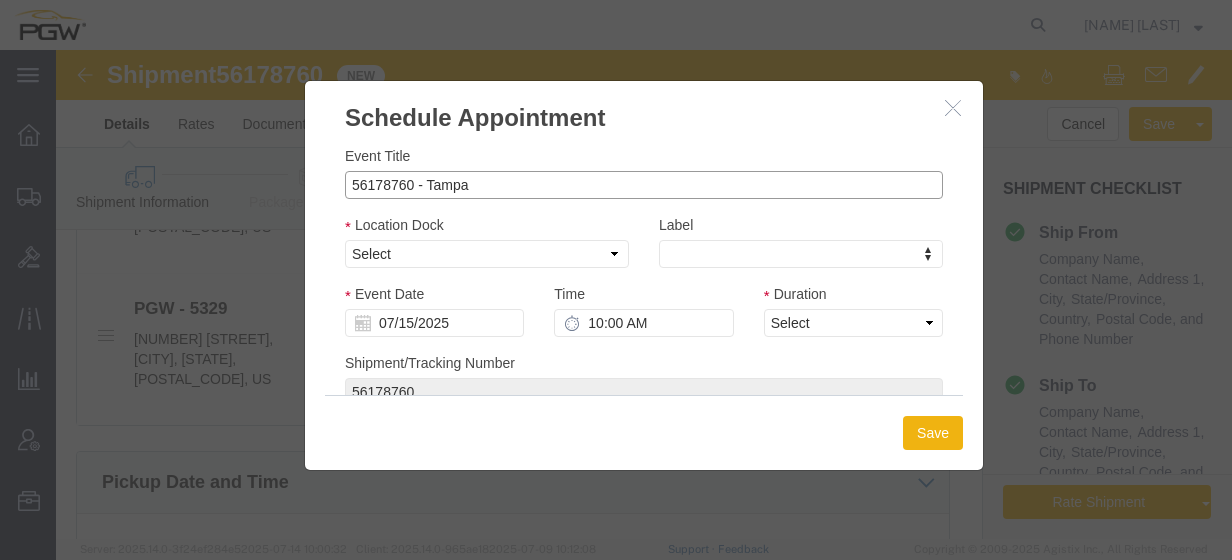 type on "56178760 - Tampa" 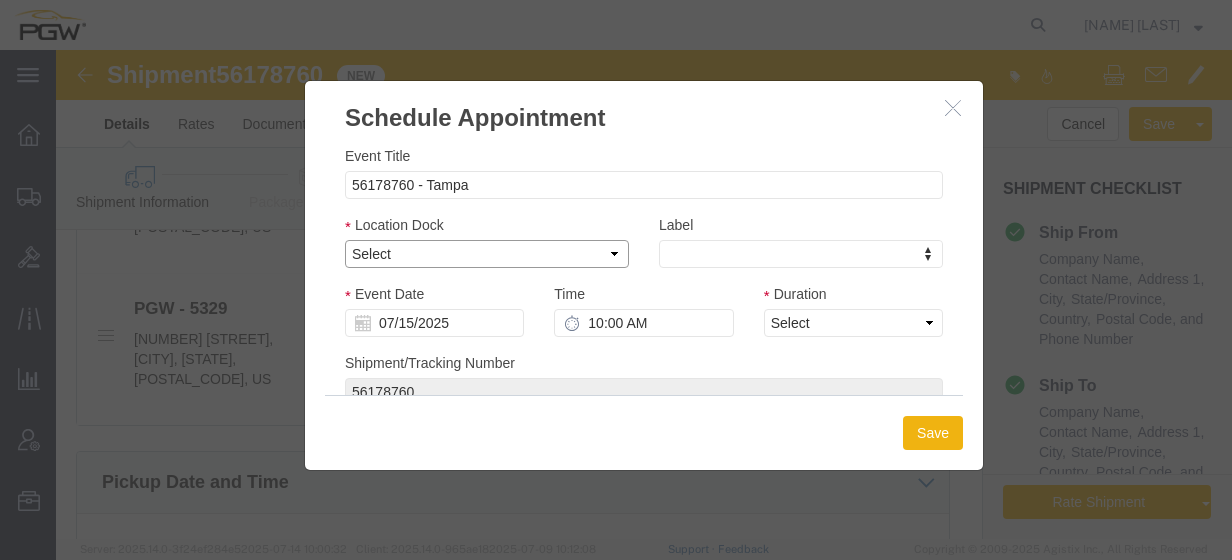 click on "Select Glass LTL Sundries Outbound Racks" 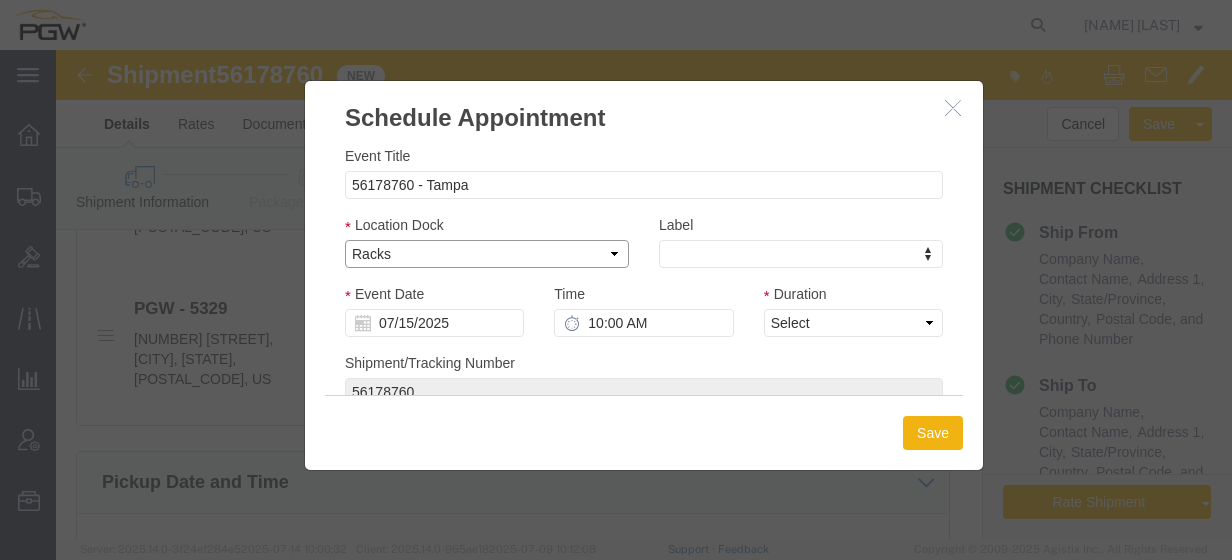 click on "Select Glass LTL Sundries Outbound Racks" 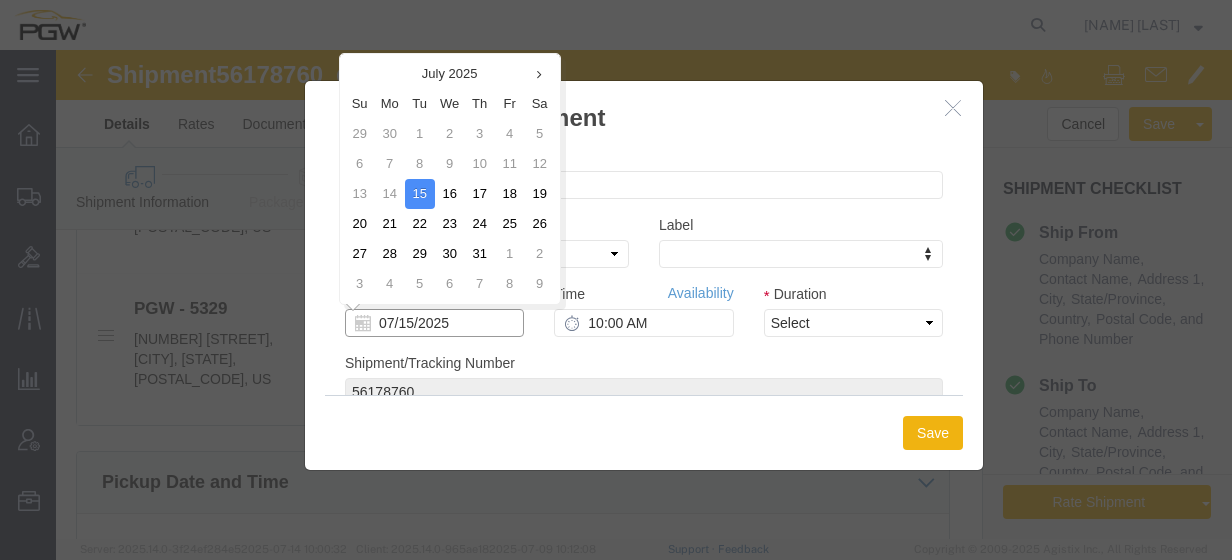 click on "07/15/2025" 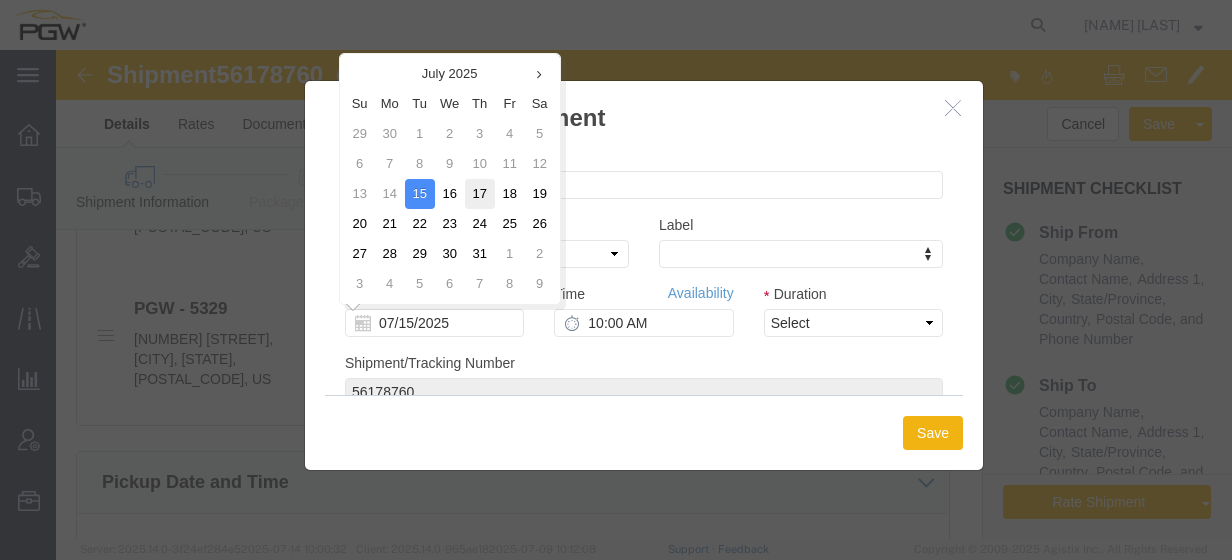 click on "17" 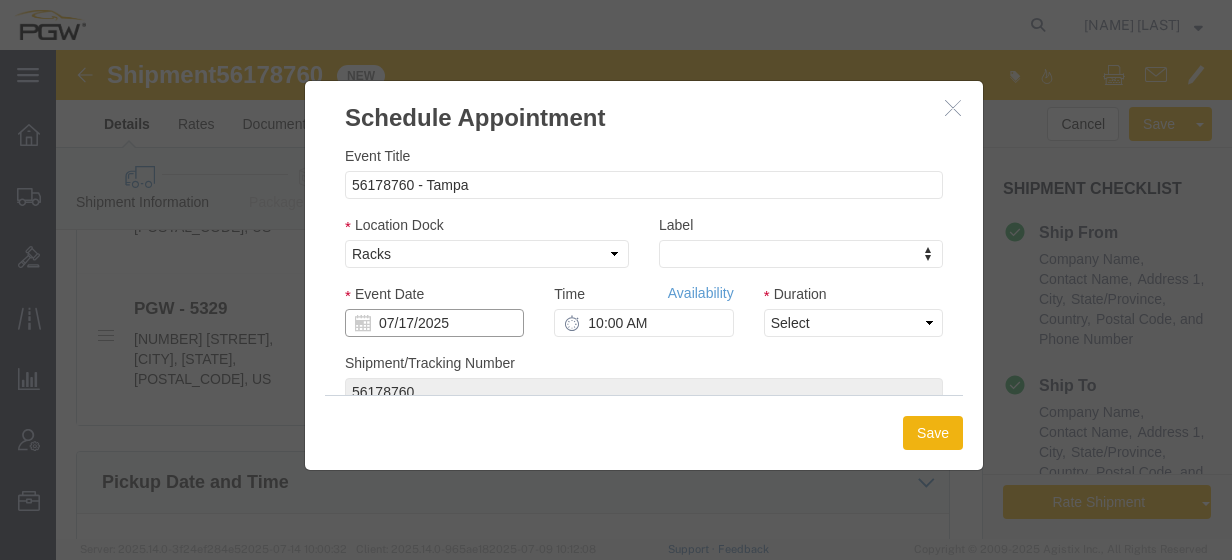 click on "07/17/2025" 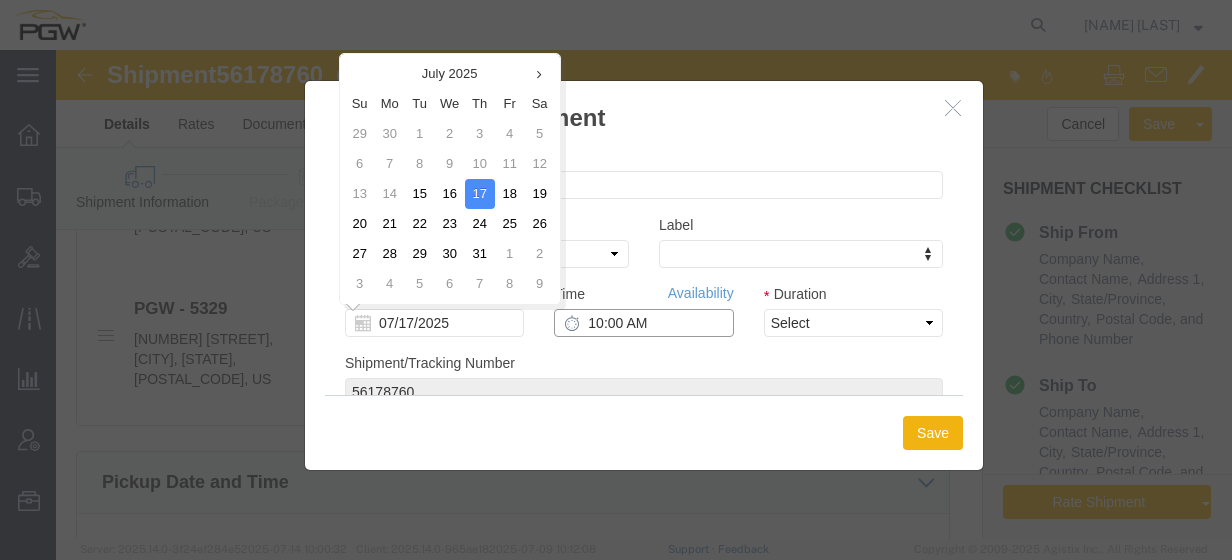 click on "10:00 AM" 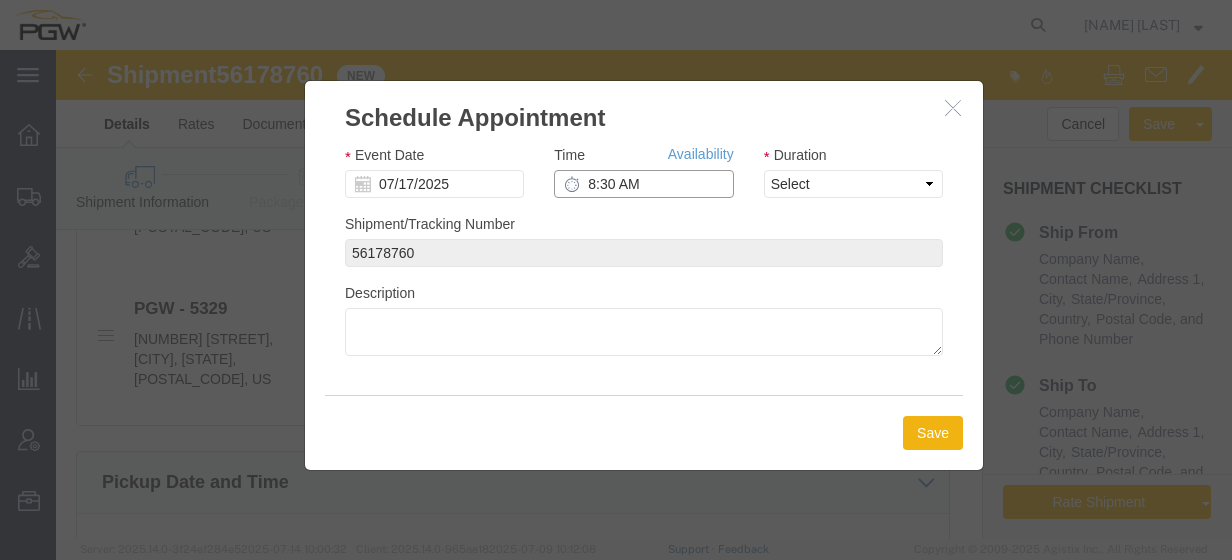 scroll, scrollTop: 72, scrollLeft: 0, axis: vertical 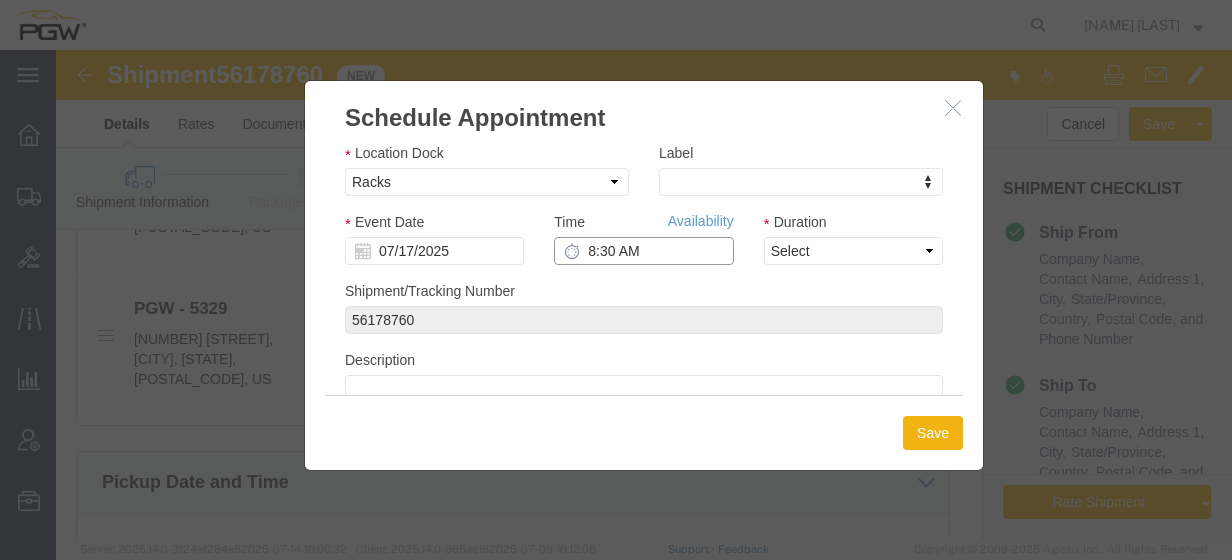 type on "8:30 AM" 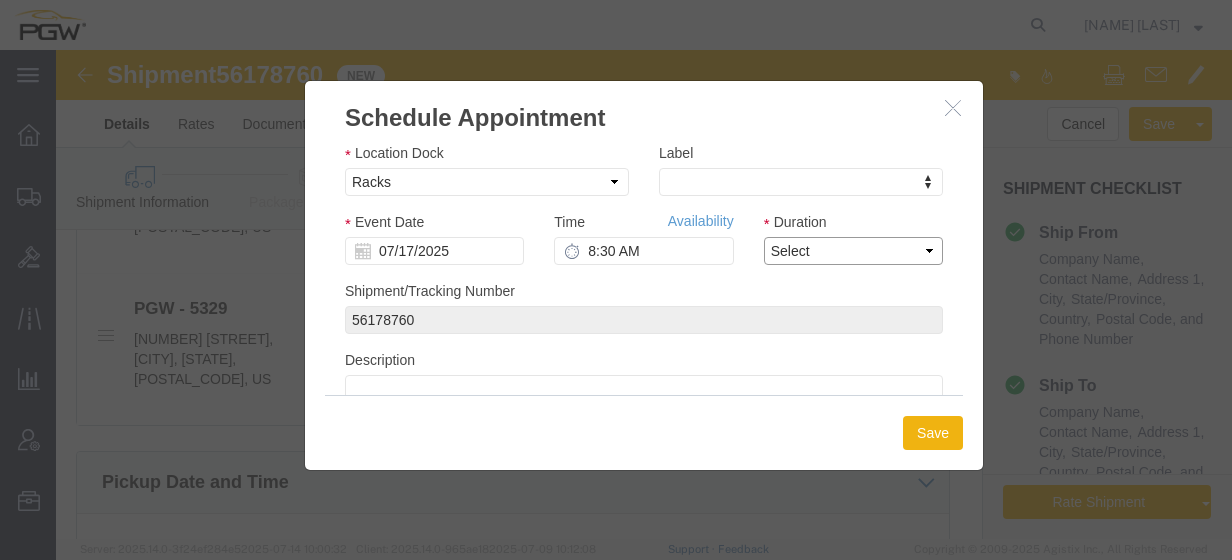 click on "Select 15 min 30 min 45 min 1 hr 2 hr 3 hr 4 hr" 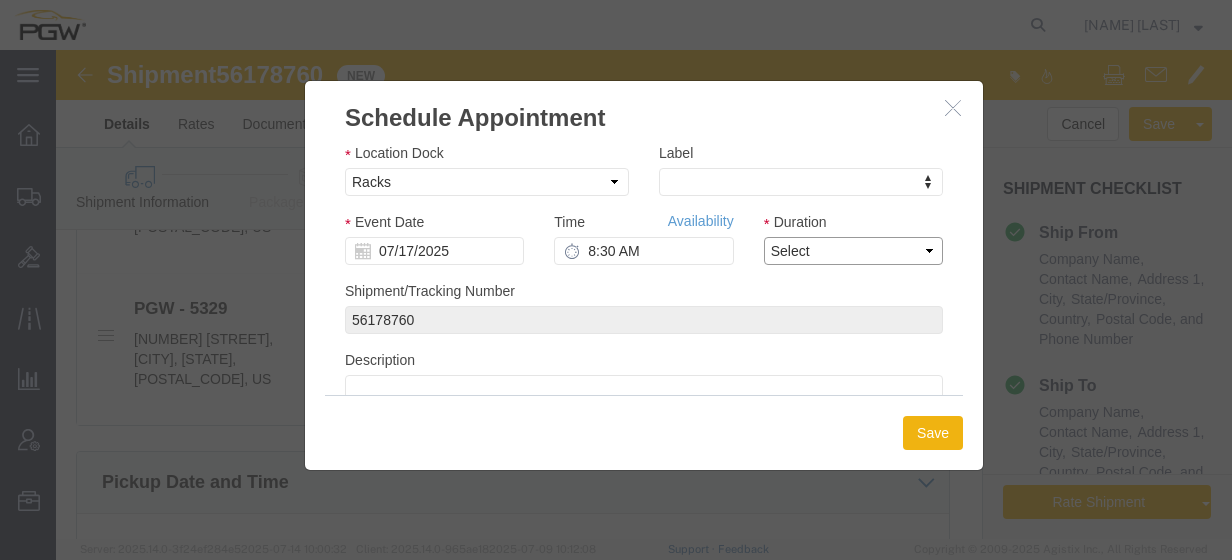 select on "60" 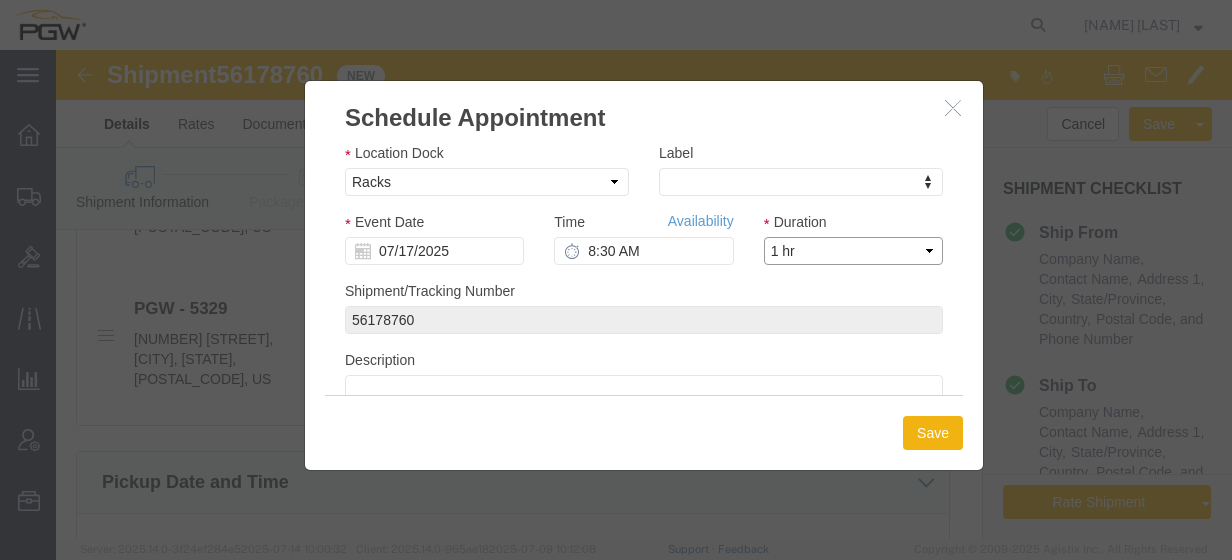click on "Select 15 min 30 min 45 min 1 hr 2 hr 3 hr 4 hr" 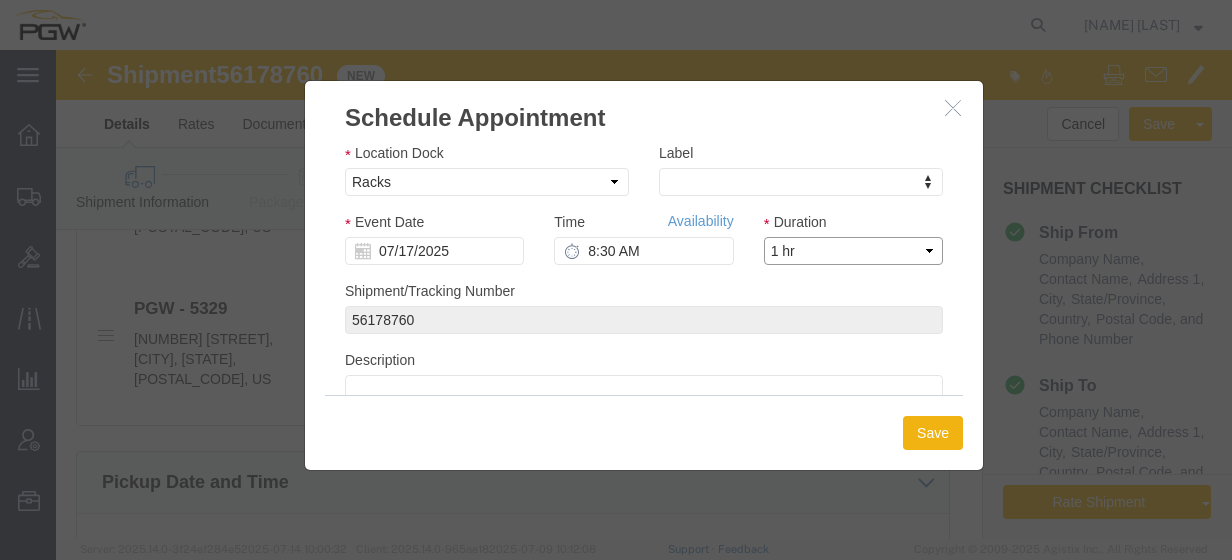 scroll, scrollTop: 0, scrollLeft: 0, axis: both 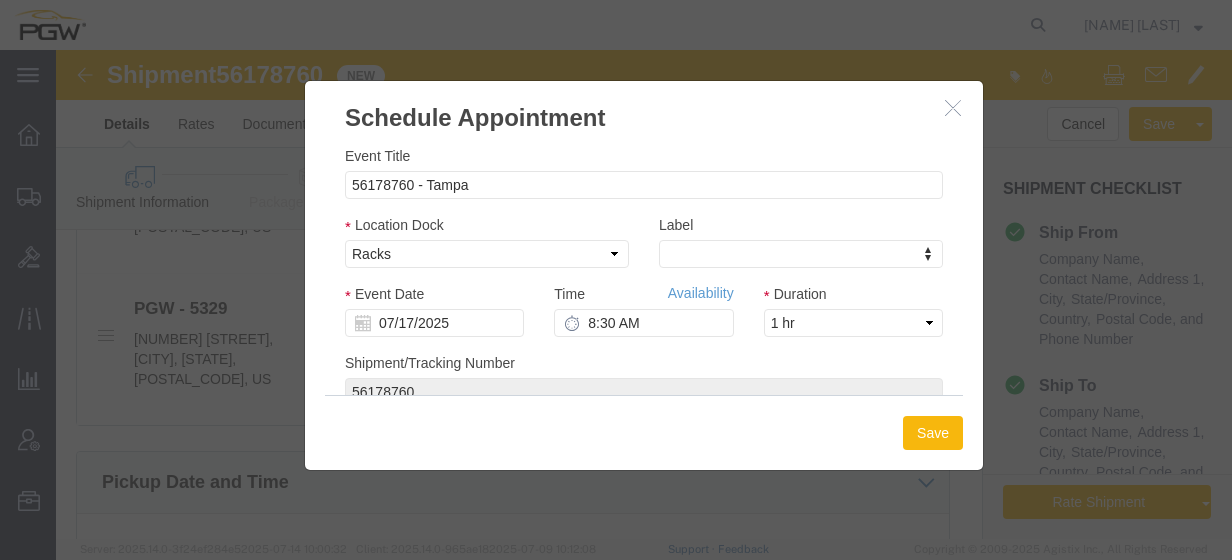 click on "Save" 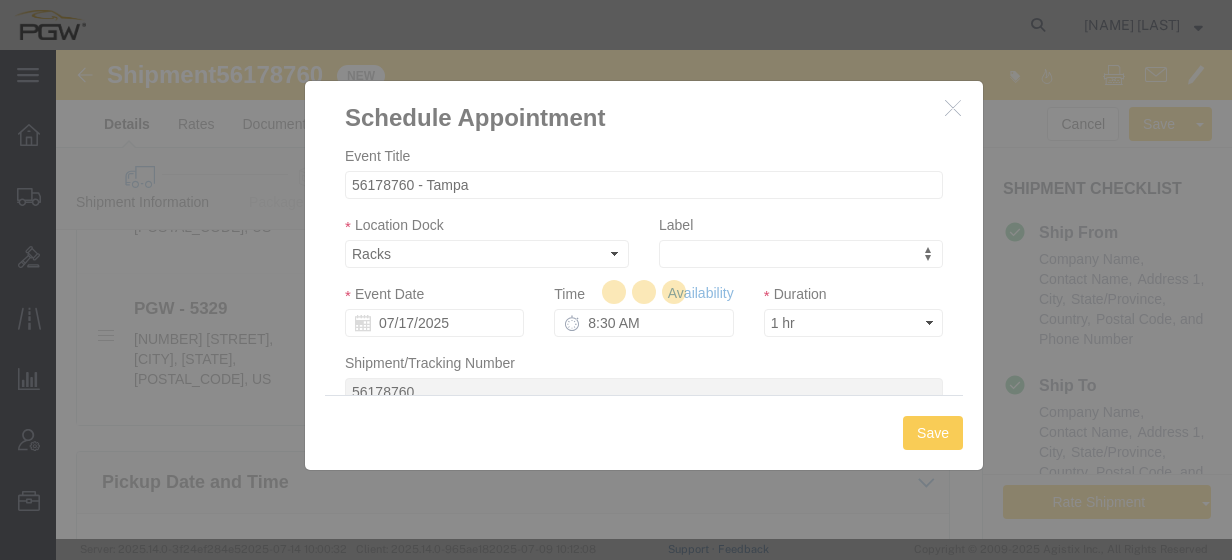 type 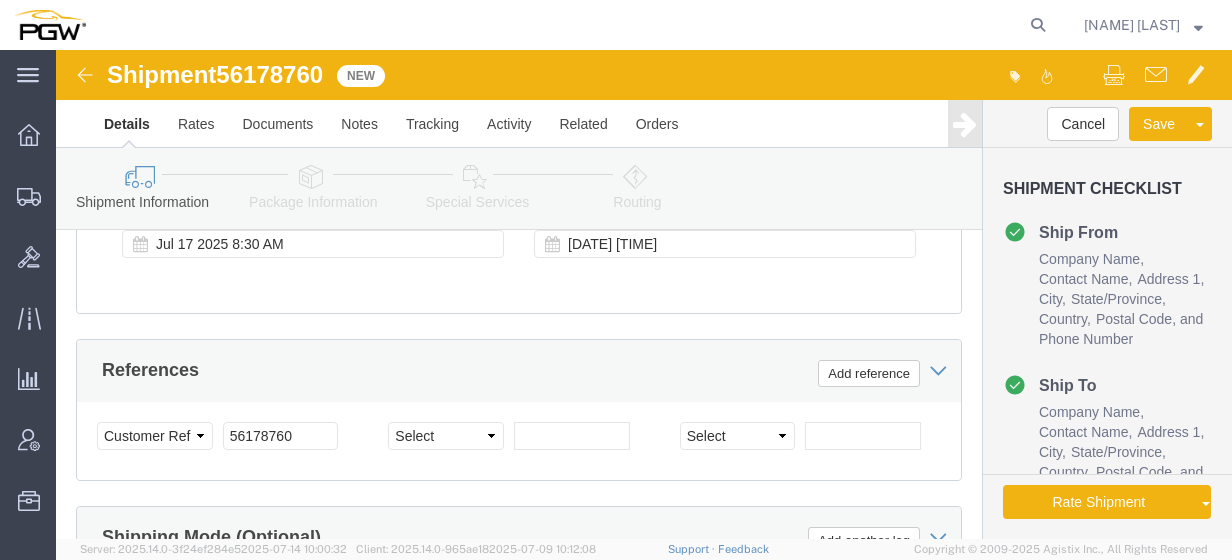 scroll, scrollTop: 1439, scrollLeft: 0, axis: vertical 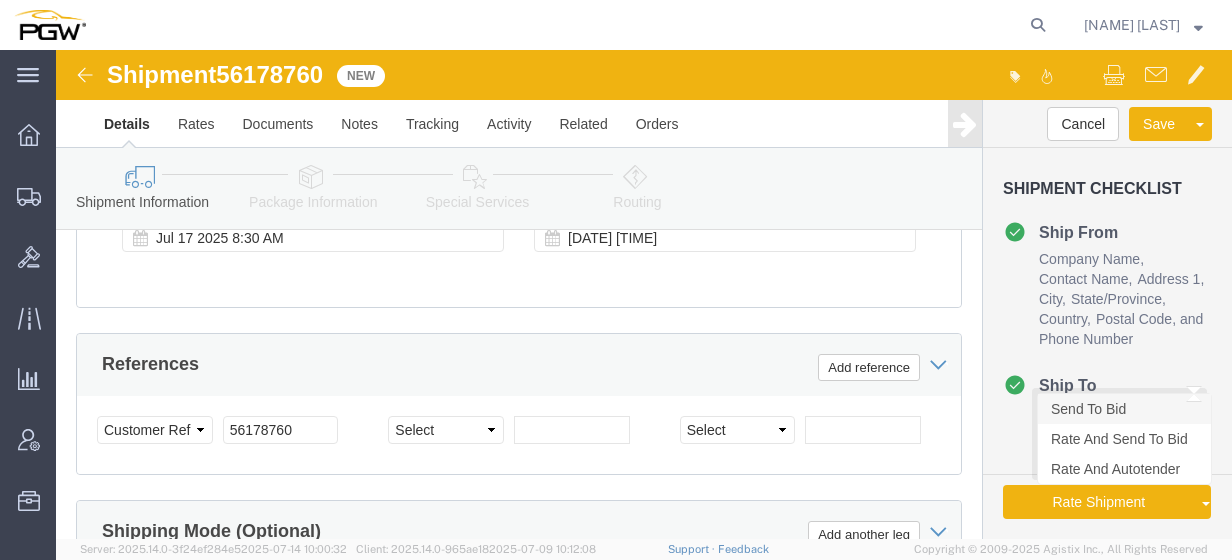 click on "Send To Bid" 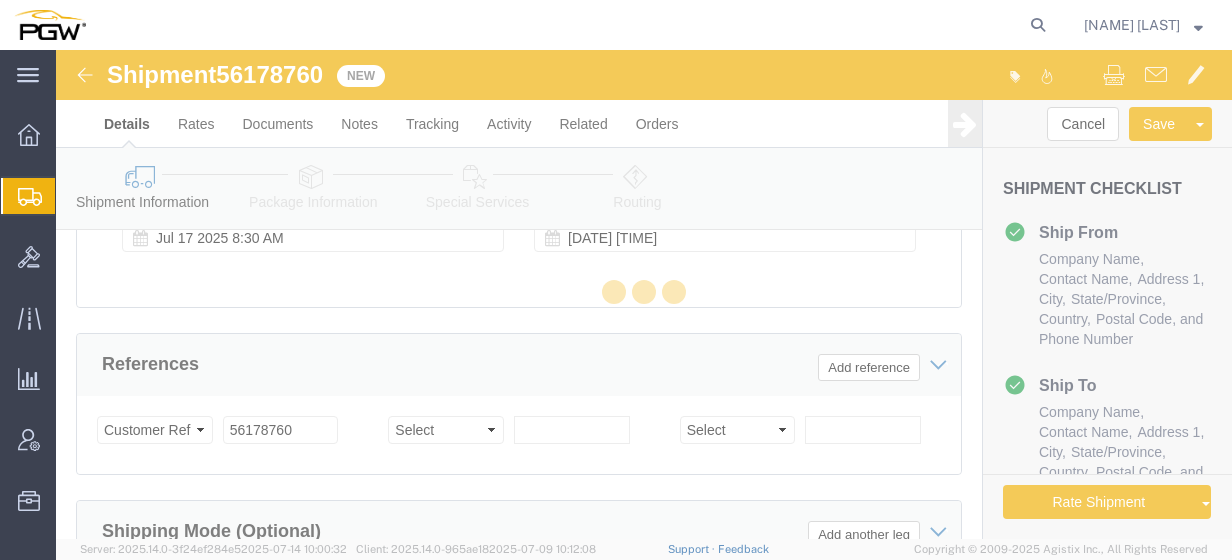 select on "28279" 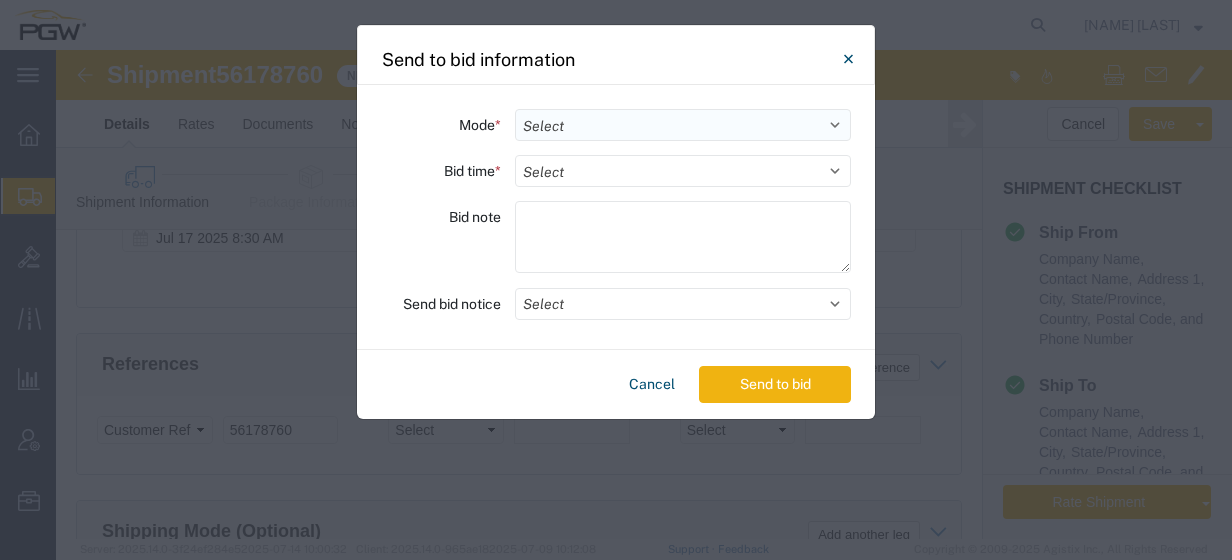 click on "Select Small Parcel Truckload Air Rail Less than Truckload Ocean Freight Multi-Leg" 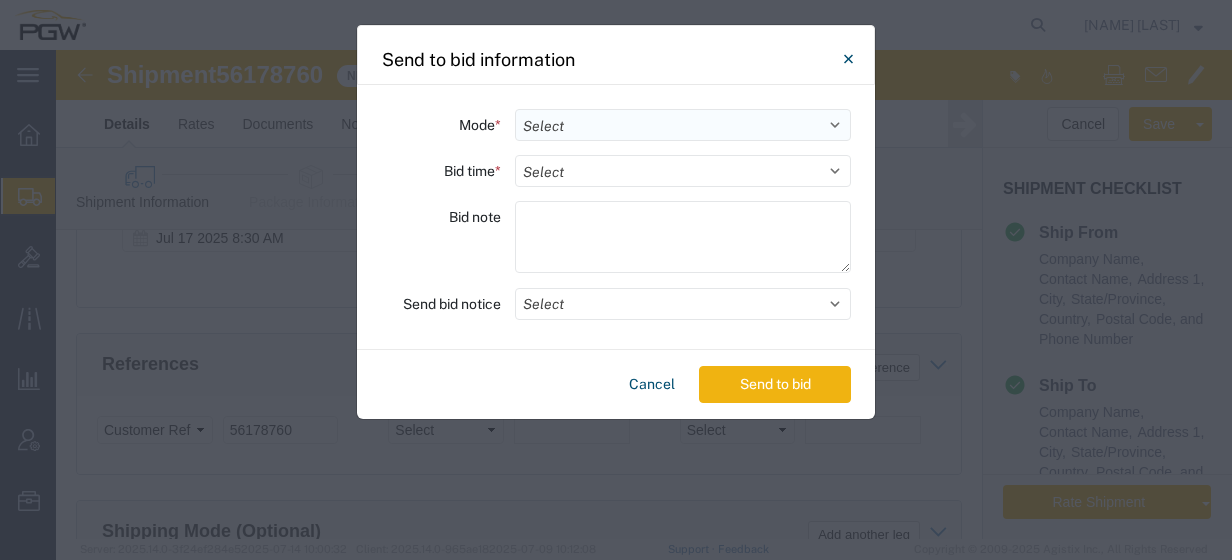 select on "TL" 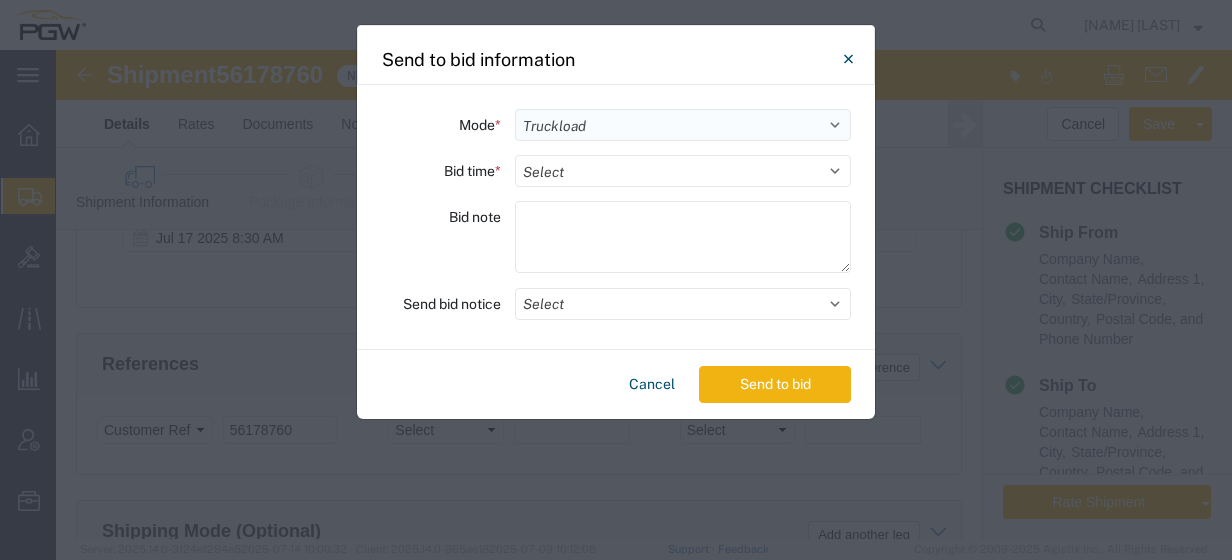 click on "Select Small Parcel Truckload Air Rail Less than Truckload Ocean Freight Multi-Leg" 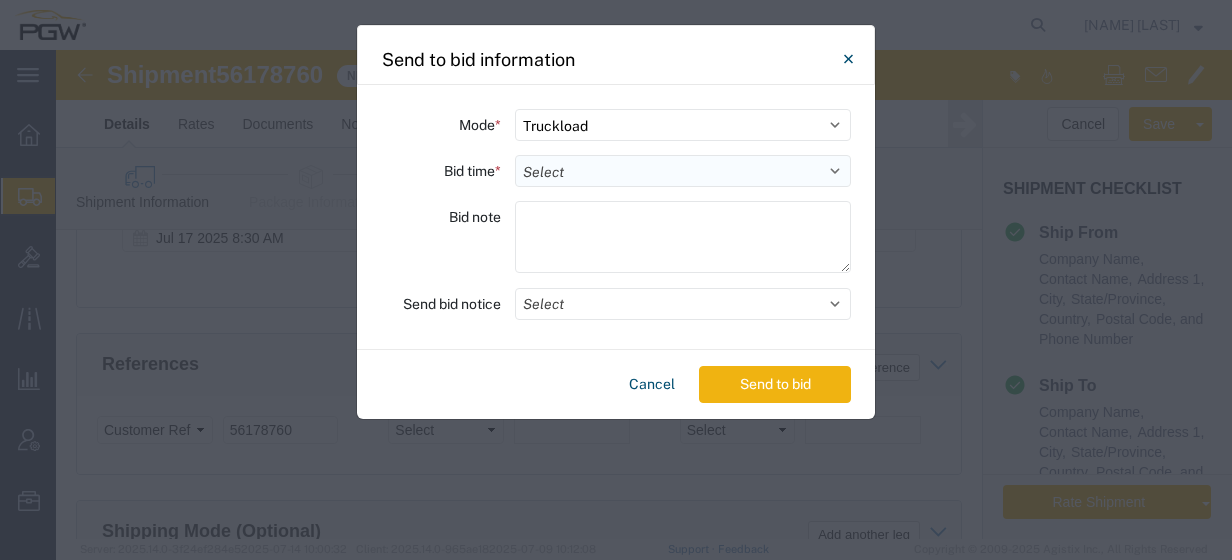 click on "Select 30 Min (Rush) 1 Hour (Rush) 2 Hours (Rush) 4 Hours (Rush) 8 Hours (Rush) 12 Hours (Rush) 16 Hours (Rush) 20 Hours (Rush) 24 Hours (Standard) 28 Hours (Extended) 32 Hours (Extended) 36 Hours (Extended) 2 Days (Extended) 3 Days (Extended) 4 Days (Extended) 5 Days (Extended) 6 Days (Extended) 7 Days (Extended)" 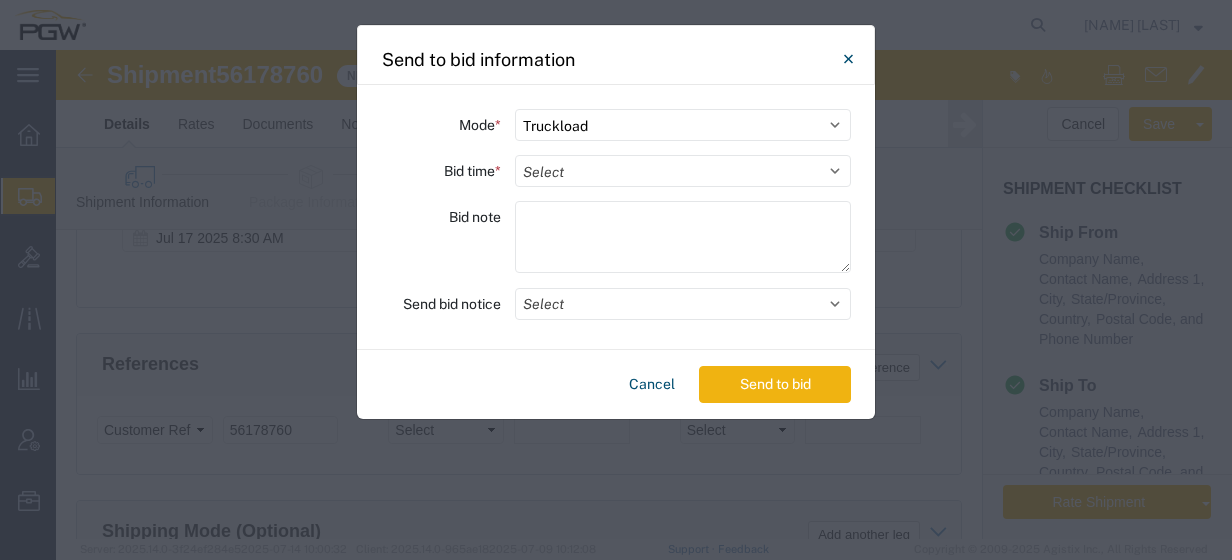 select on "24" 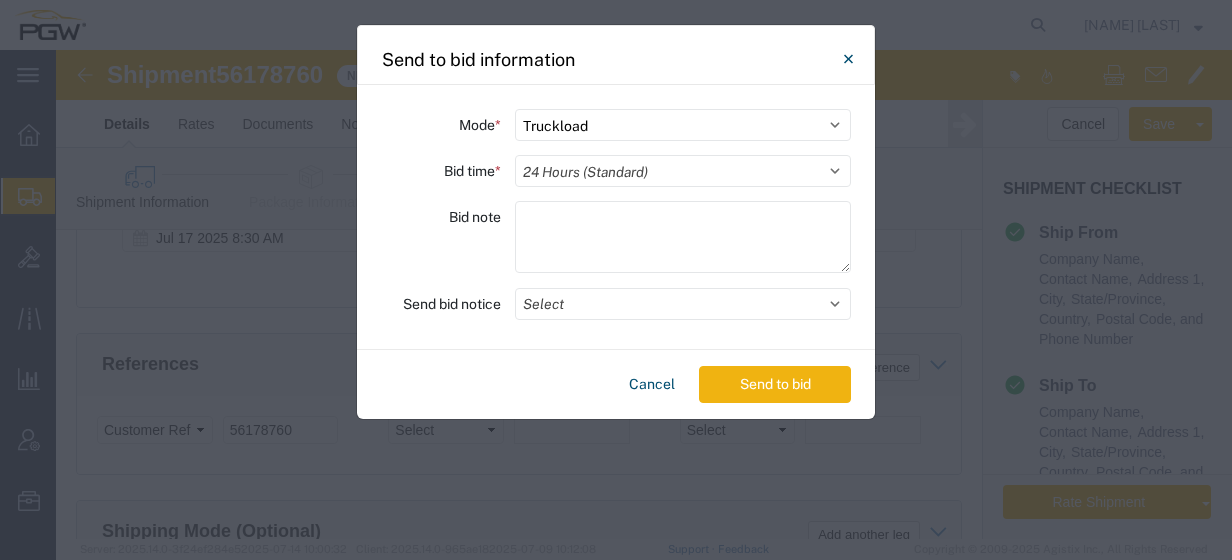 click on "Select 30 Min (Rush) 1 Hour (Rush) 2 Hours (Rush) 4 Hours (Rush) 8 Hours (Rush) 12 Hours (Rush) 16 Hours (Rush) 20 Hours (Rush) 24 Hours (Standard) 28 Hours (Extended) 32 Hours (Extended) 36 Hours (Extended) 2 Days (Extended) 3 Days (Extended) 4 Days (Extended) 5 Days (Extended) 6 Days (Extended) 7 Days (Extended)" 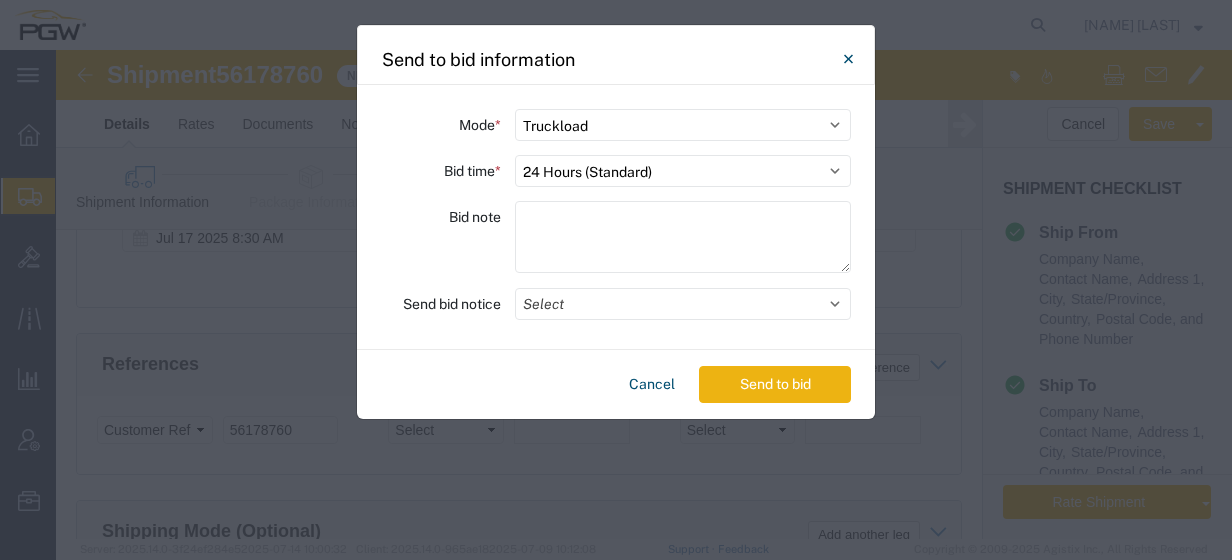 click on "Send to bid" 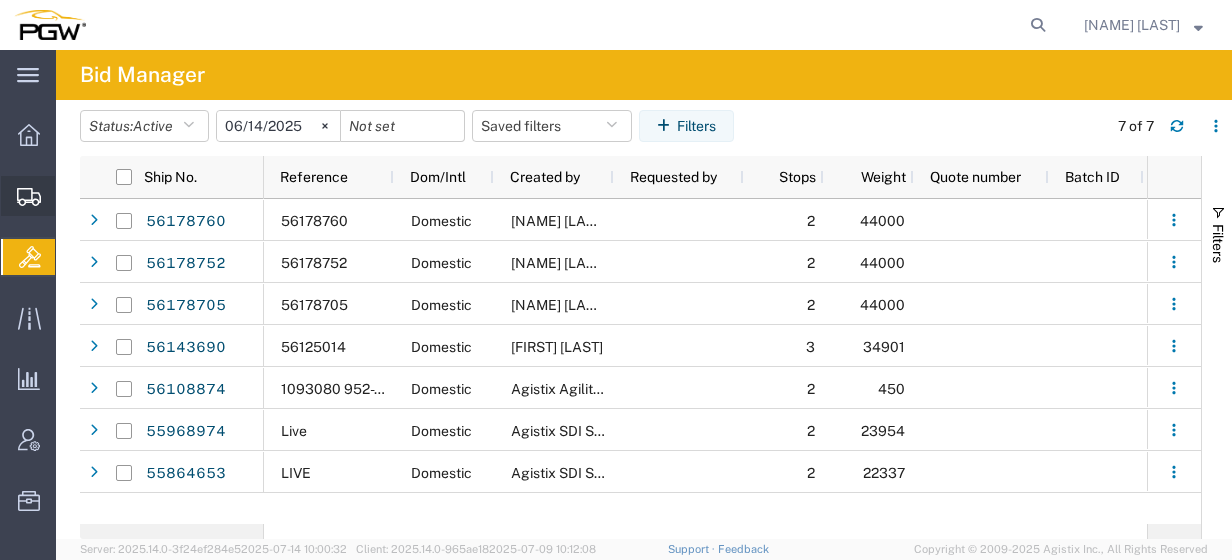click on "Create from Template" 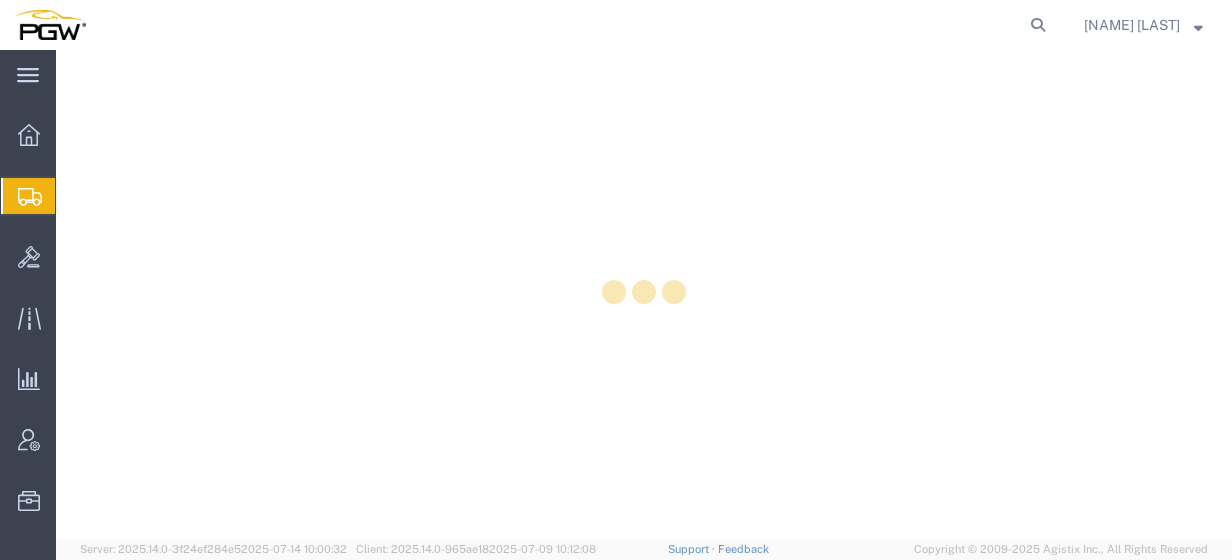 scroll, scrollTop: 0, scrollLeft: 0, axis: both 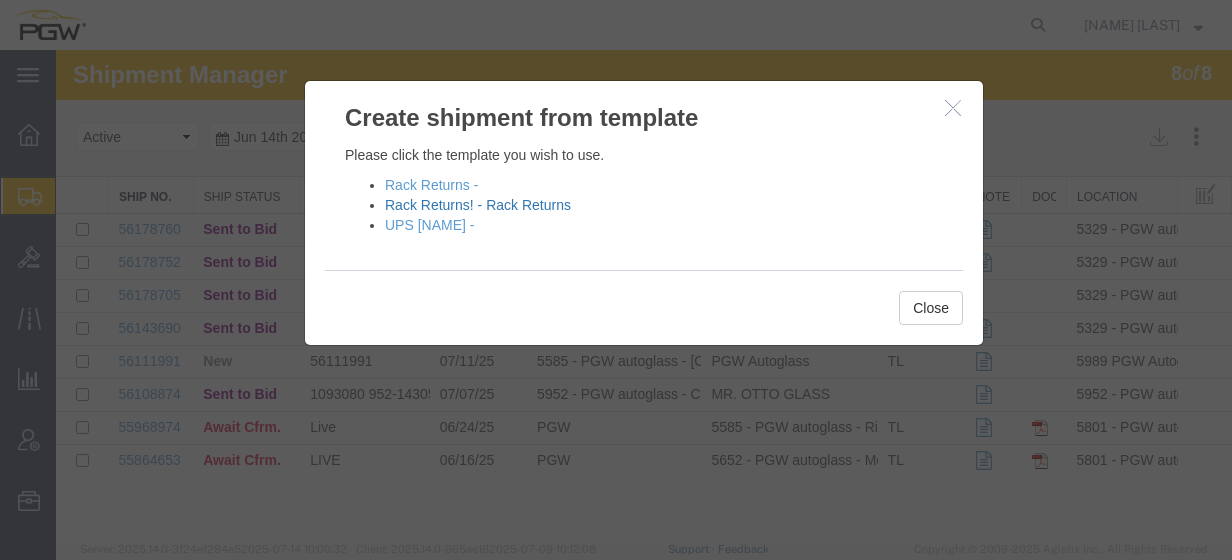 click on "Rack Returns! - Rack Returns" at bounding box center (478, 205) 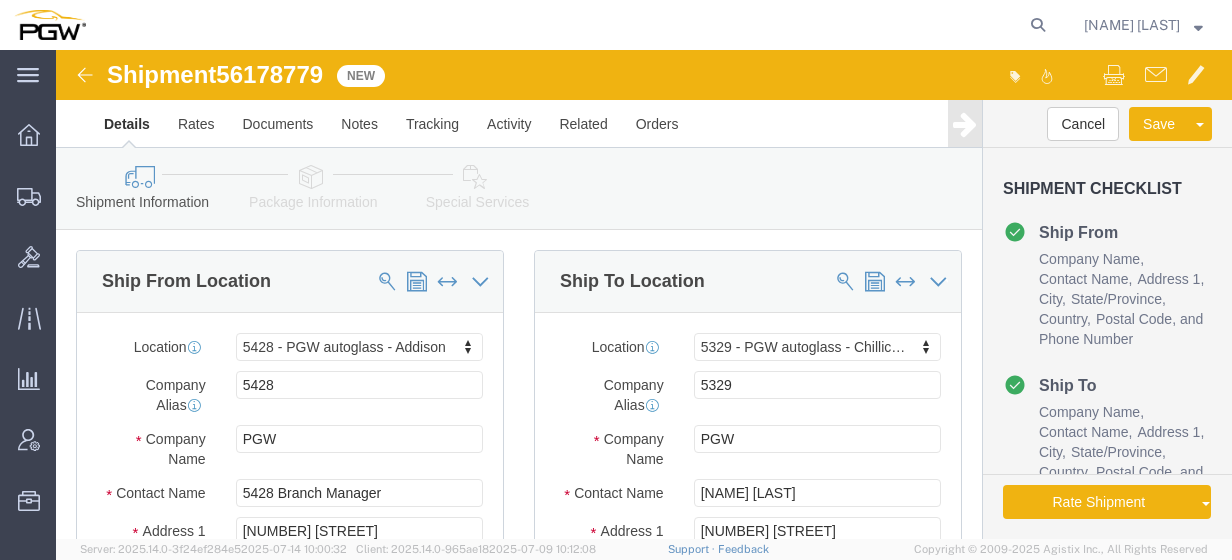 select on "28281" 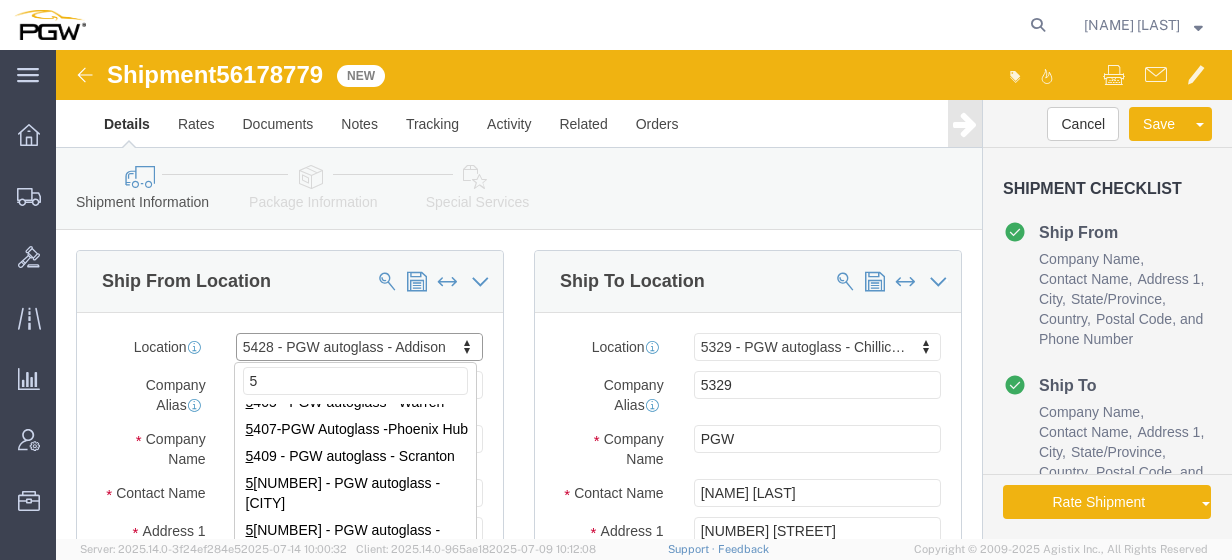 scroll, scrollTop: 0, scrollLeft: 0, axis: both 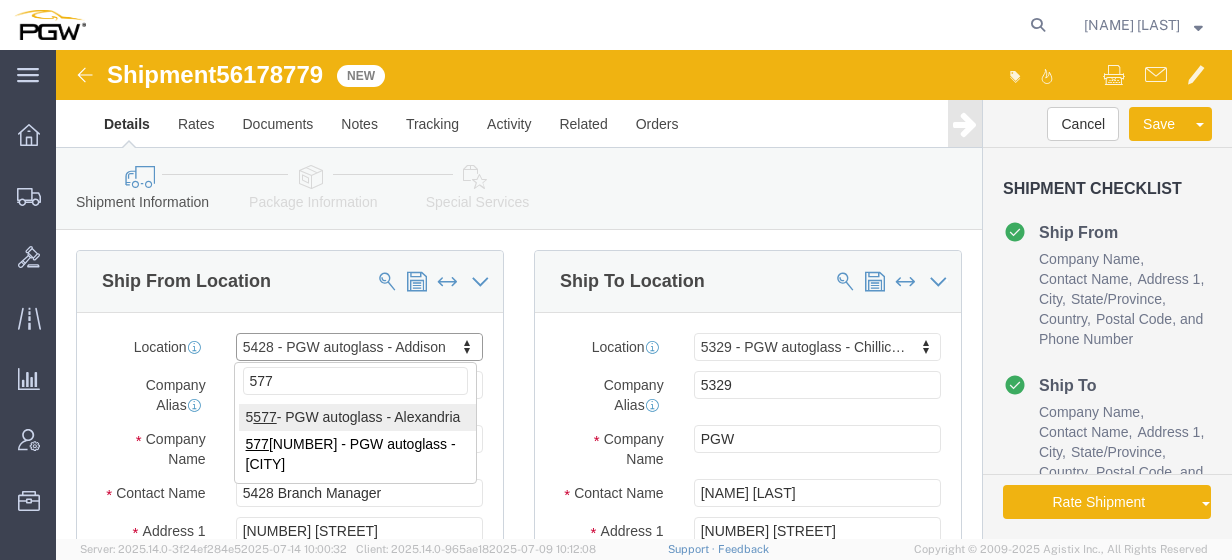 type on "577" 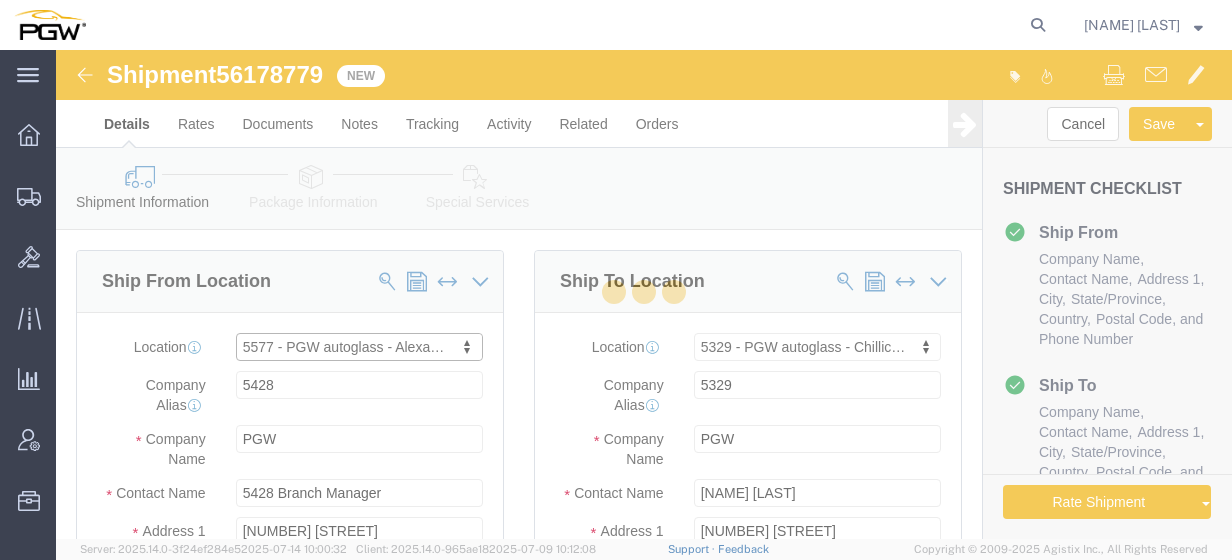 type on "5577" 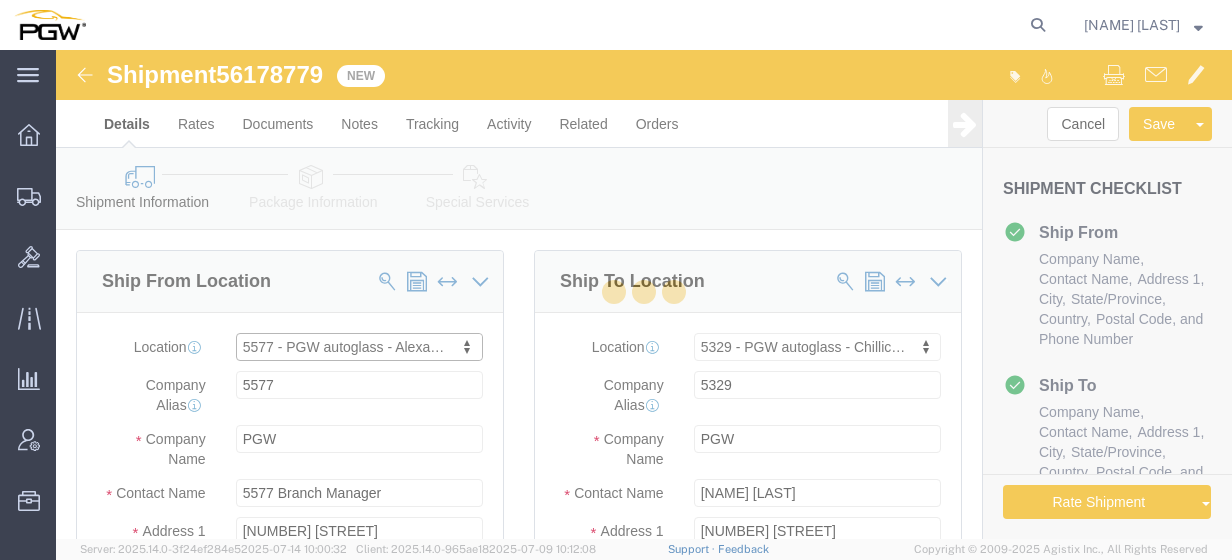 select on "VA" 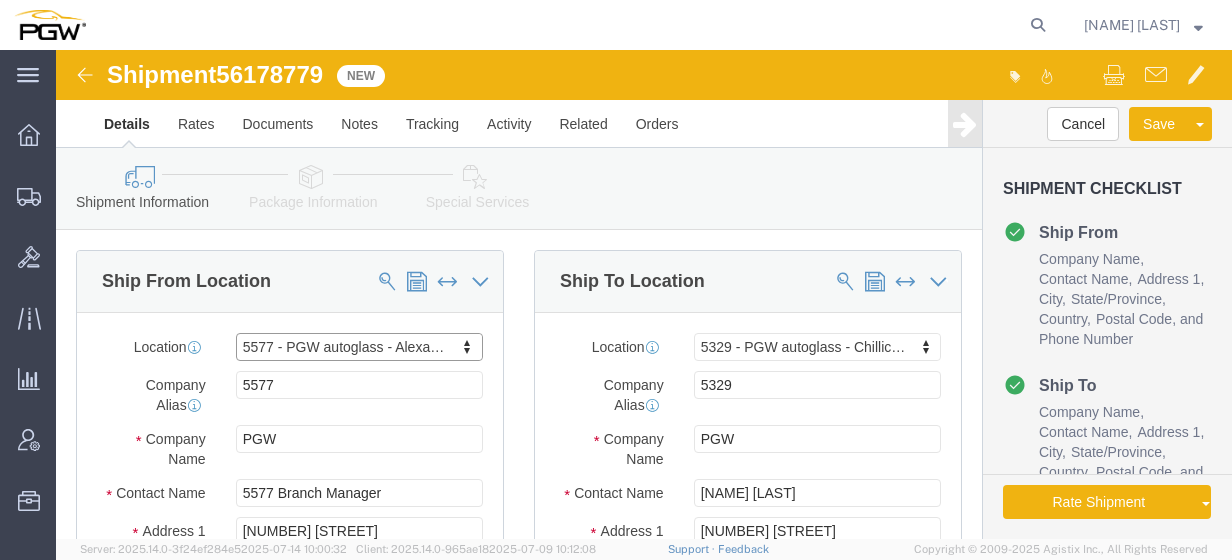 scroll, scrollTop: 22, scrollLeft: 0, axis: vertical 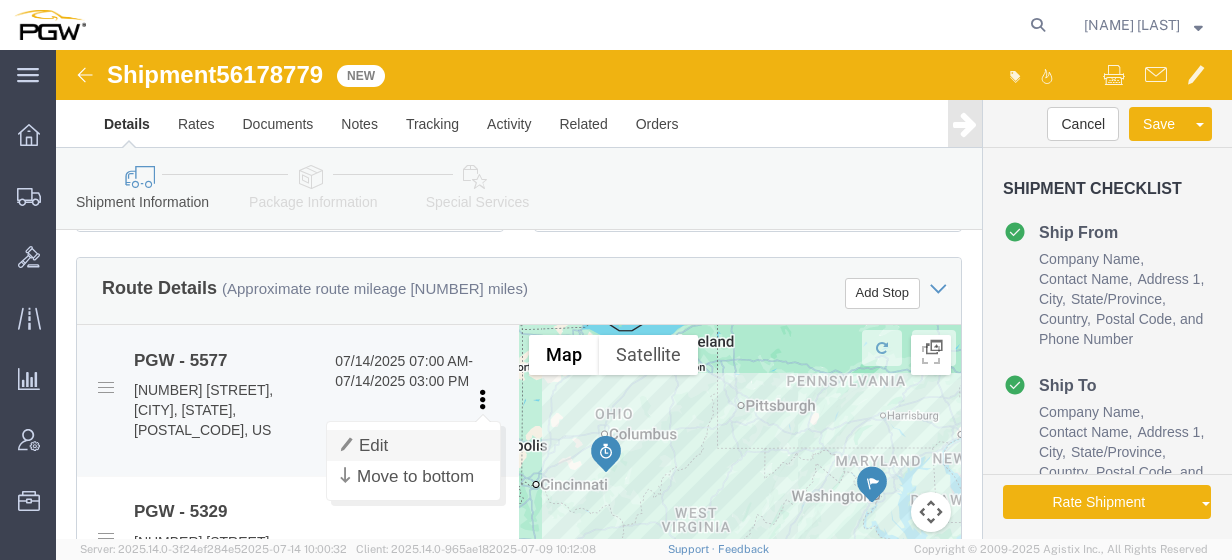 click on "Edit" 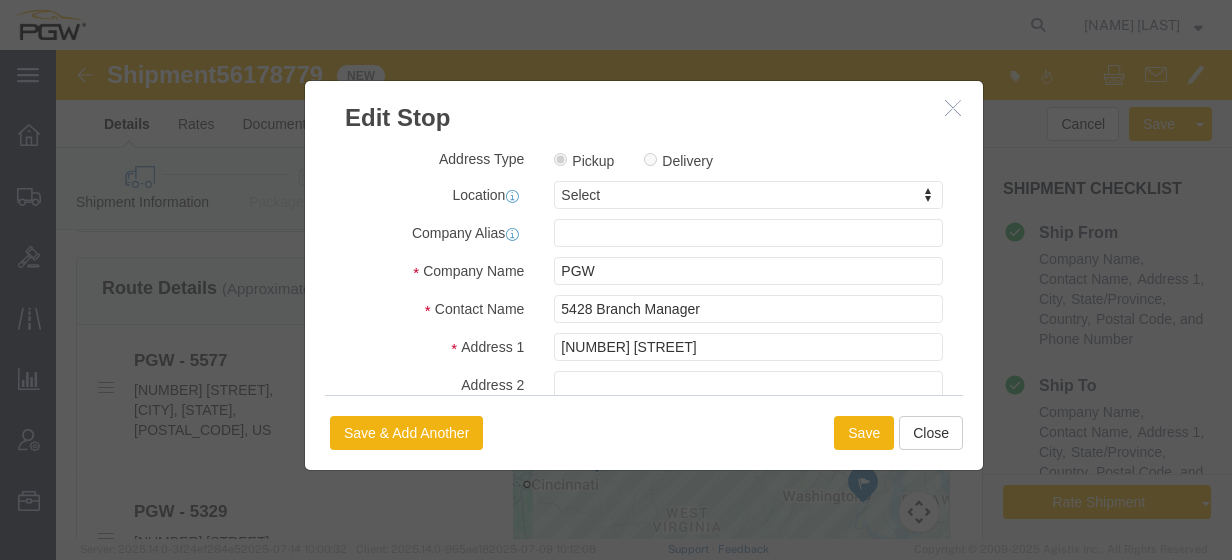 click 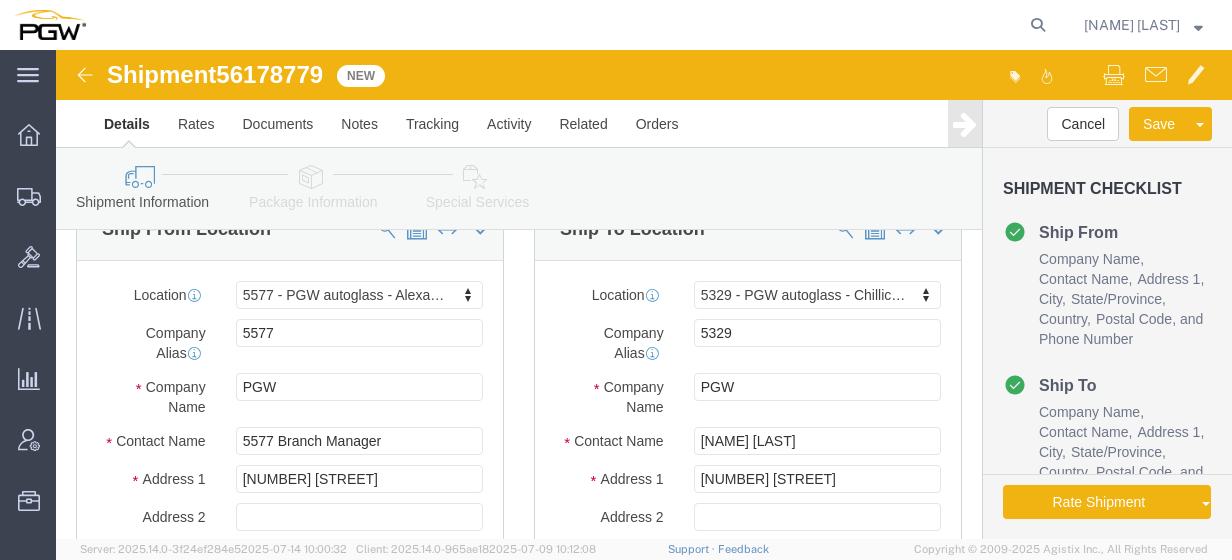 scroll, scrollTop: 56, scrollLeft: 0, axis: vertical 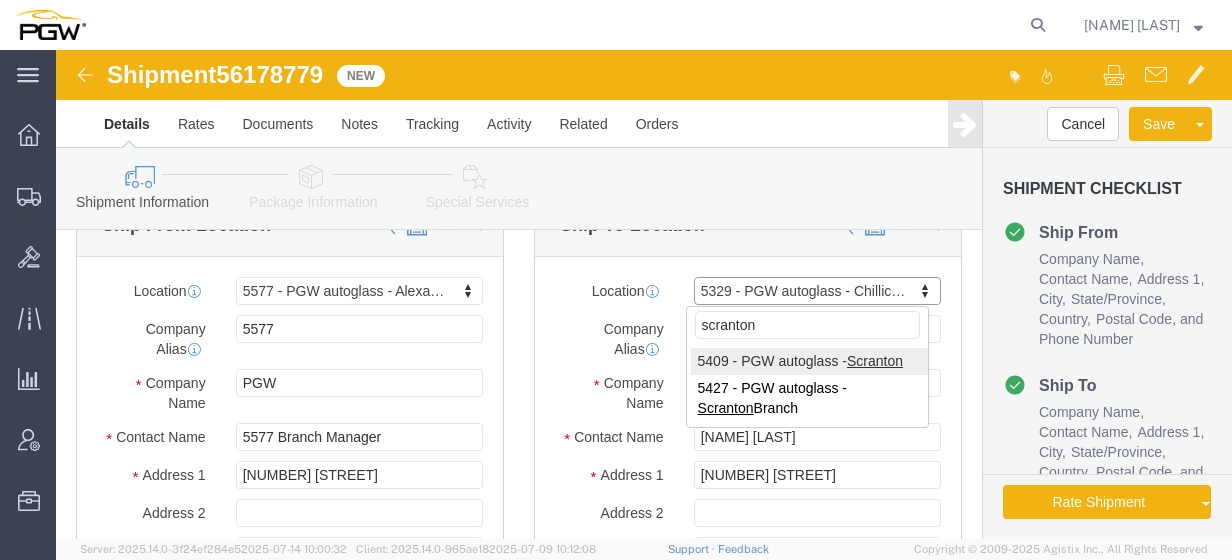 type on "scranton" 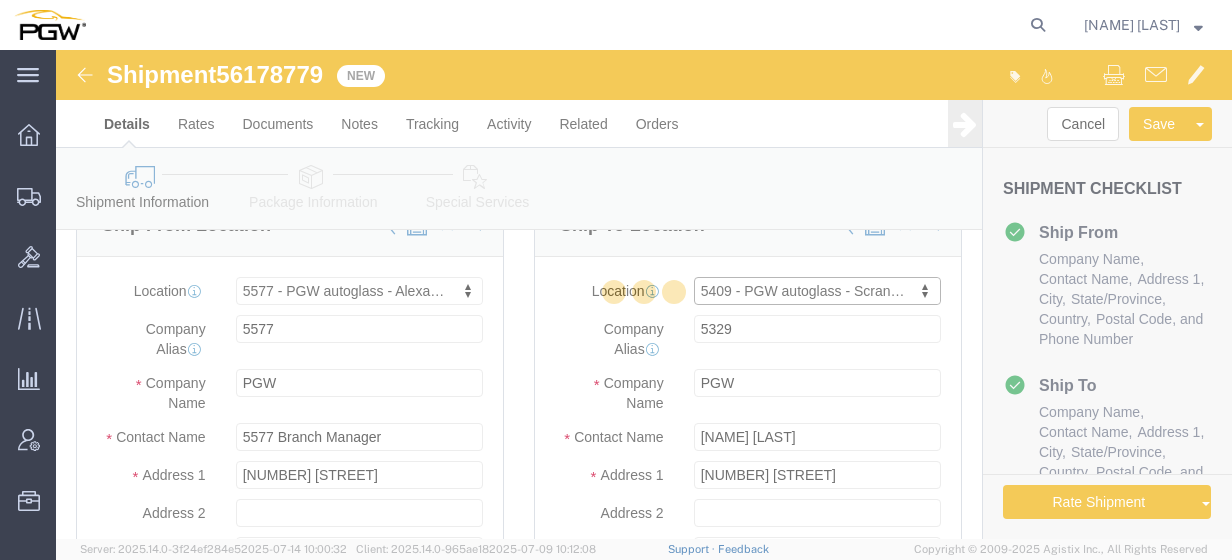 type on "5409" 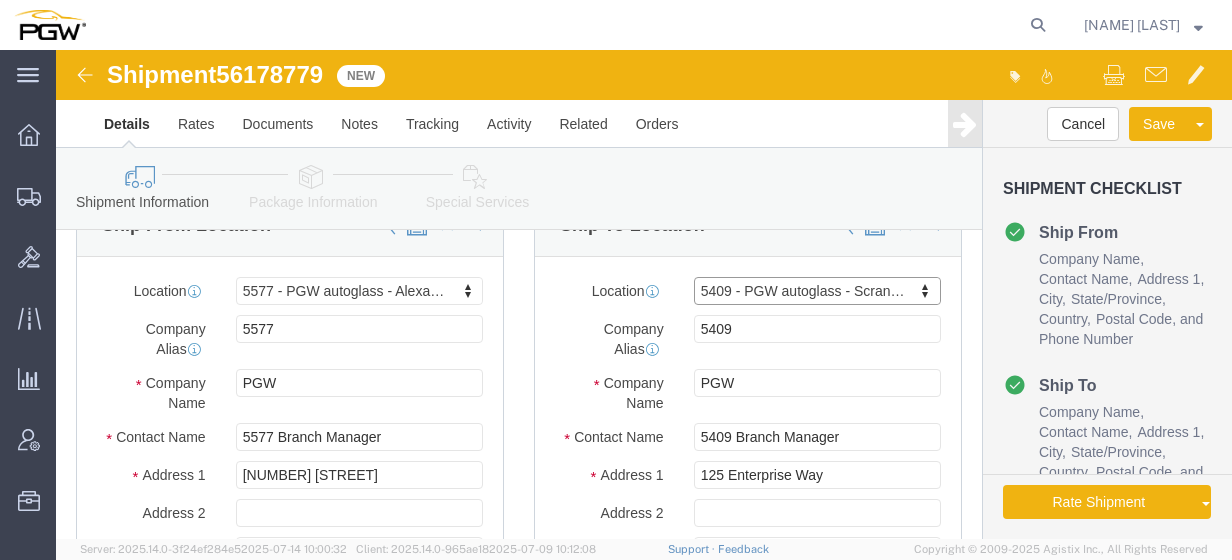 select on "PA" 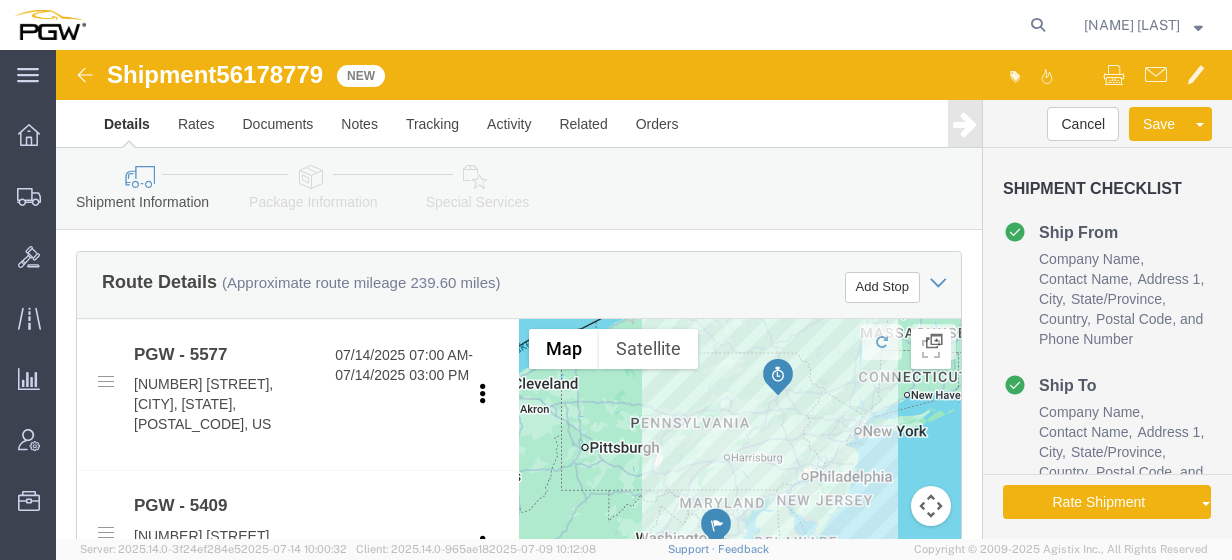 scroll, scrollTop: 701, scrollLeft: 0, axis: vertical 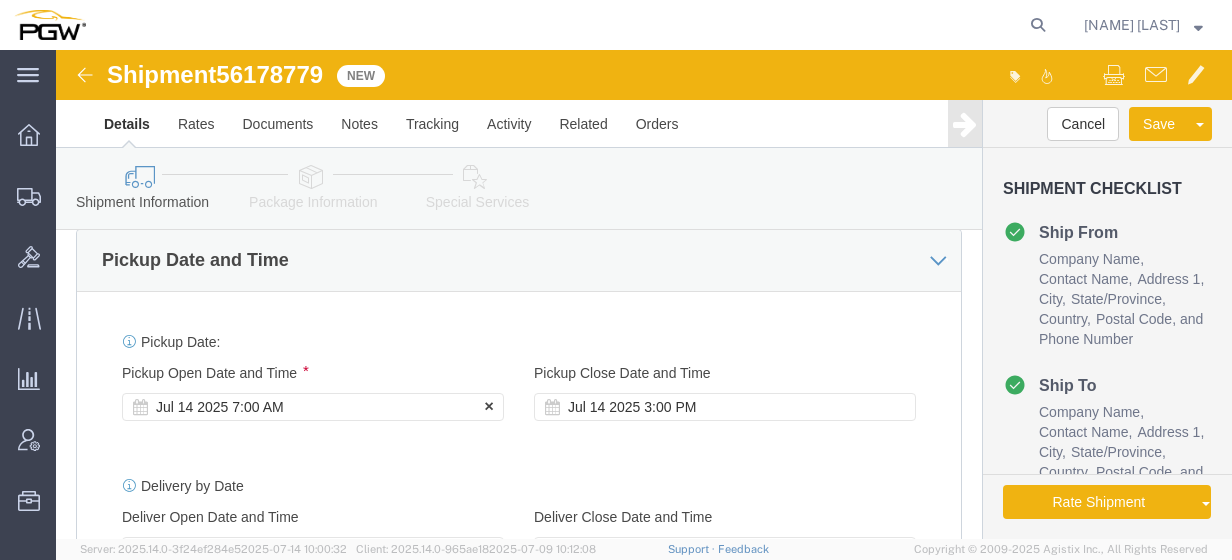 click on "Jul 14 2025 7:00 AM" 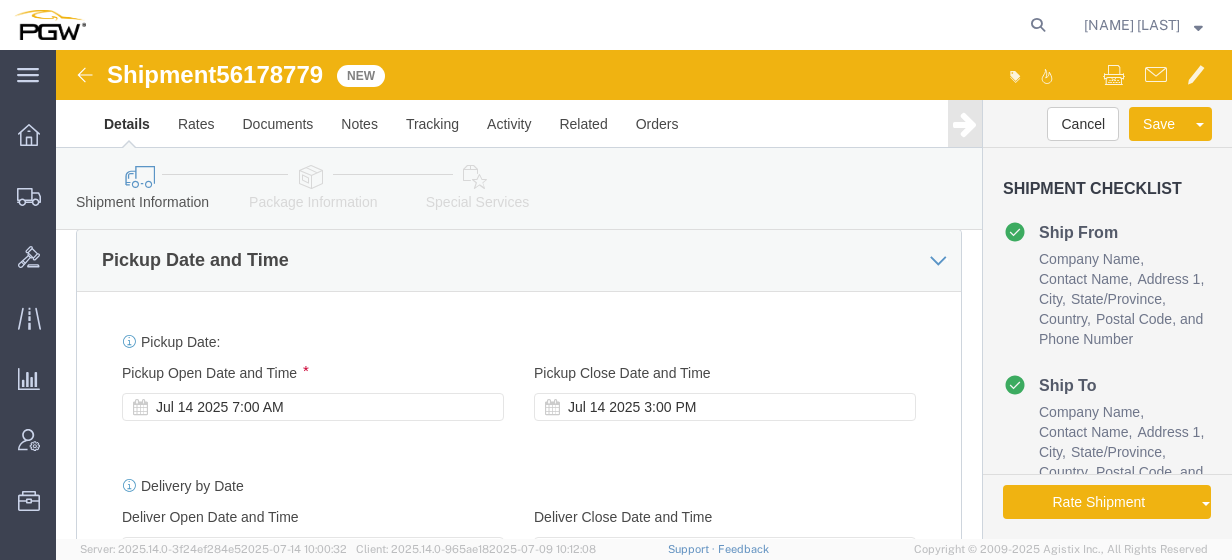 scroll, scrollTop: 1552, scrollLeft: 0, axis: vertical 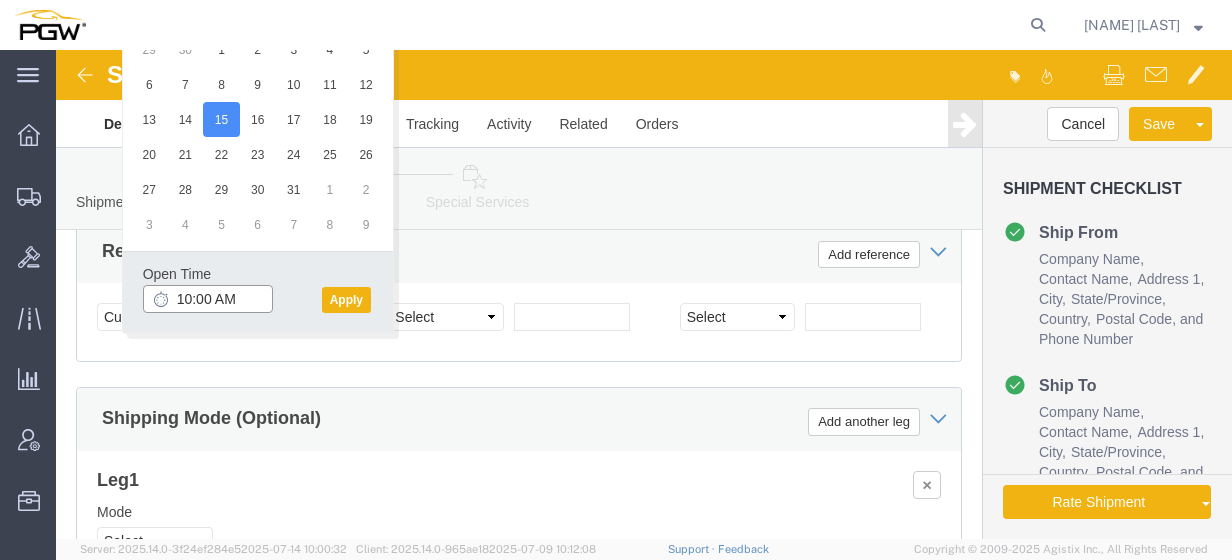 click on "10:00 AM" 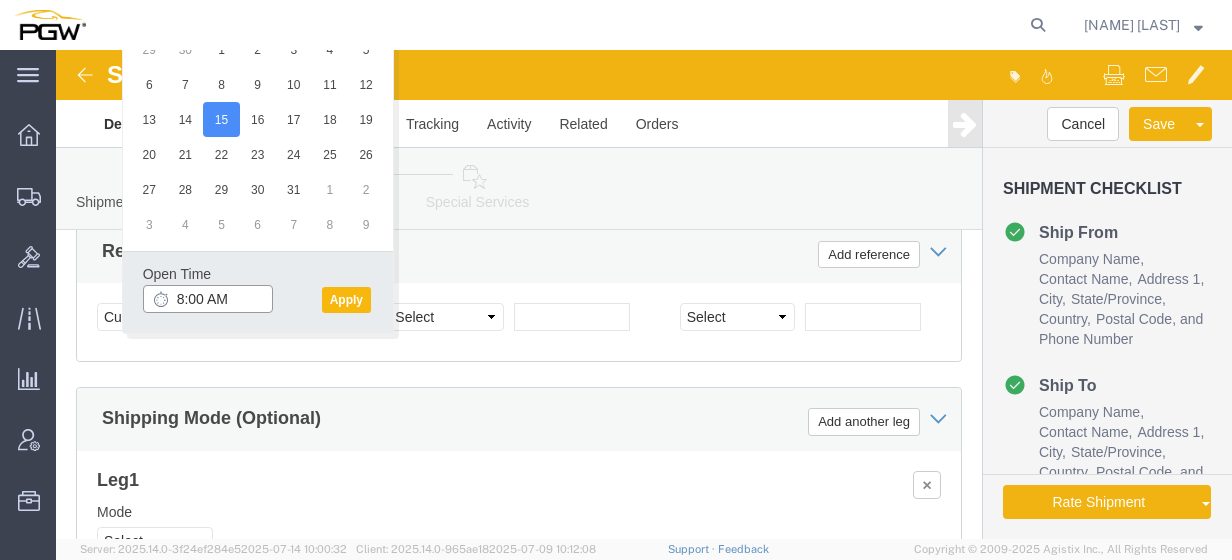 type on "8:00 AM" 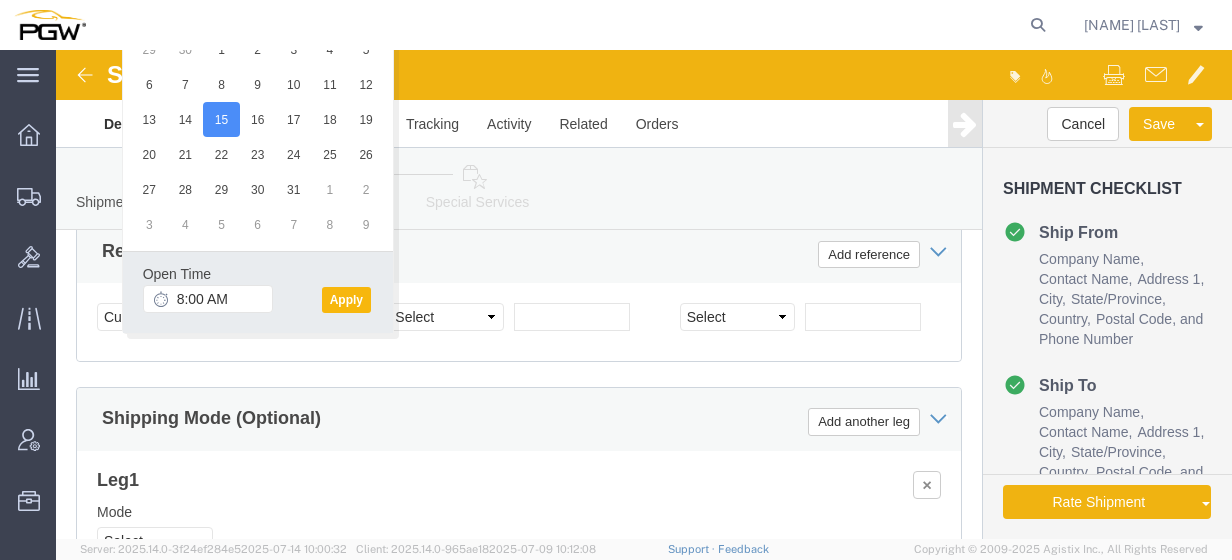 click on "Apply" 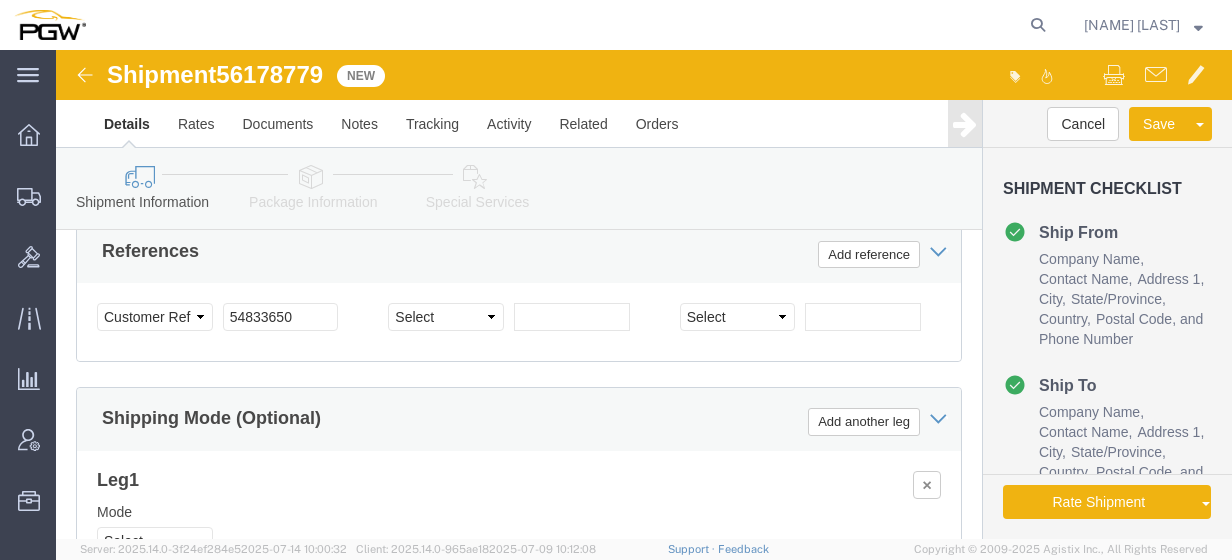 click on "56178779" 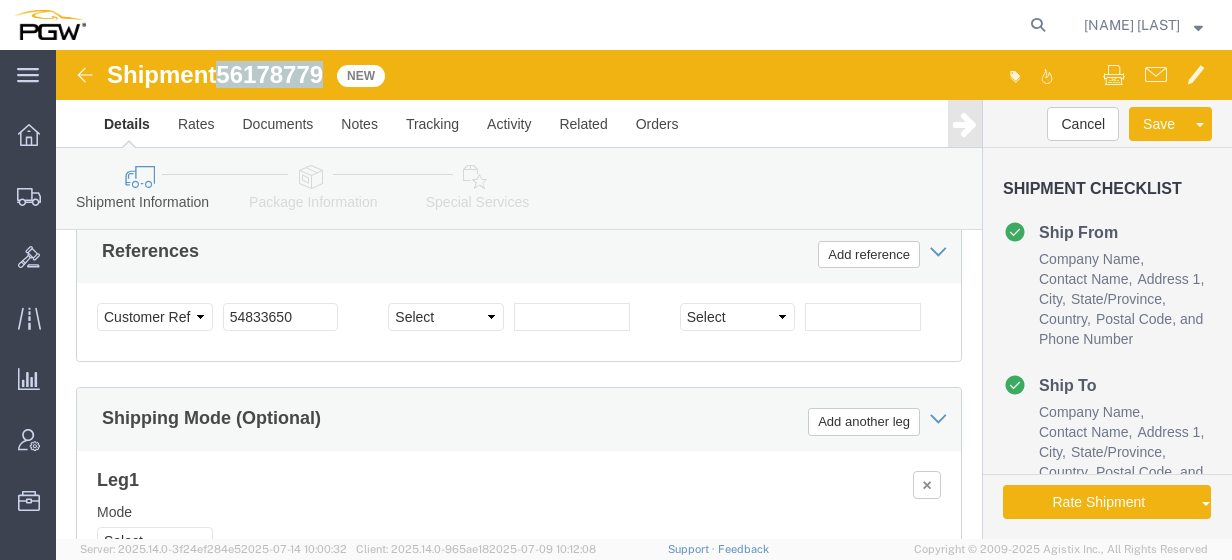 click on "56178779" 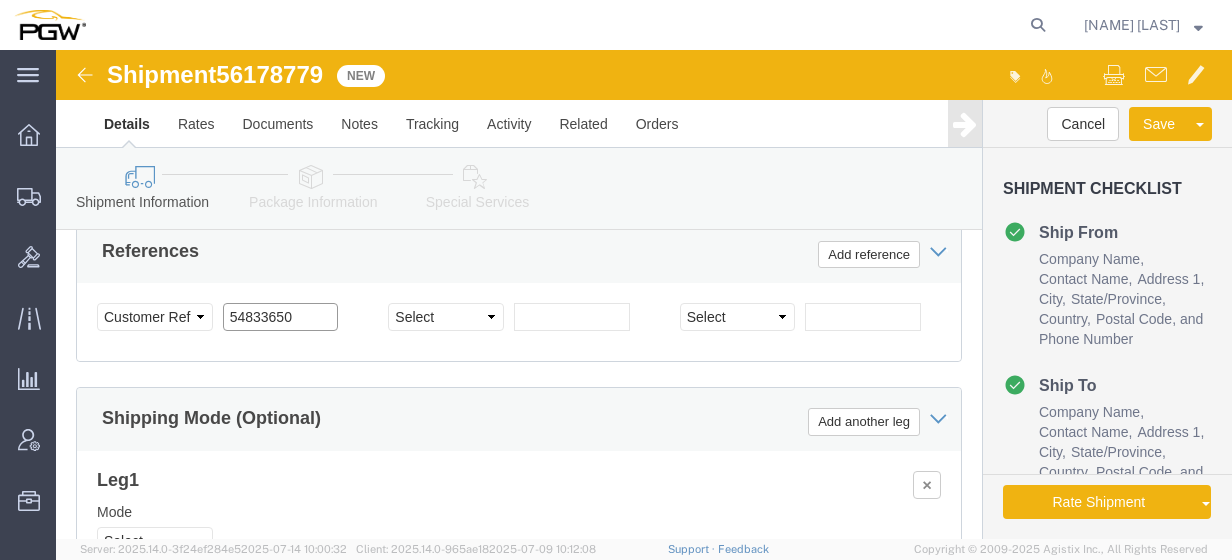 click on "54833650" 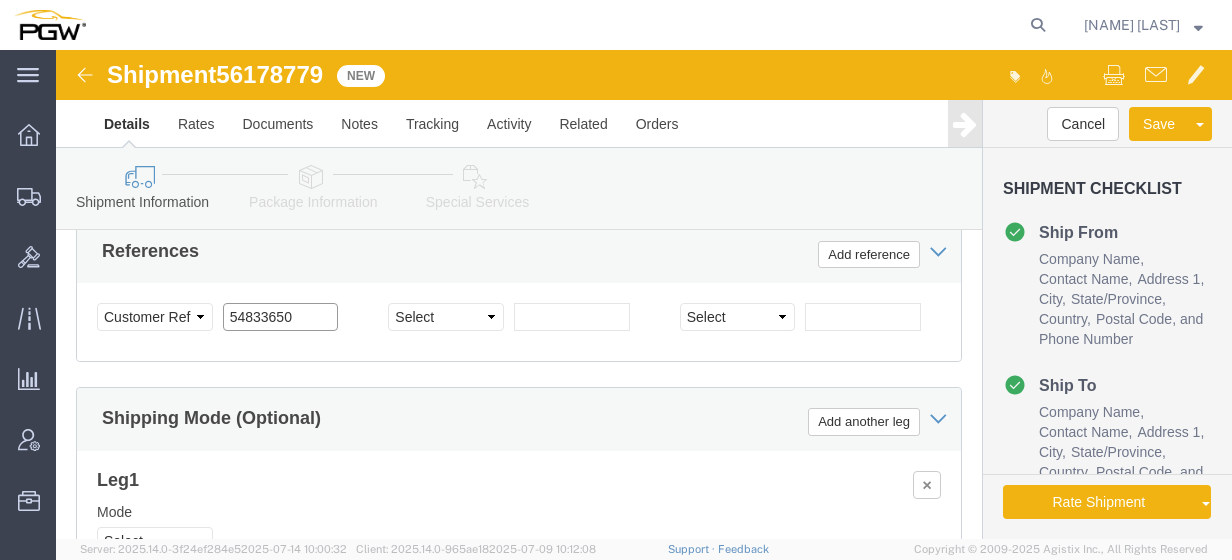 drag, startPoint x: 262, startPoint y: 218, endPoint x: 59, endPoint y: 216, distance: 203.00986 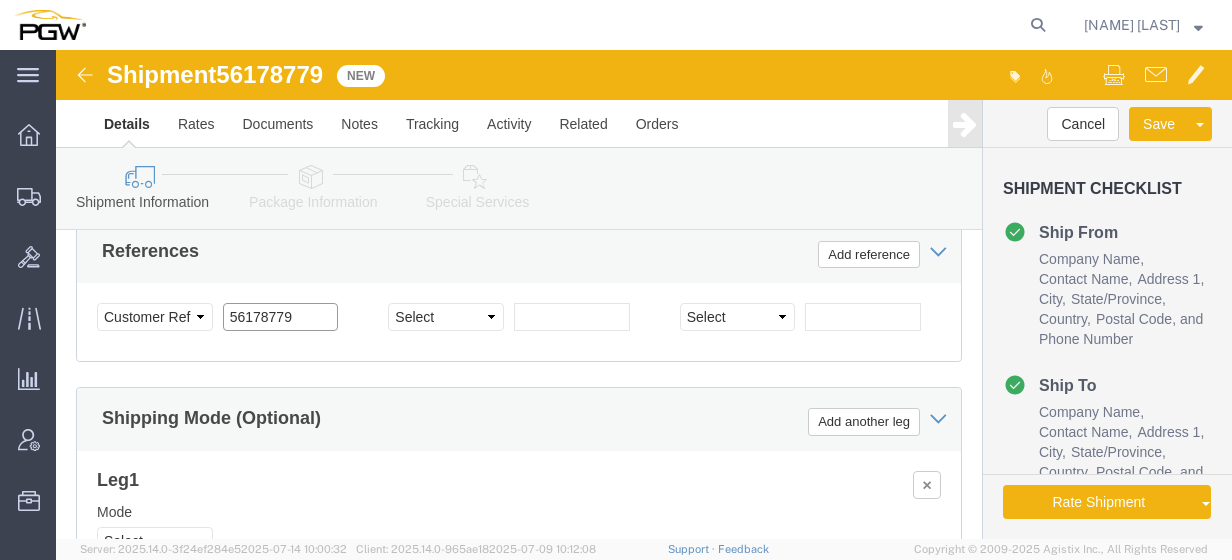 click on "56178779" 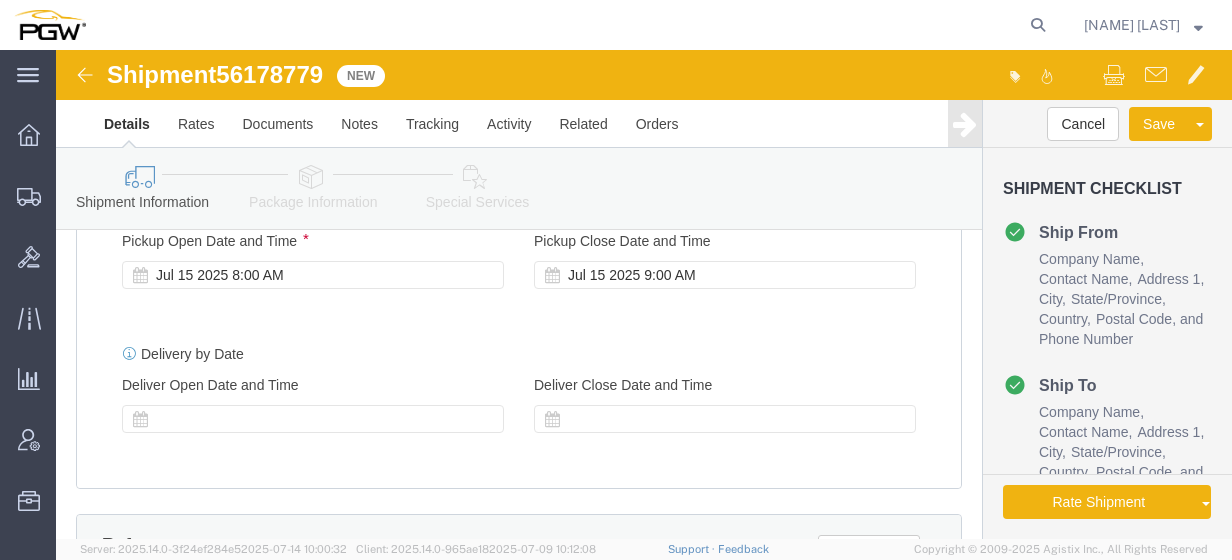 scroll, scrollTop: 1270, scrollLeft: 0, axis: vertical 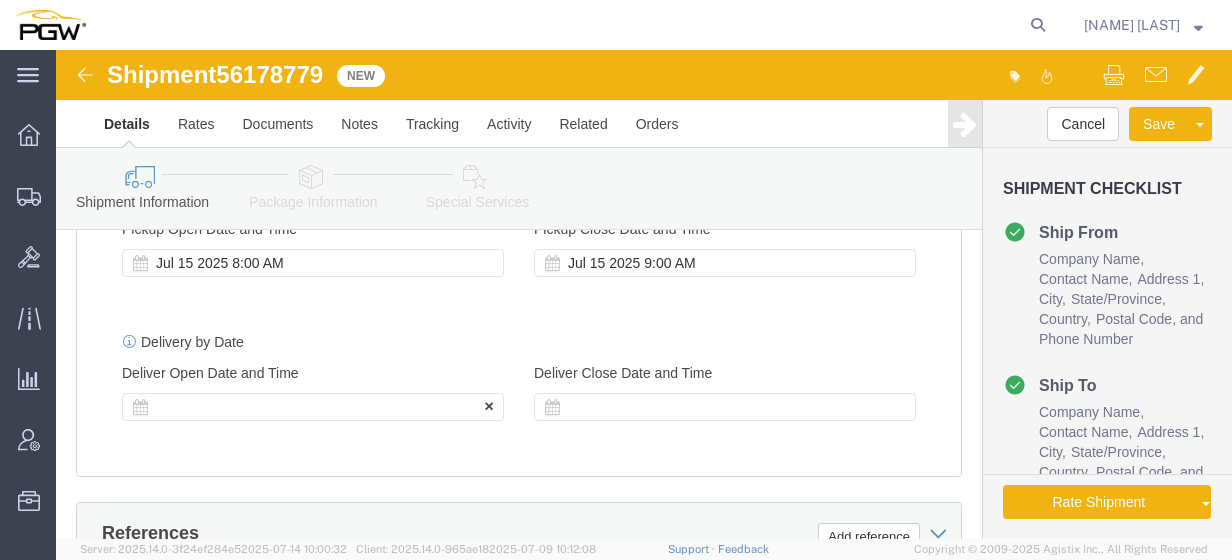 type on "56178779" 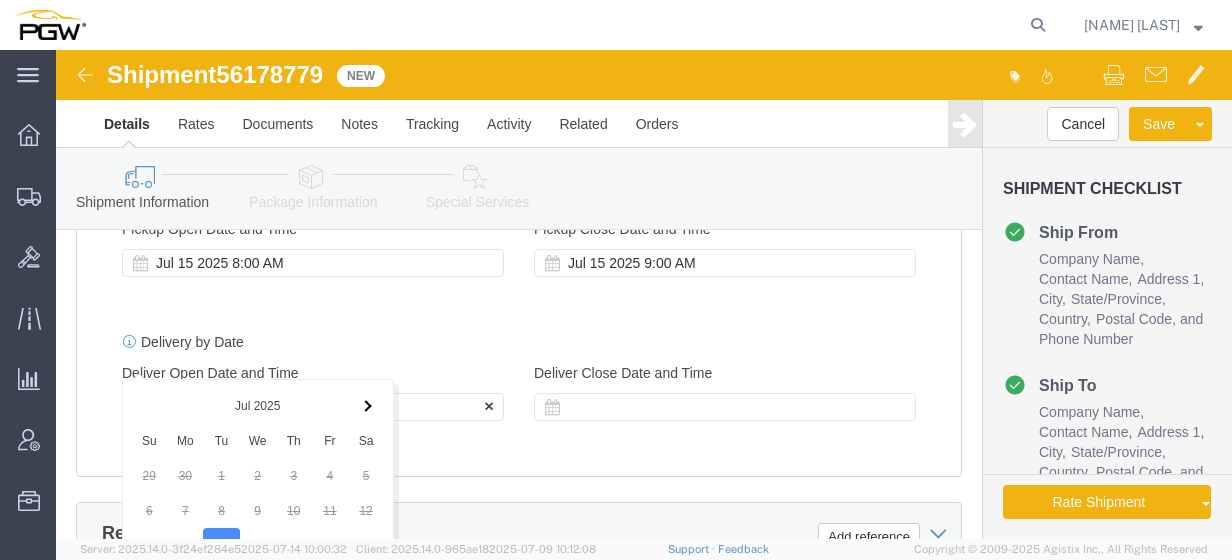 scroll, scrollTop: 1696, scrollLeft: 0, axis: vertical 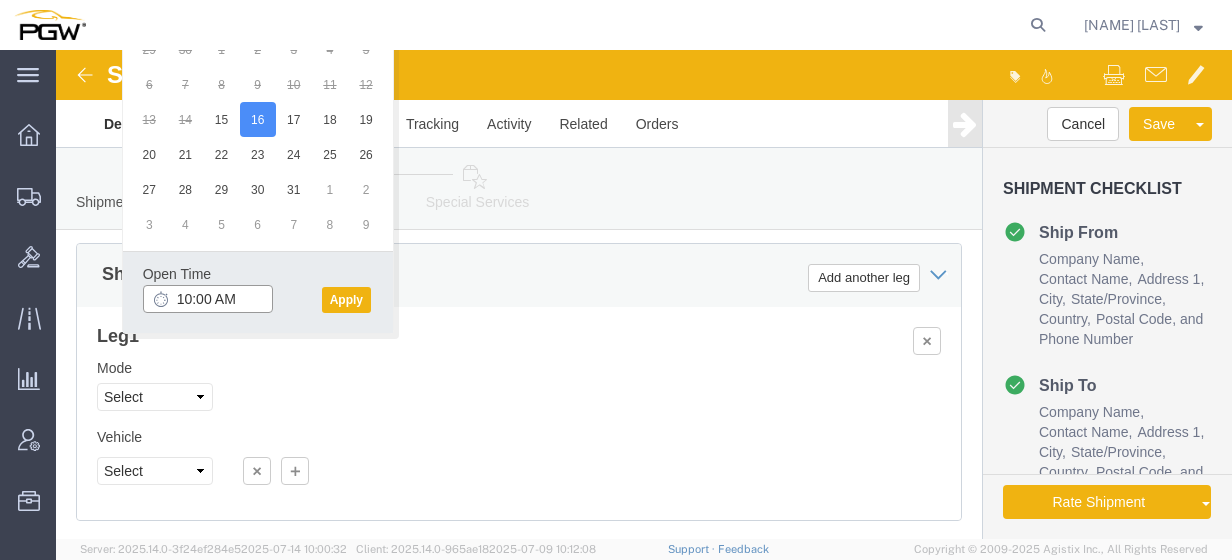 click on "10:00 AM" 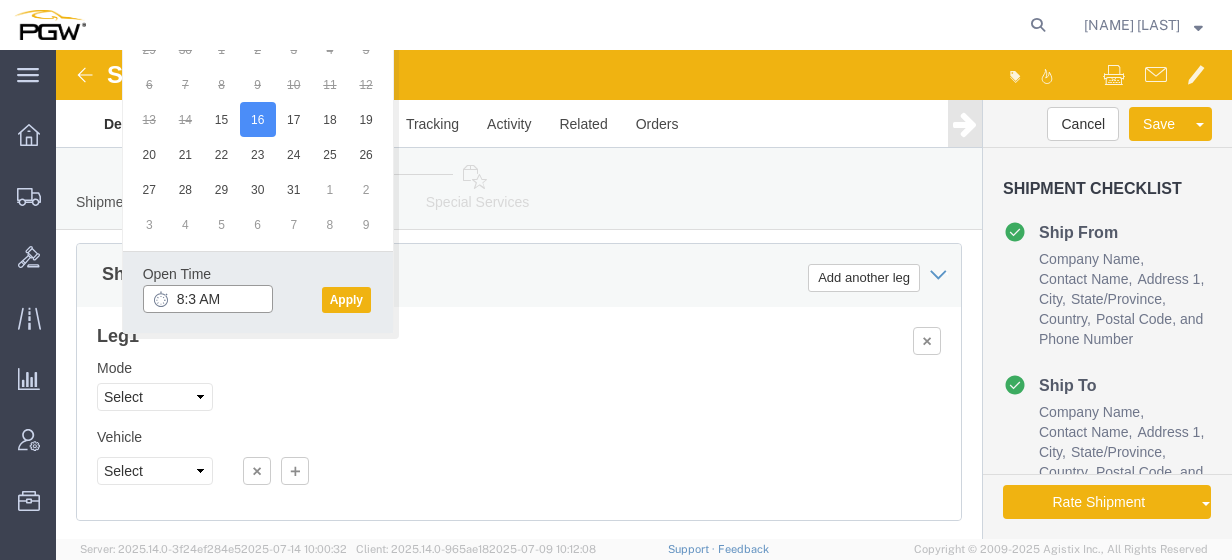 type on "8:30 AM" 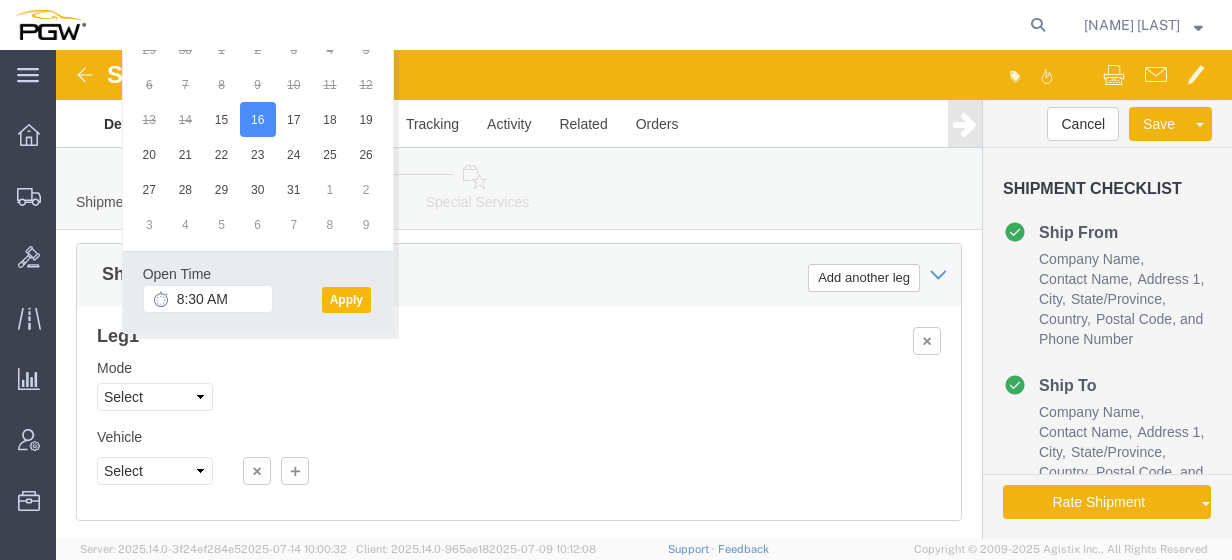 click on "Apply" 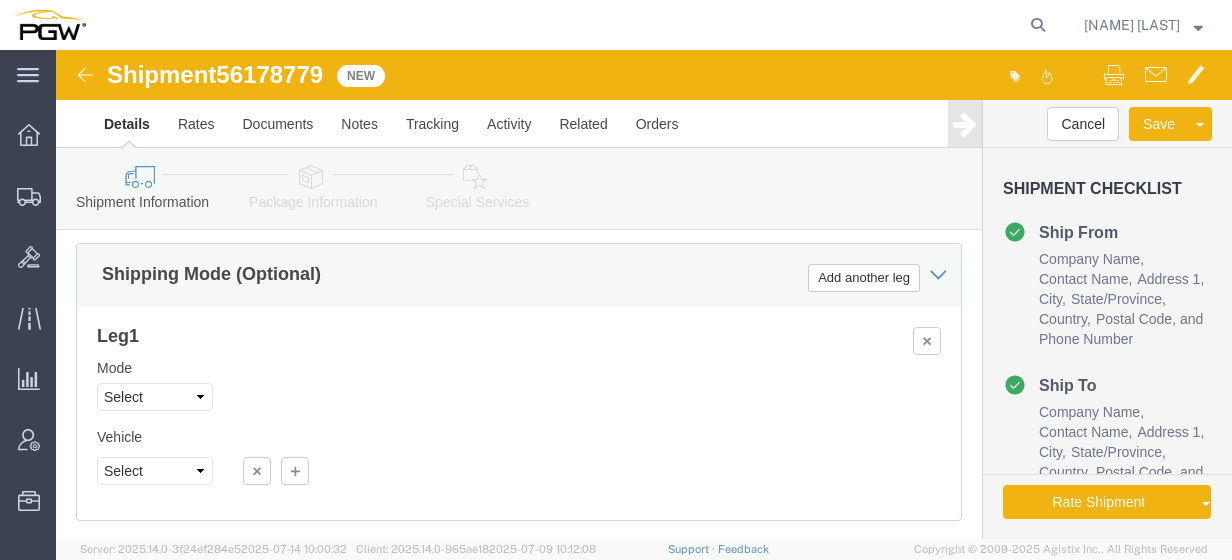 scroll, scrollTop: 1692, scrollLeft: 0, axis: vertical 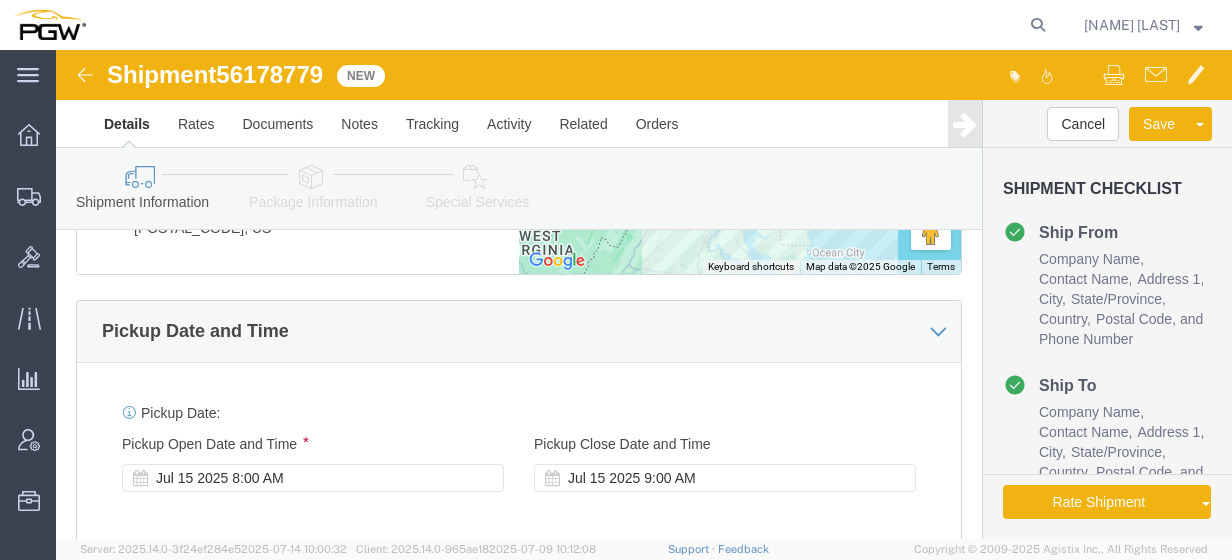 click 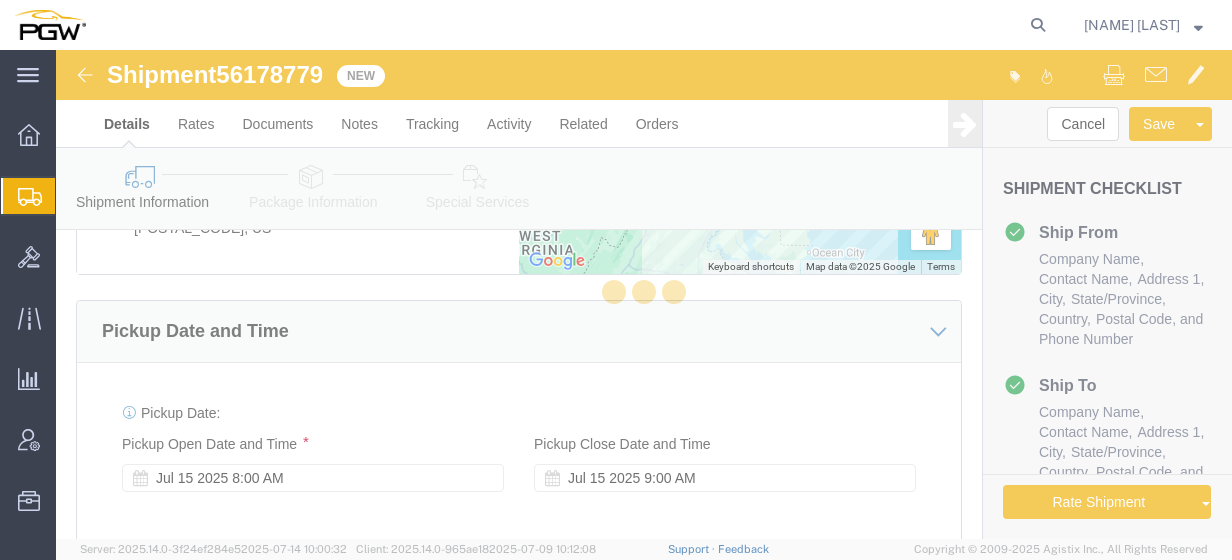 select 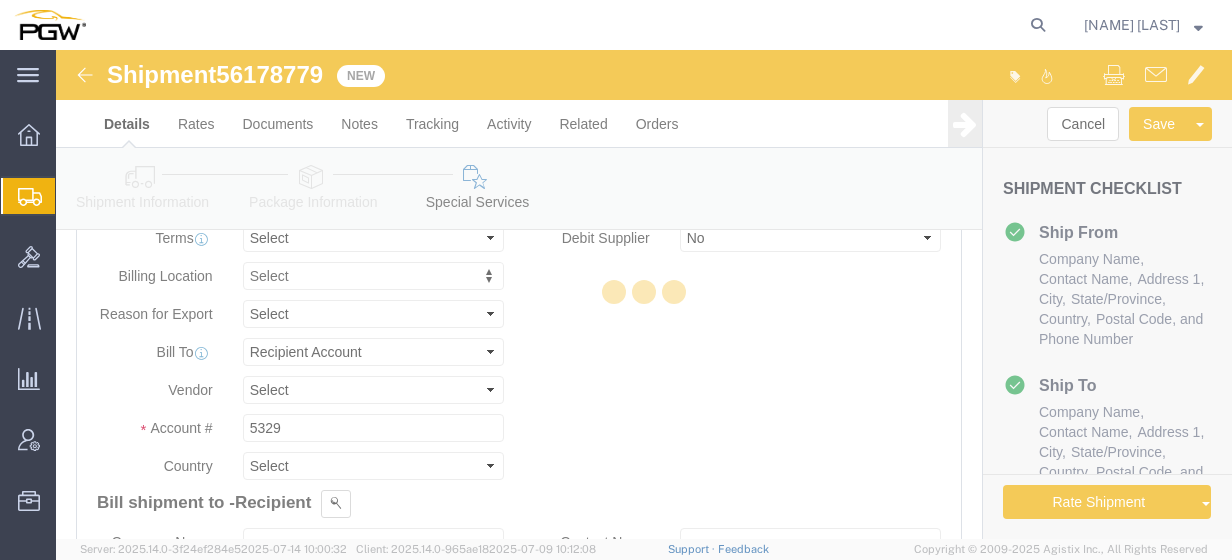 select on "COSTCENTER" 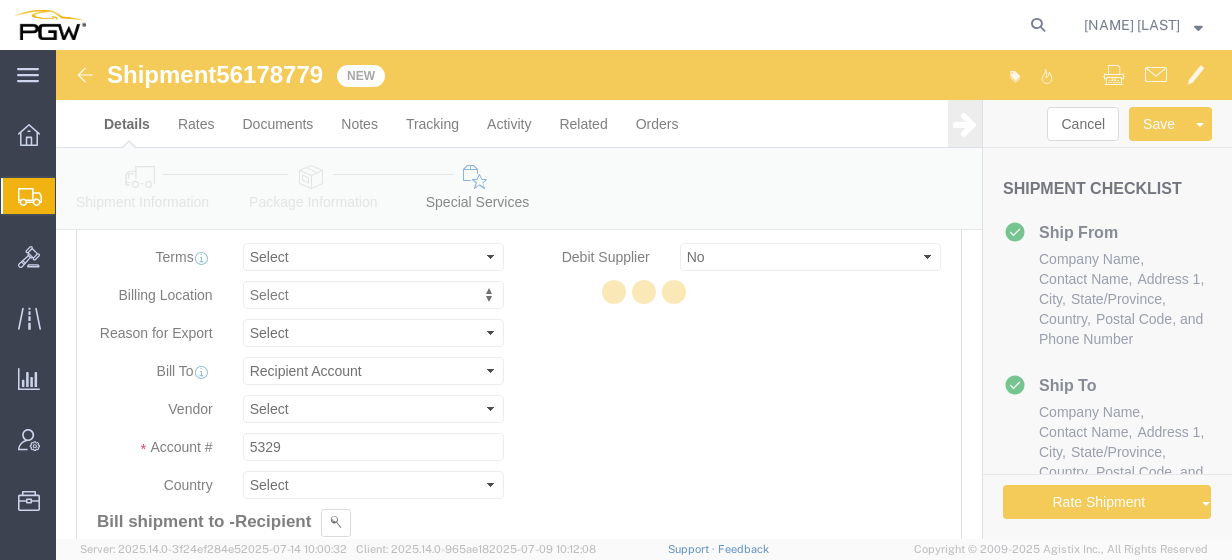 scroll, scrollTop: 176, scrollLeft: 0, axis: vertical 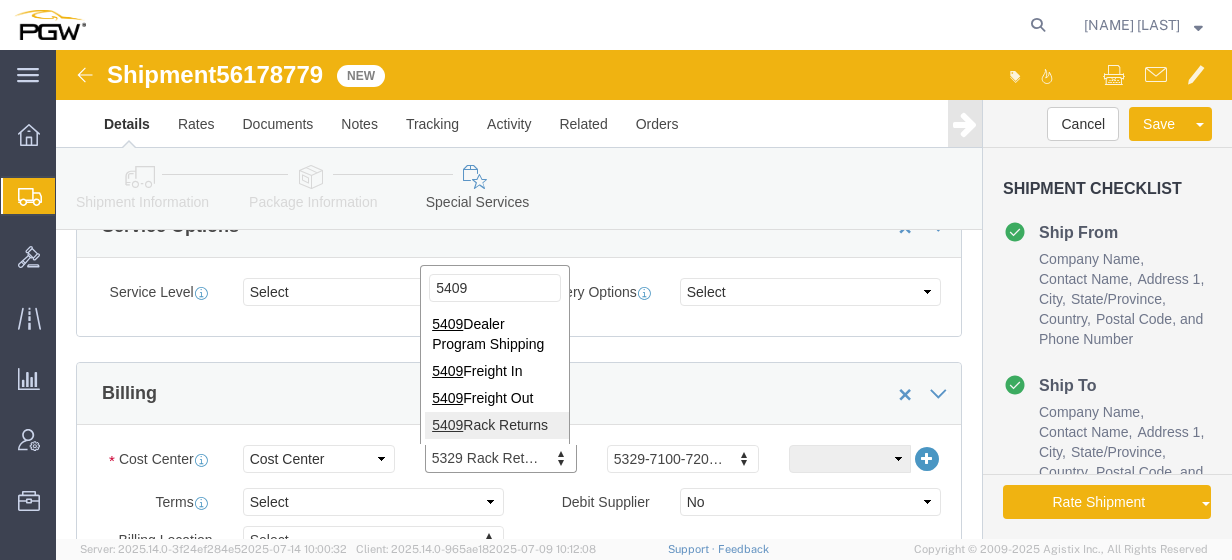 type on "5409" 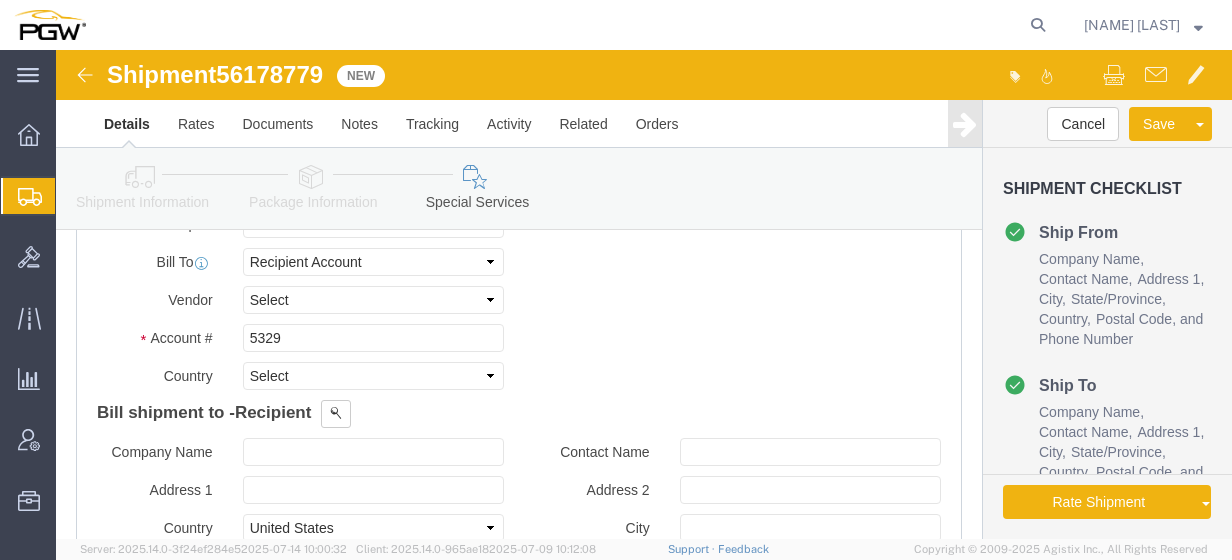 scroll, scrollTop: 1155, scrollLeft: 0, axis: vertical 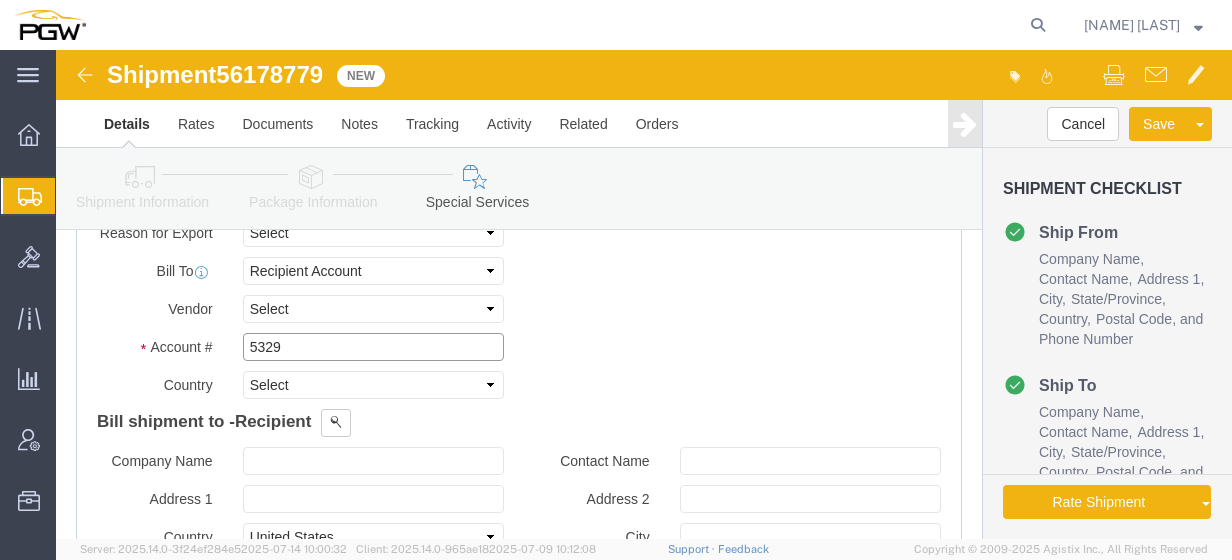 click on "5329" 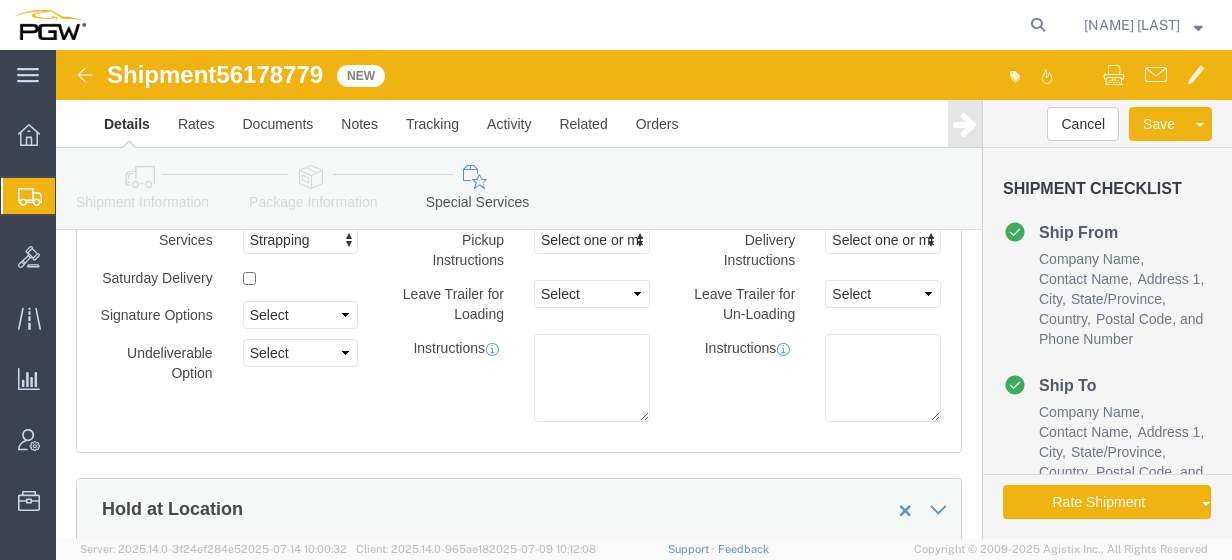 scroll, scrollTop: 164, scrollLeft: 0, axis: vertical 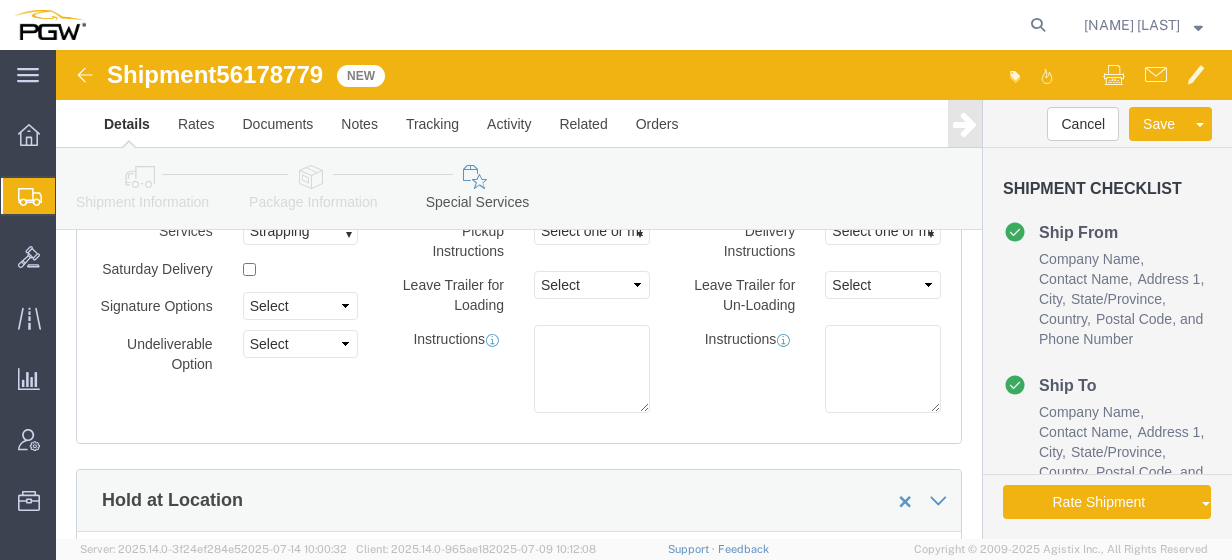 type on "5409" 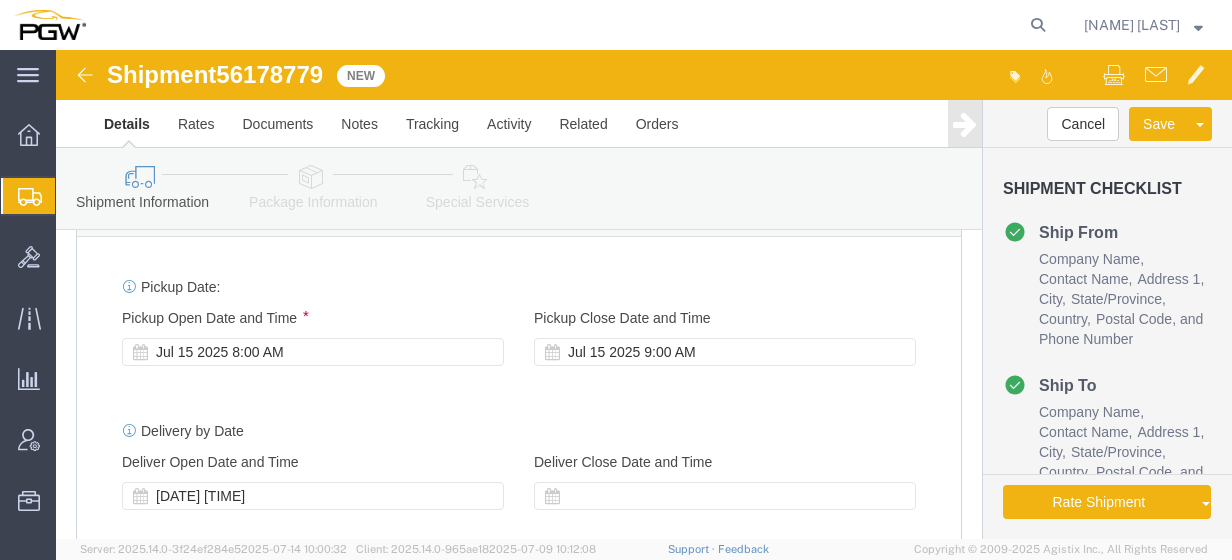 scroll, scrollTop: 1169, scrollLeft: 0, axis: vertical 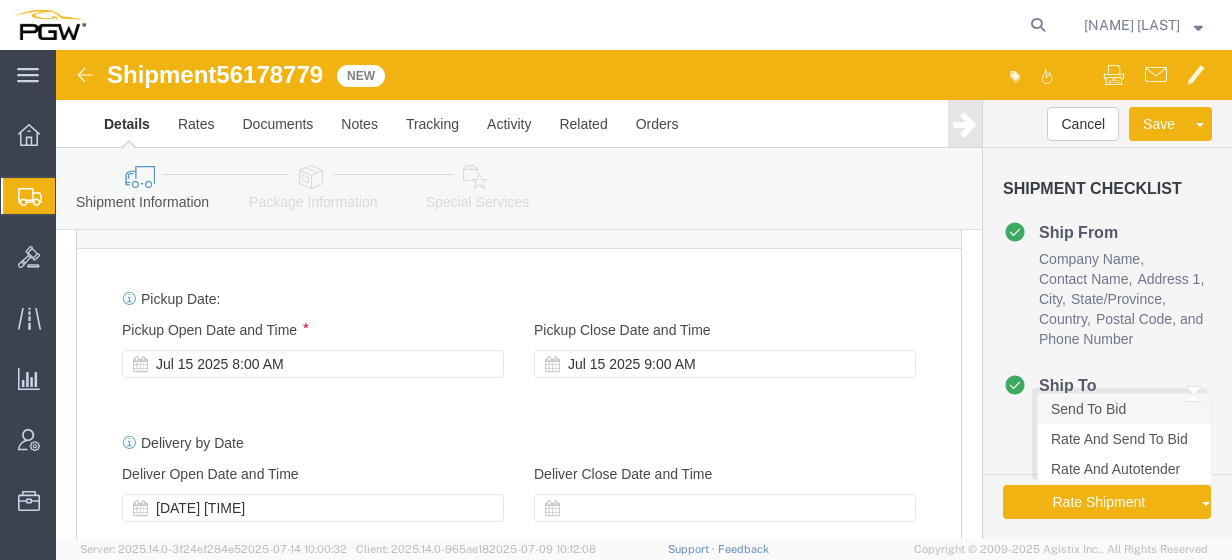 click on "Send To Bid" 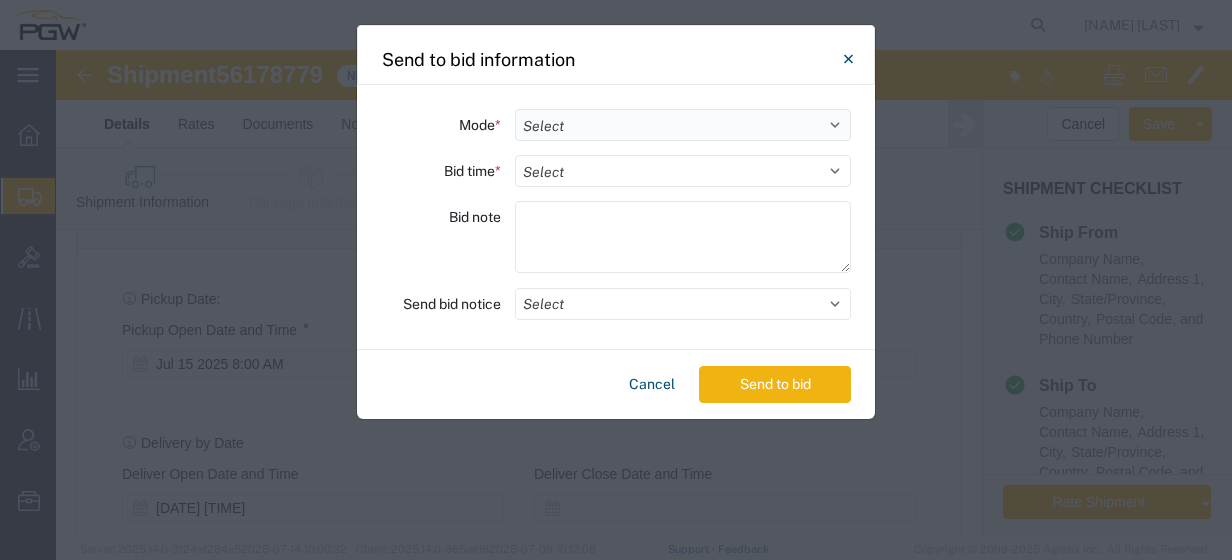 click on "Select Small Parcel Truckload Air Rail Less than Truckload Ocean Freight Multi-Leg" 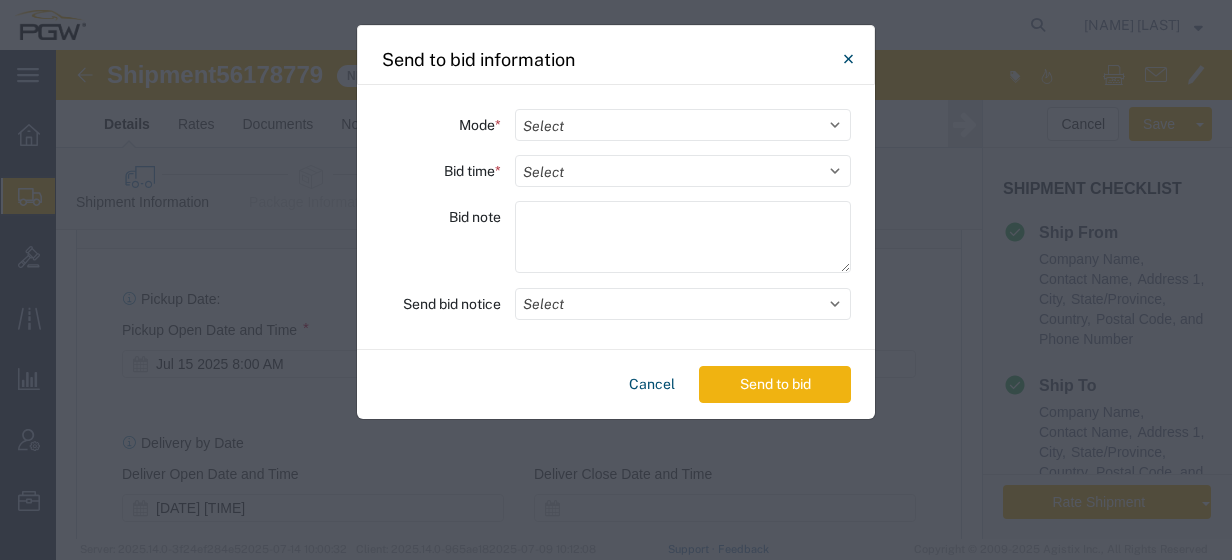 select on "TL" 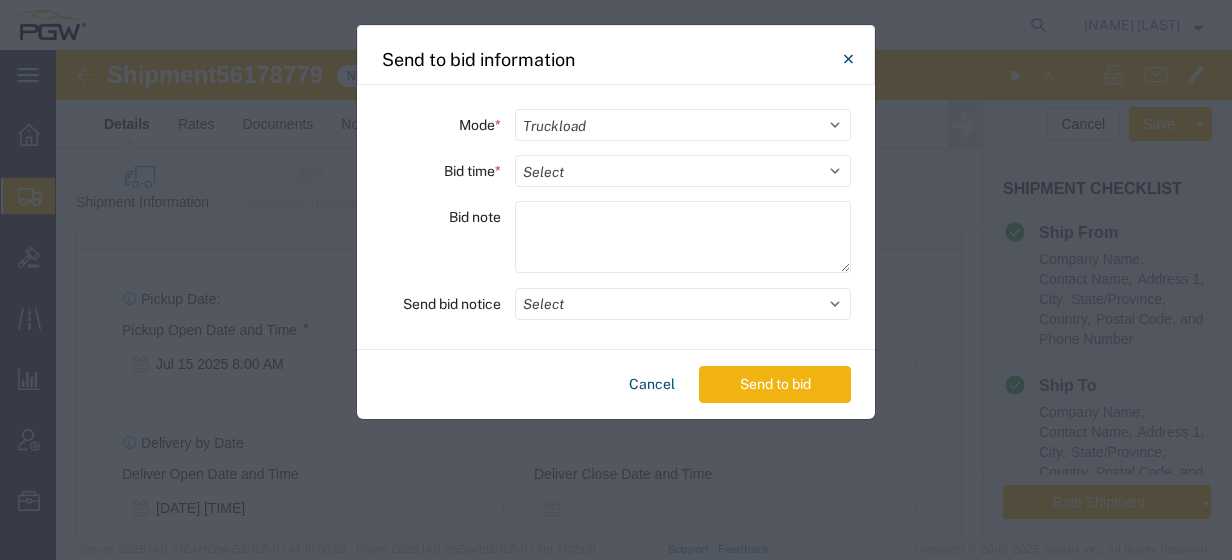 click on "Select Small Parcel Truckload Air Rail Less than Truckload Ocean Freight Multi-Leg" 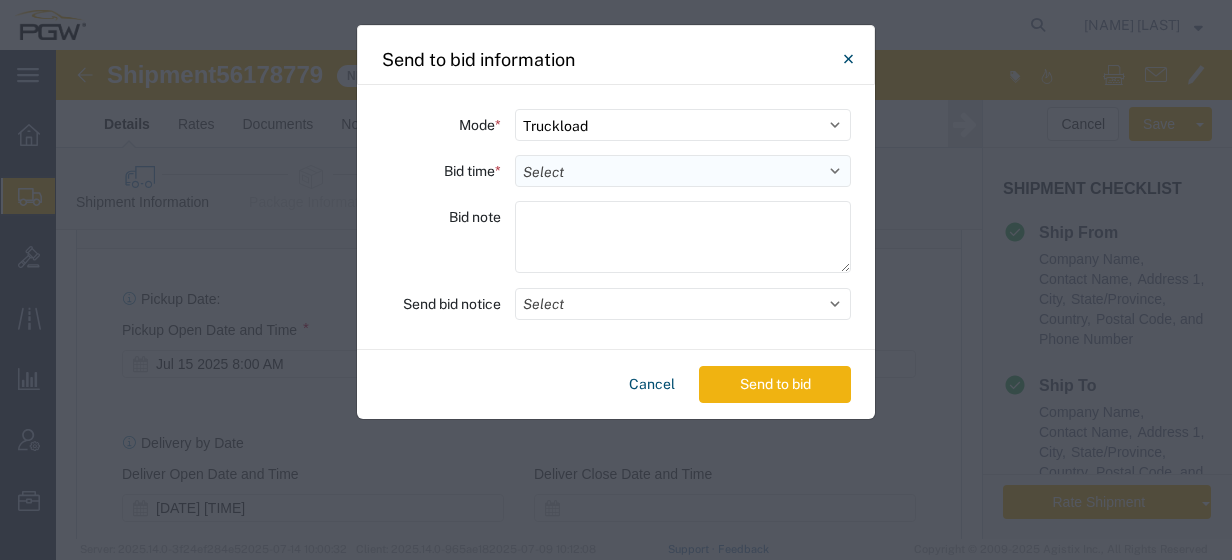 click on "Select 30 Min (Rush) 1 Hour (Rush) 2 Hours (Rush) 4 Hours (Rush) 8 Hours (Rush) 12 Hours (Rush) 16 Hours (Rush) 20 Hours (Rush) 24 Hours (Standard) 28 Hours (Extended) 32 Hours (Extended) 36 Hours (Extended) 2 Days (Extended) 3 Days (Extended) 4 Days (Extended) 5 Days (Extended) 6 Days (Extended) 7 Days (Extended)" 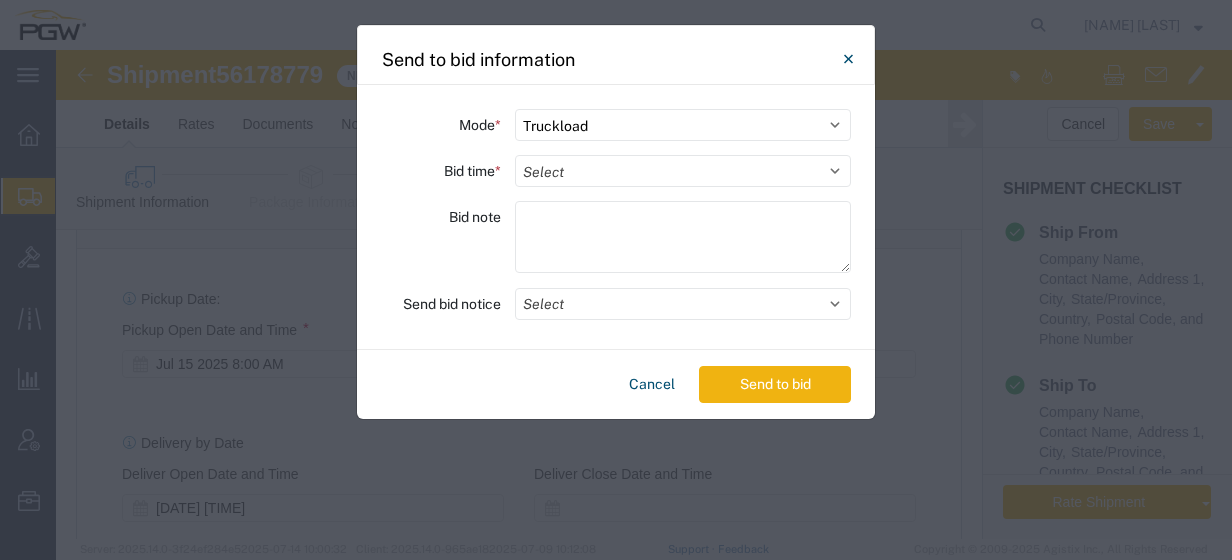 select on "24" 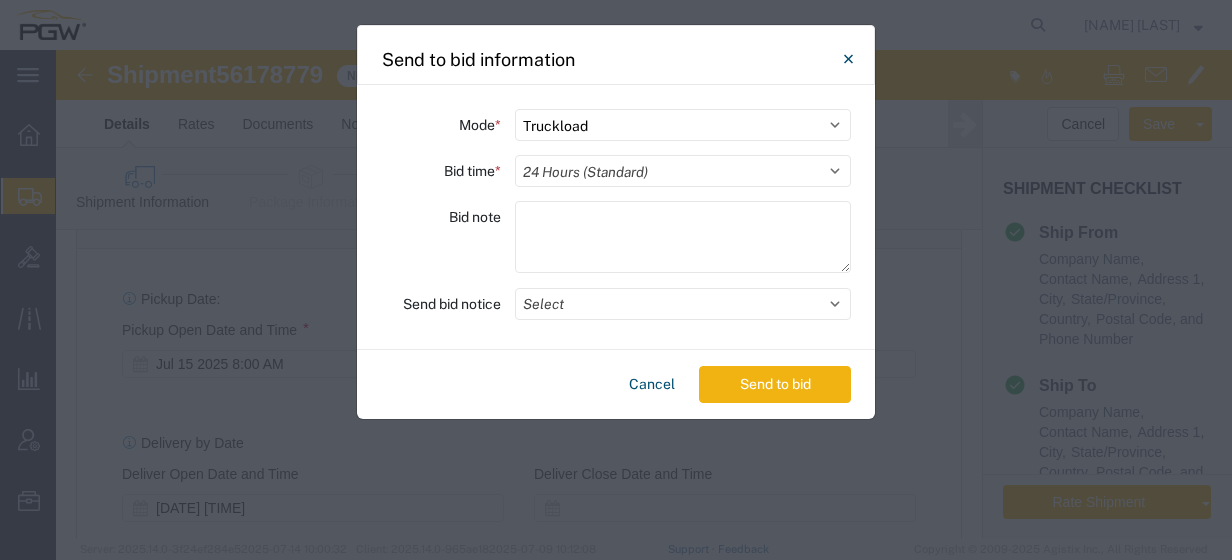 click on "Select 30 Min (Rush) 1 Hour (Rush) 2 Hours (Rush) 4 Hours (Rush) 8 Hours (Rush) 12 Hours (Rush) 16 Hours (Rush) 20 Hours (Rush) 24 Hours (Standard) 28 Hours (Extended) 32 Hours (Extended) 36 Hours (Extended) 2 Days (Extended) 3 Days (Extended) 4 Days (Extended) 5 Days (Extended) 6 Days (Extended) 7 Days (Extended)" 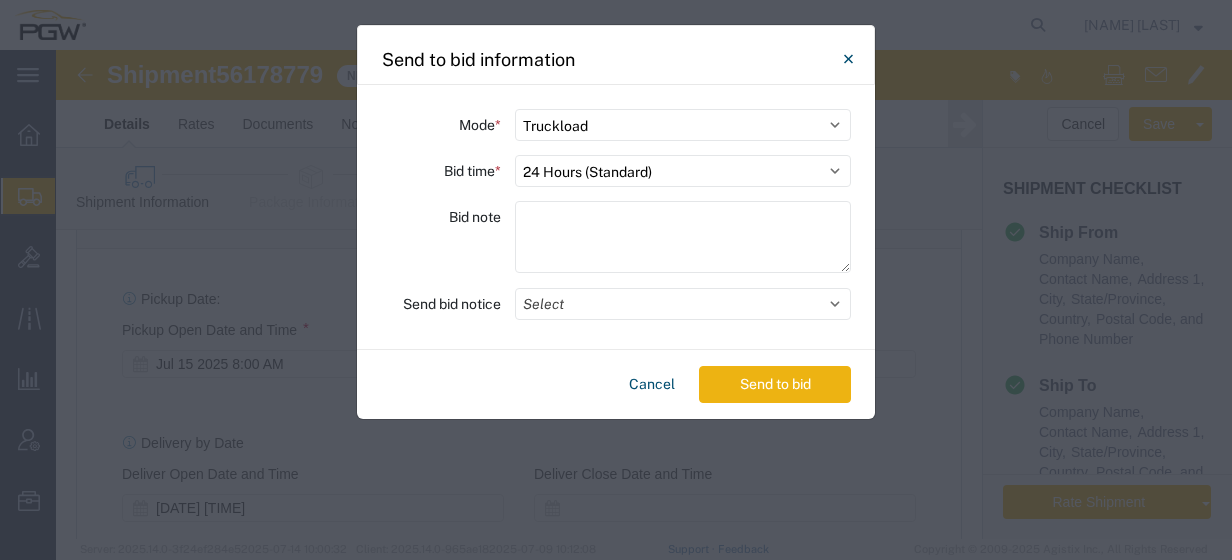 click on "Send to bid" 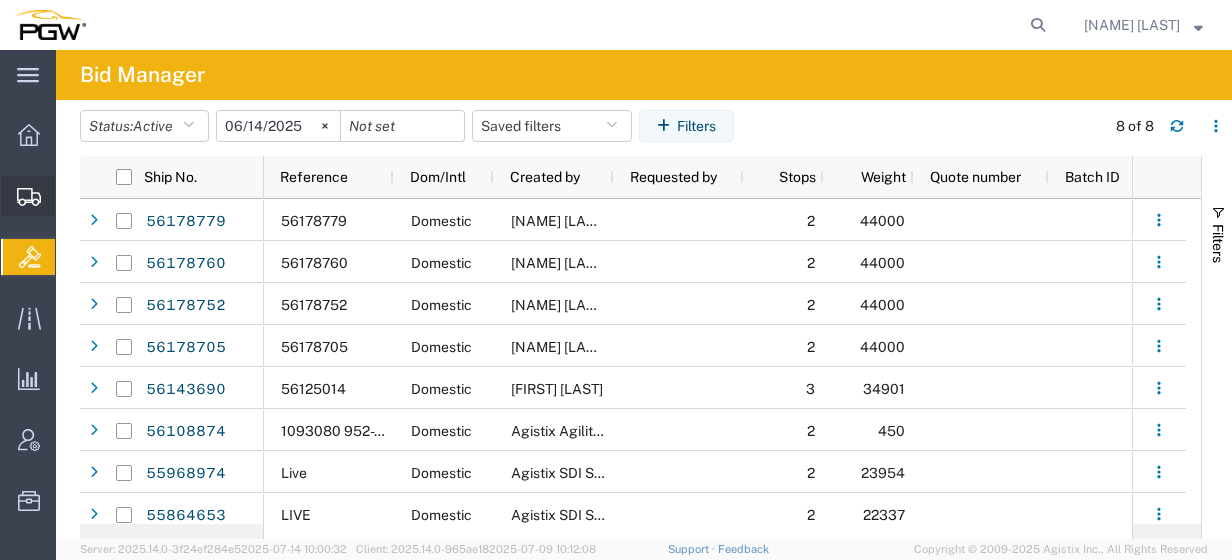 click on "Create from Template" 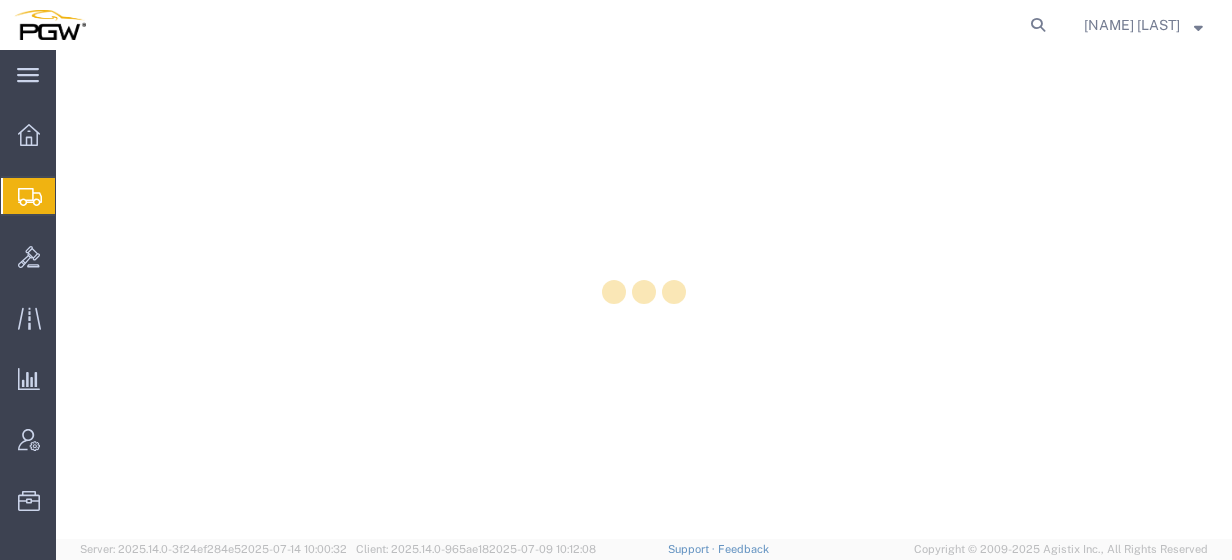 scroll, scrollTop: 0, scrollLeft: 0, axis: both 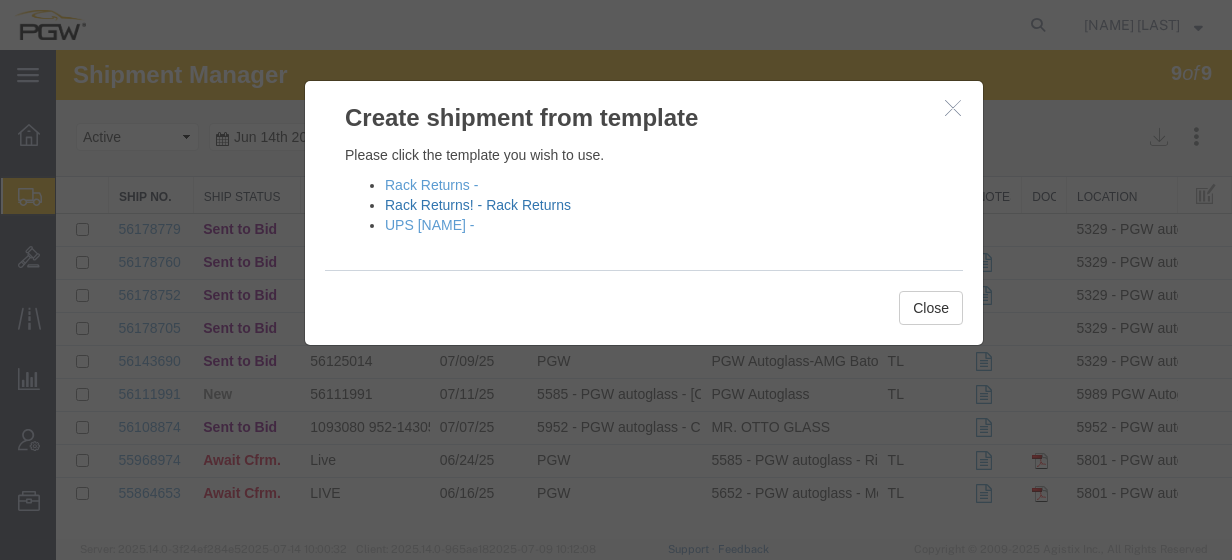 click on "Rack Returns! - Rack Returns" at bounding box center (478, 205) 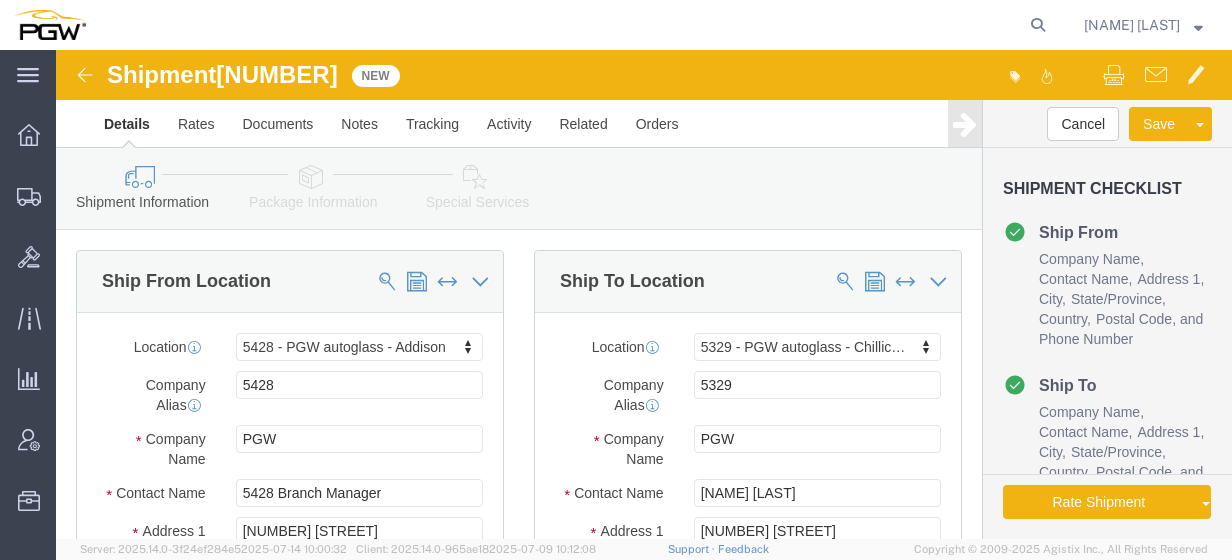 scroll, scrollTop: 365, scrollLeft: 0, axis: vertical 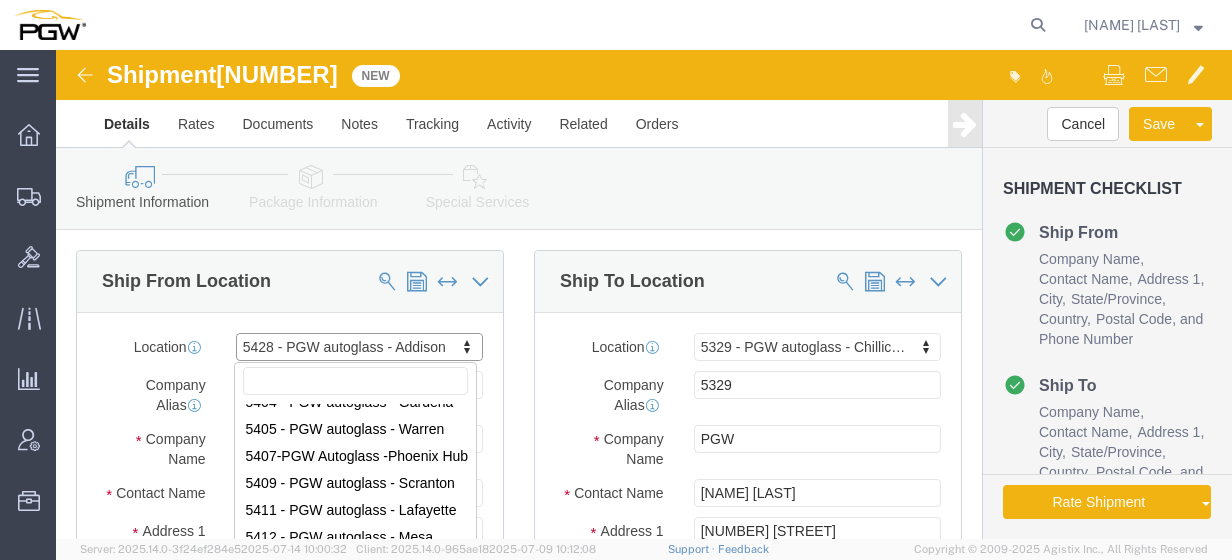 select on "28281" 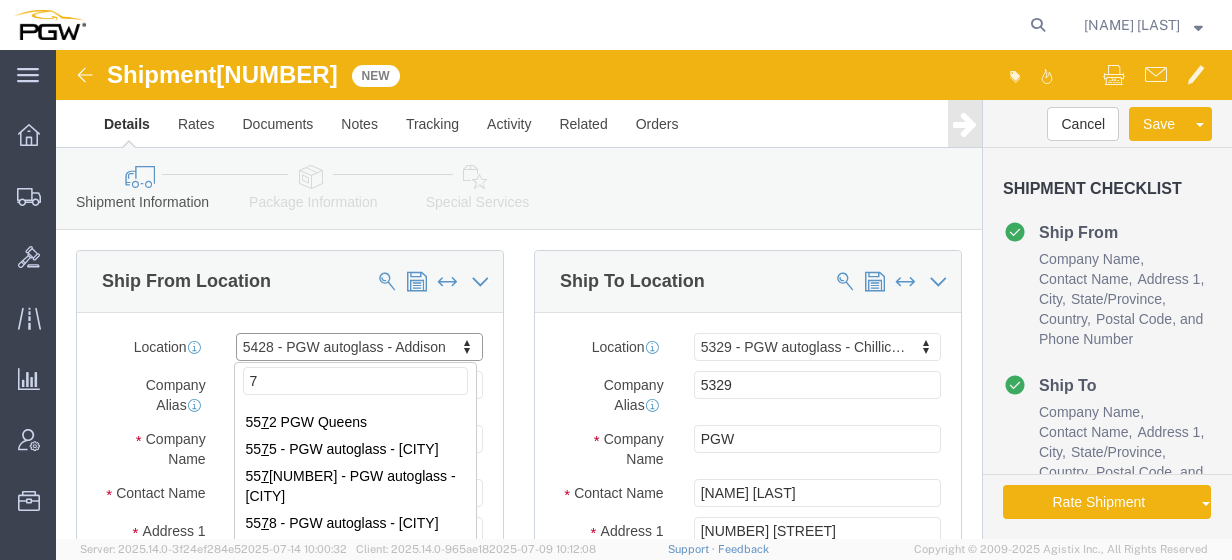 scroll, scrollTop: 0, scrollLeft: 0, axis: both 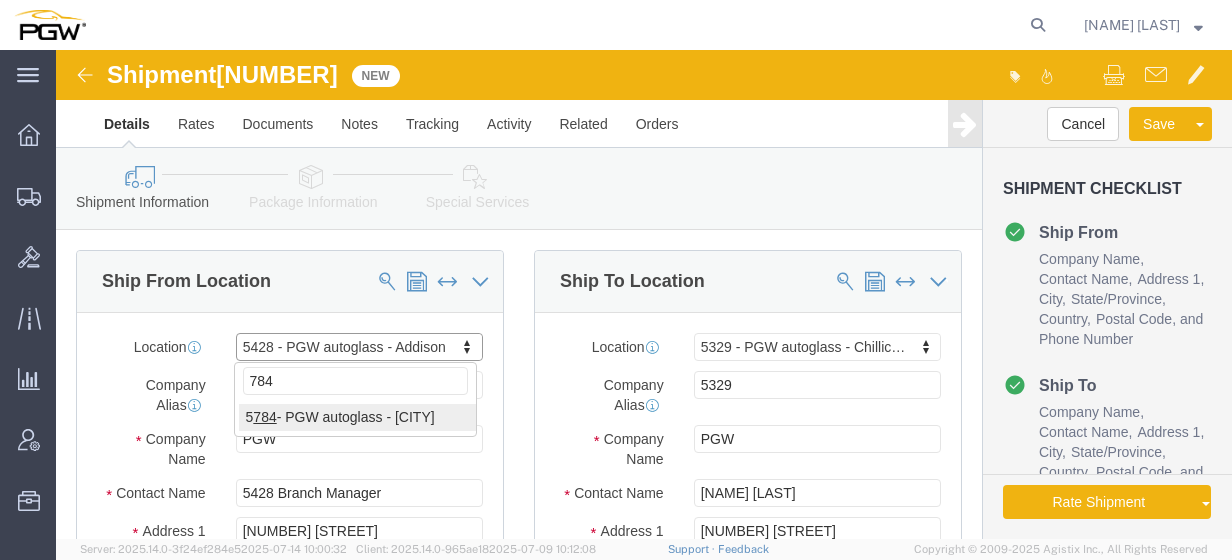 type on "784" 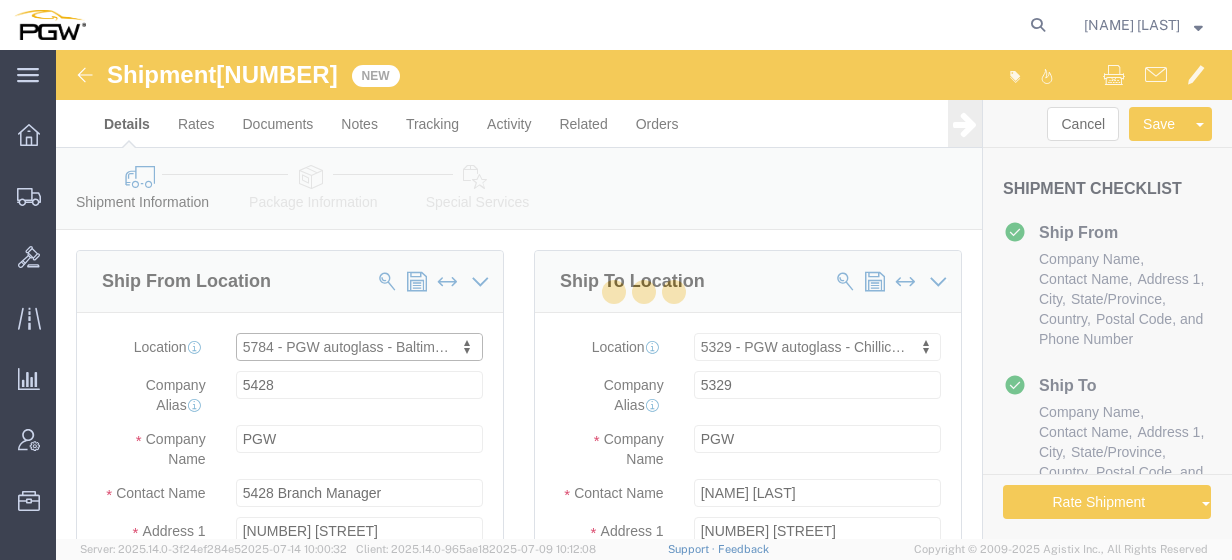 type on "5784" 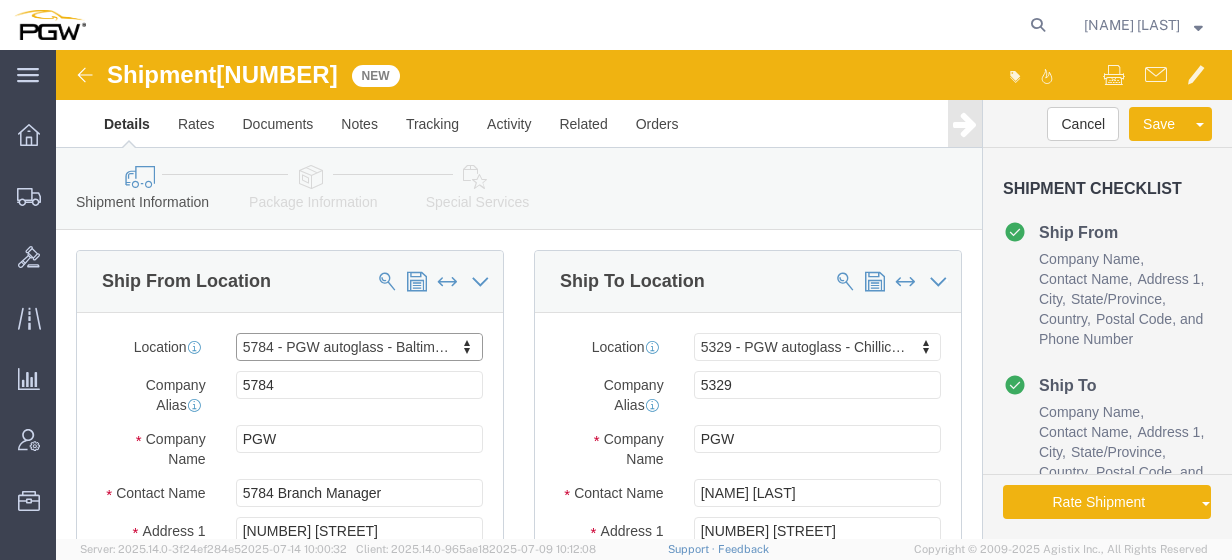 select on "MD" 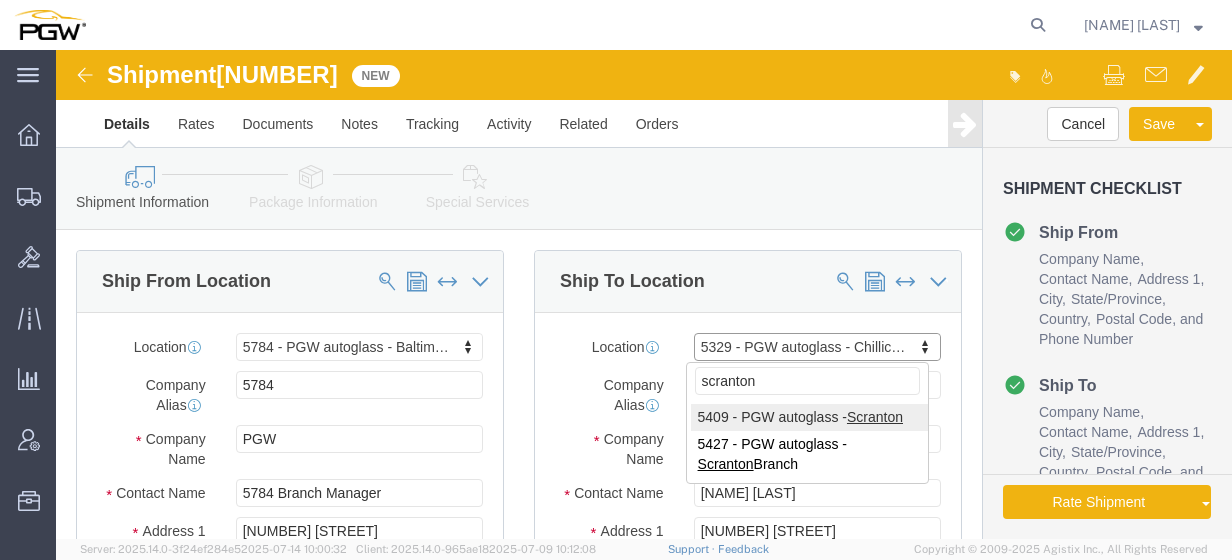 type on "scranton" 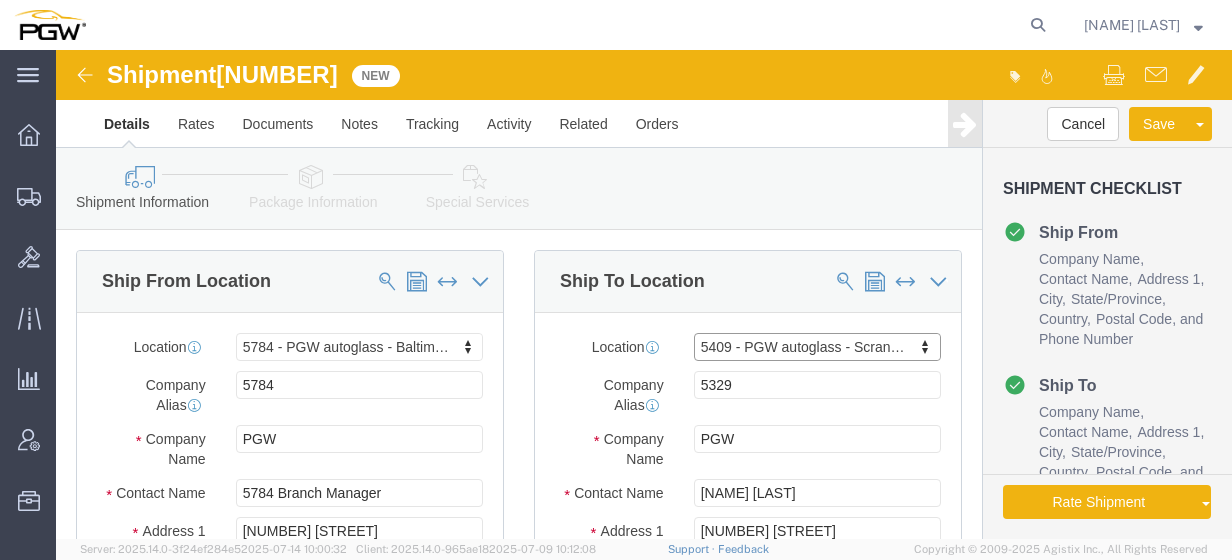 type on "5409" 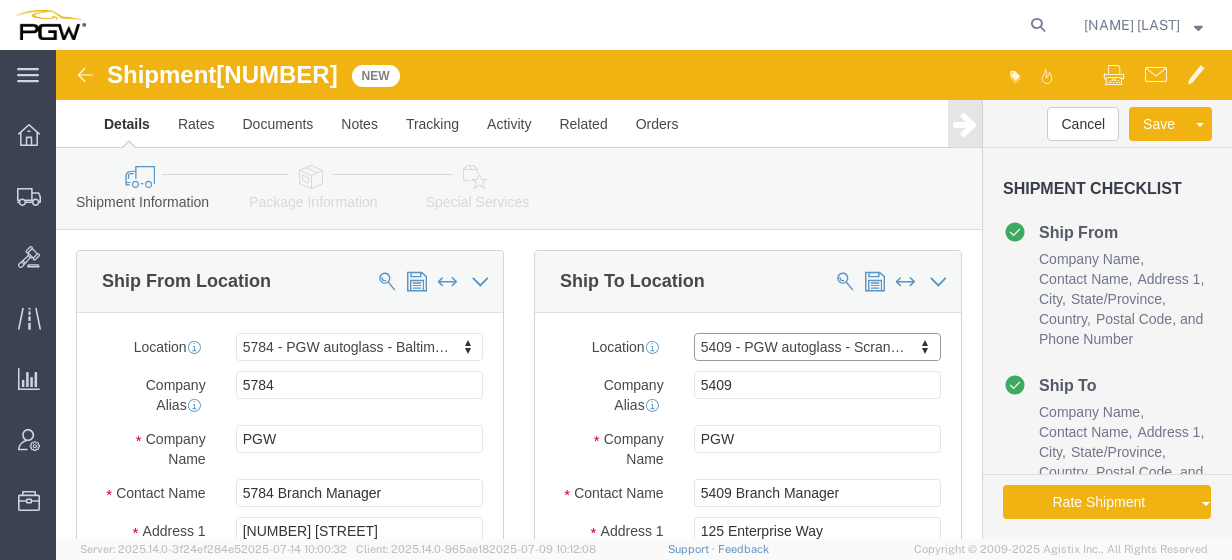 select on "PA" 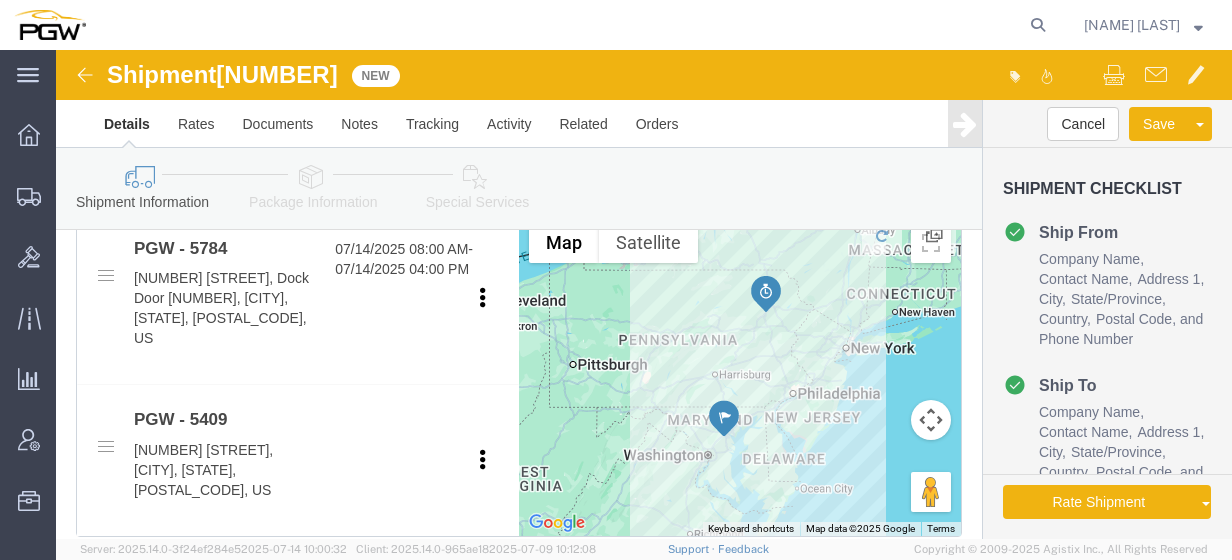 scroll, scrollTop: 807, scrollLeft: 0, axis: vertical 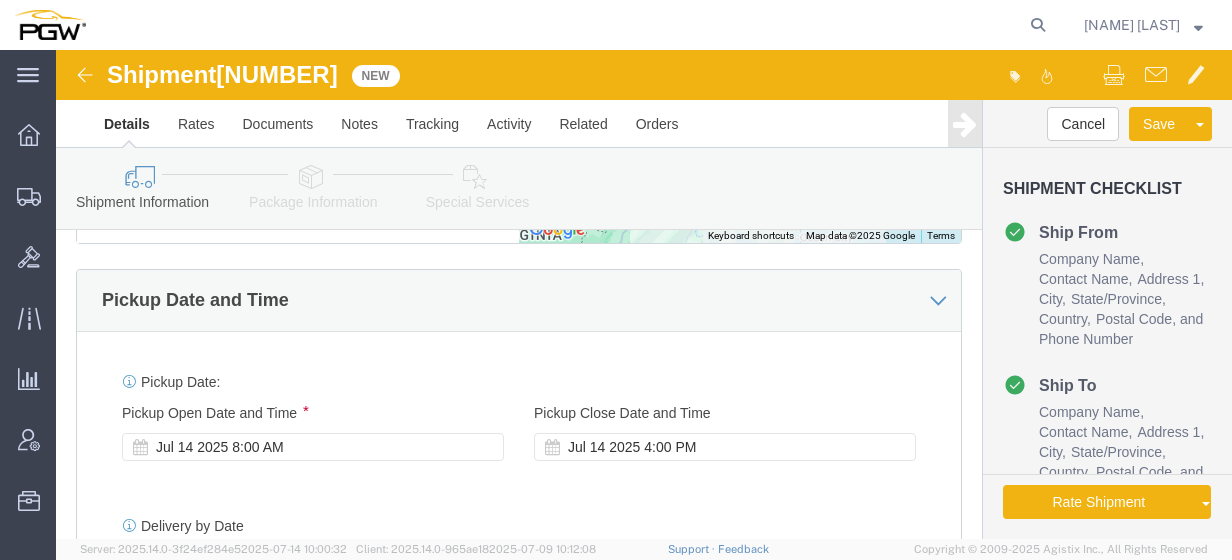 drag, startPoint x: 222, startPoint y: 342, endPoint x: 213, endPoint y: 332, distance: 13.453624 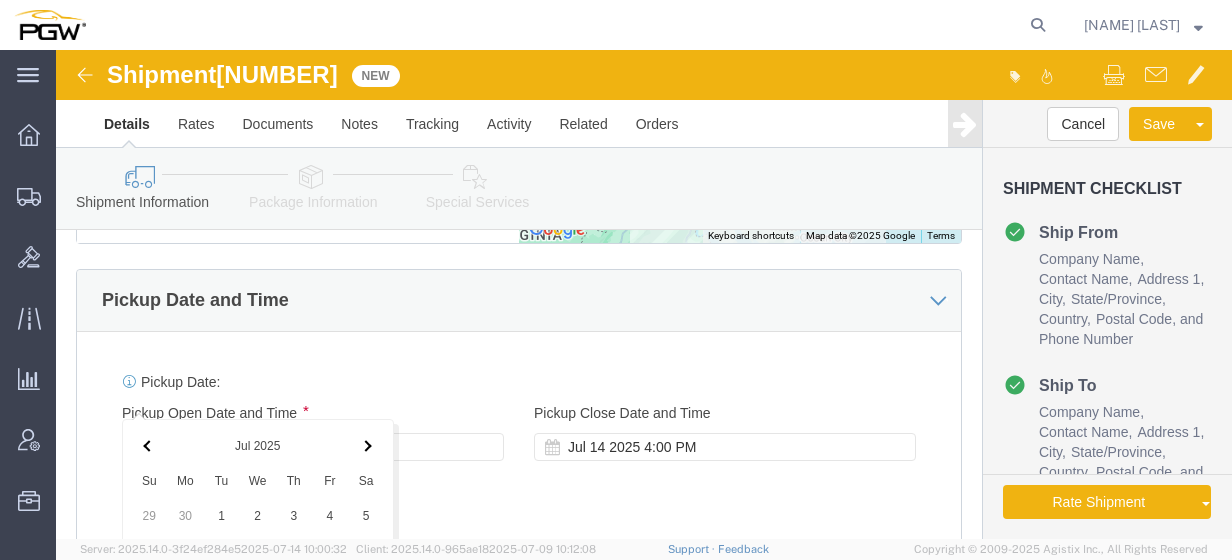 scroll, scrollTop: 1572, scrollLeft: 0, axis: vertical 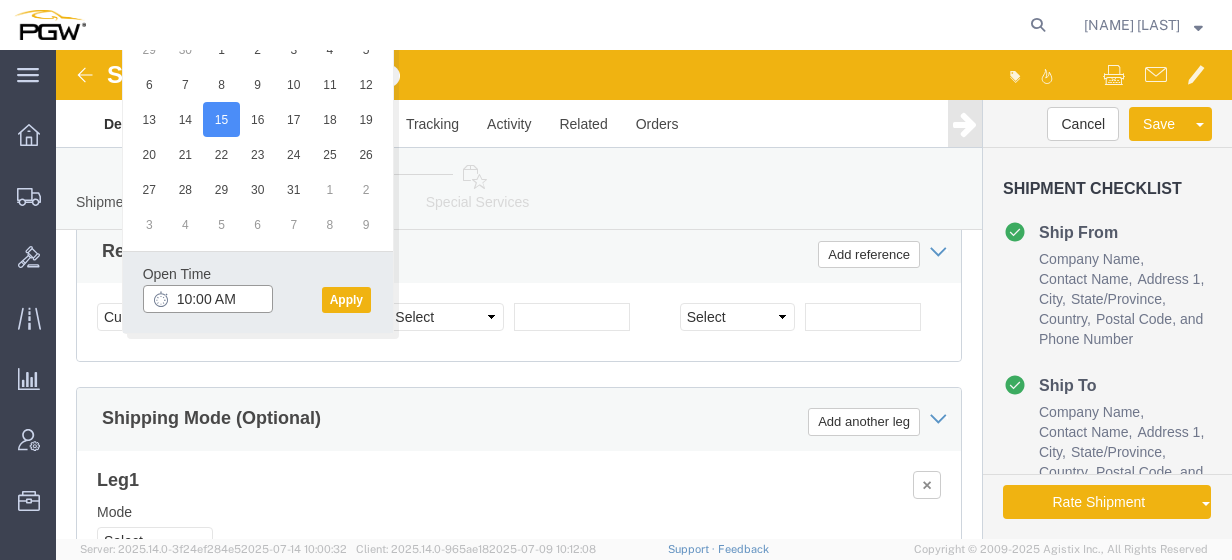 click on "10:00 AM" 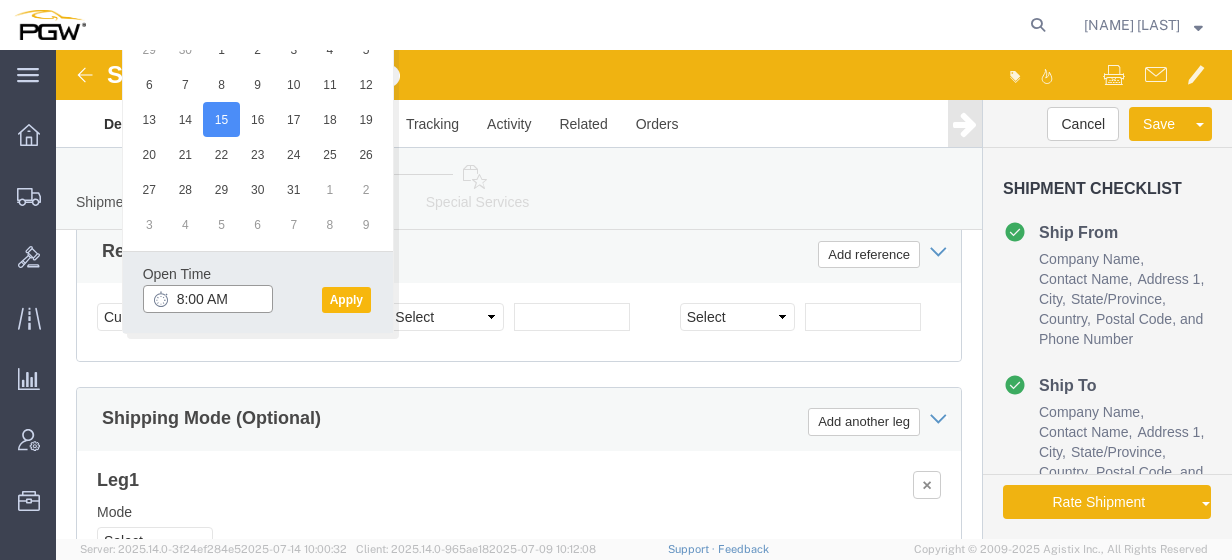 type on "8:00 AM" 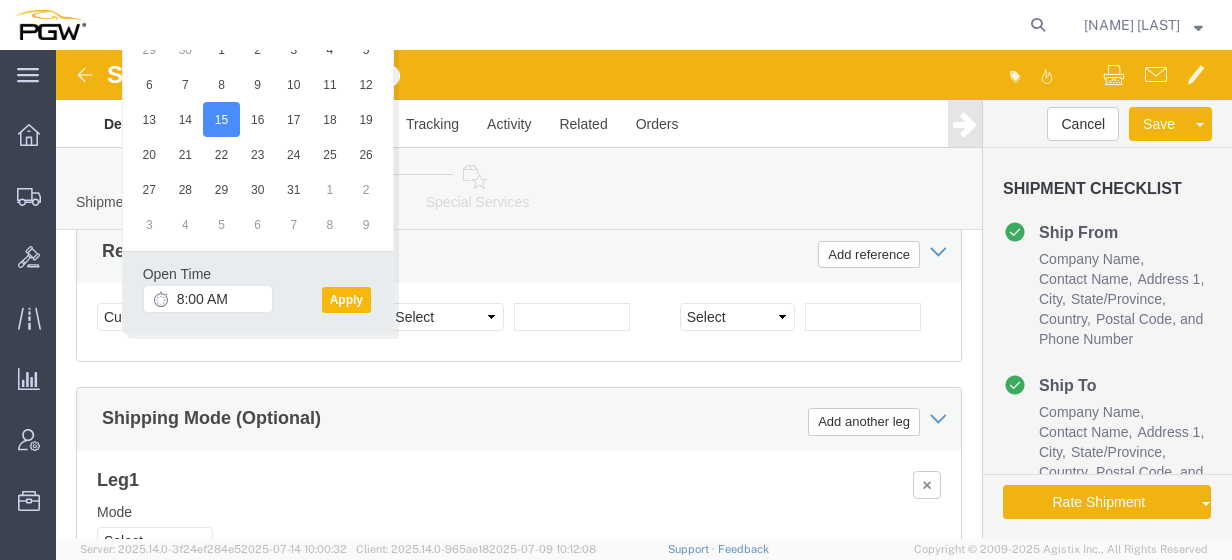 click on "Apply" 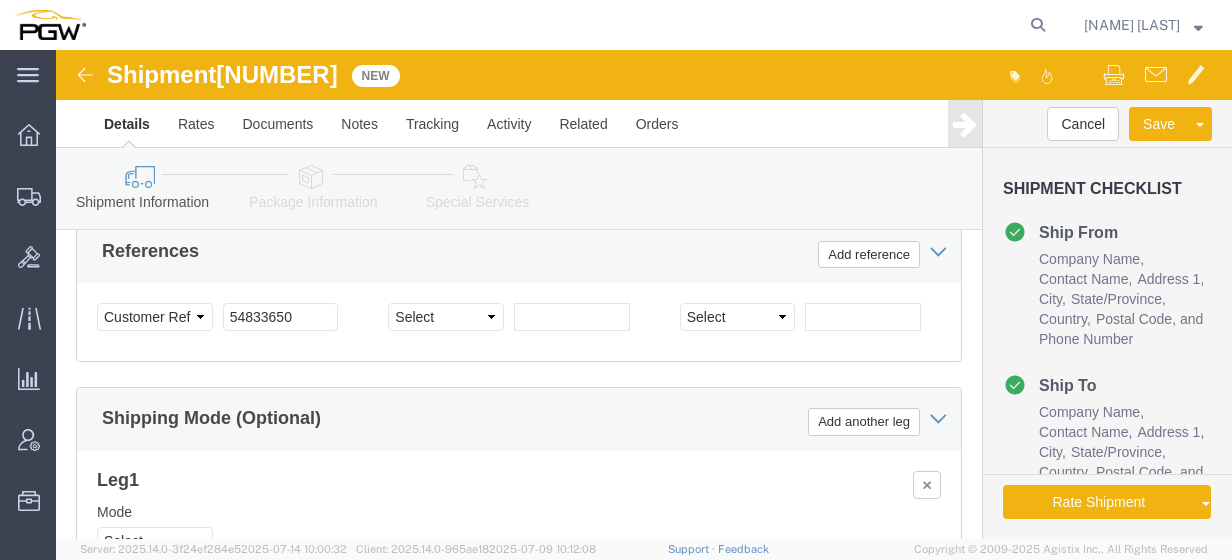 click on "[NUMBER]" 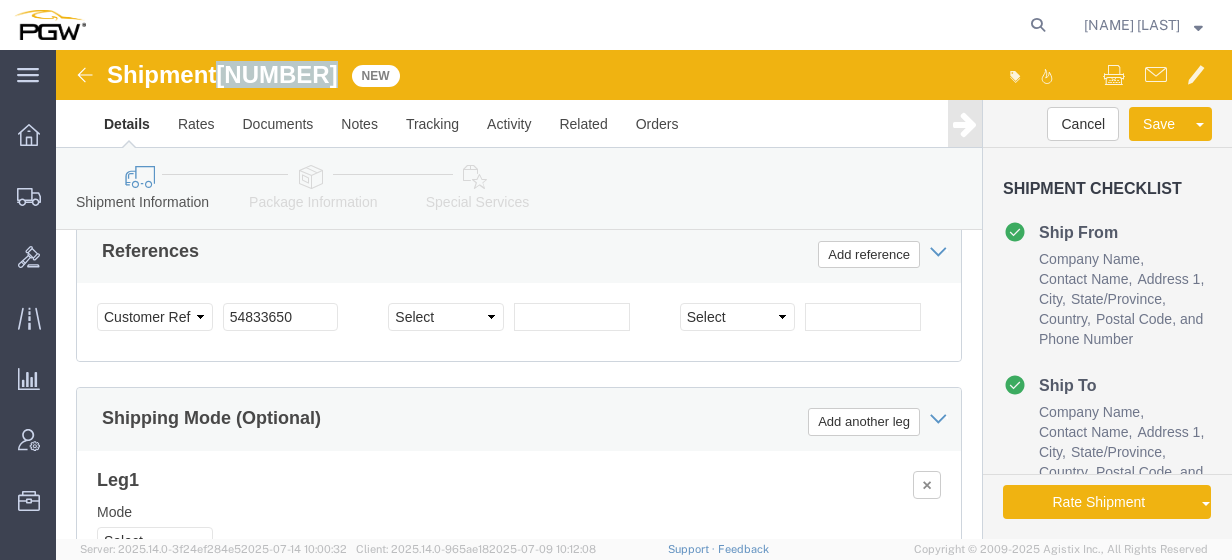 click on "[NUMBER]" 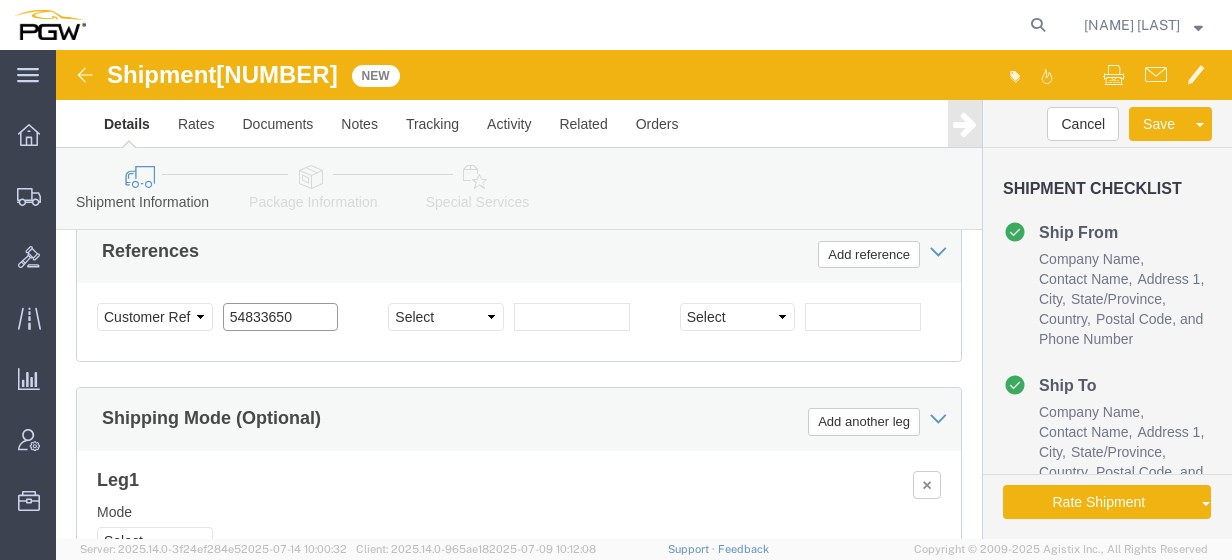 click on "54833650" 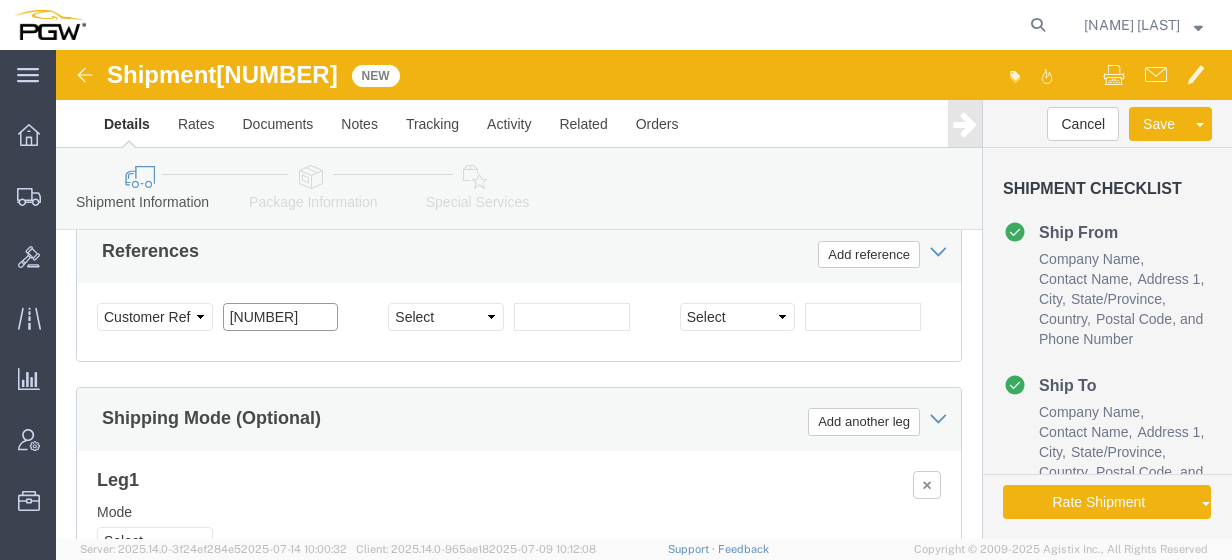 click on "[NUMBER]" 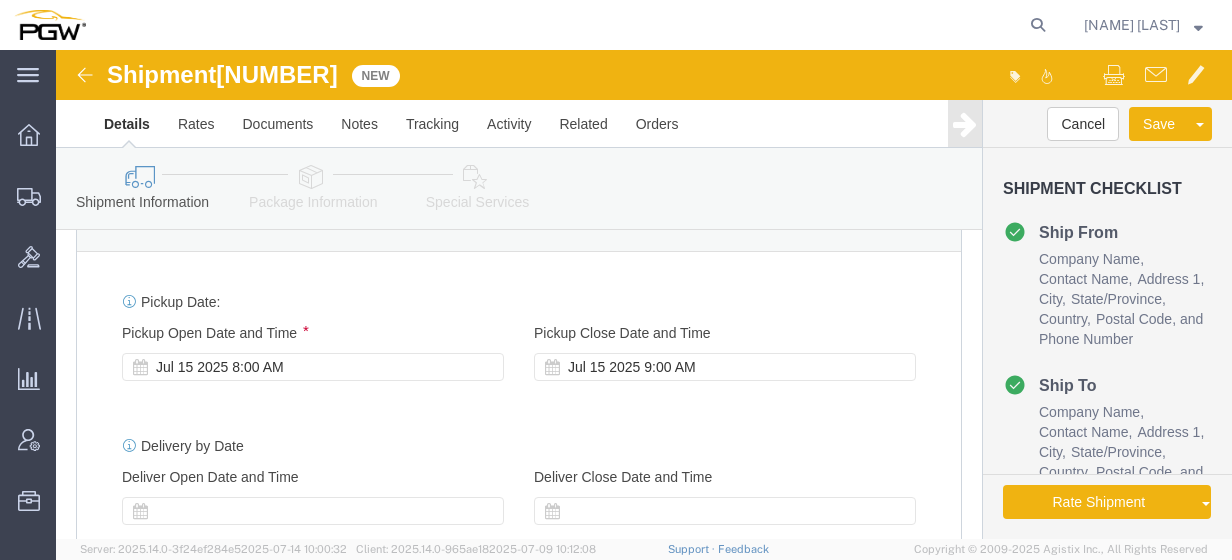 scroll, scrollTop: 1204, scrollLeft: 0, axis: vertical 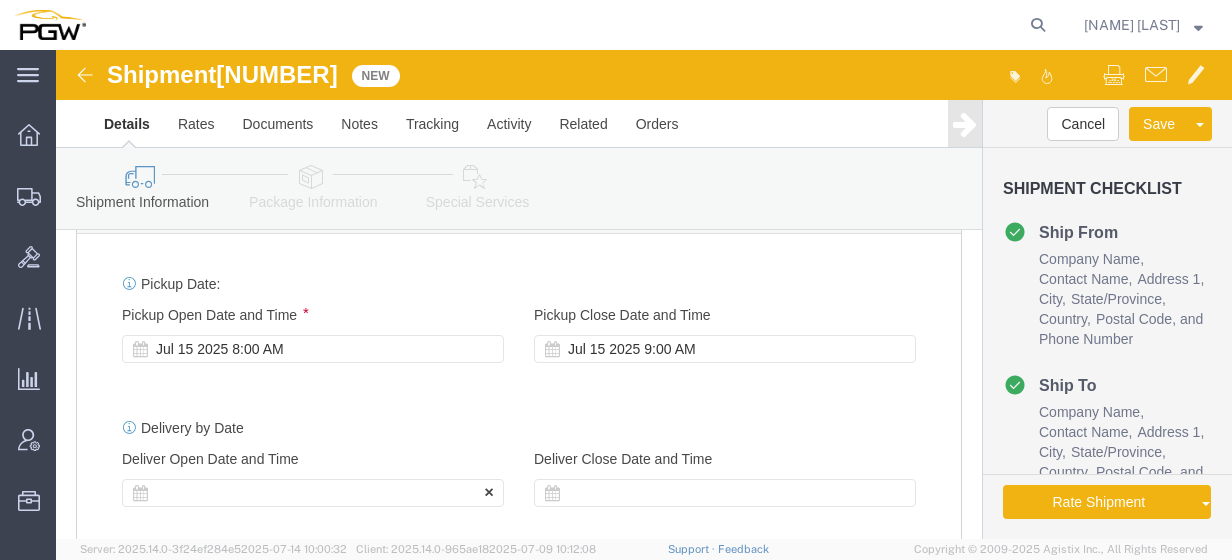 type on "[NUMBER]" 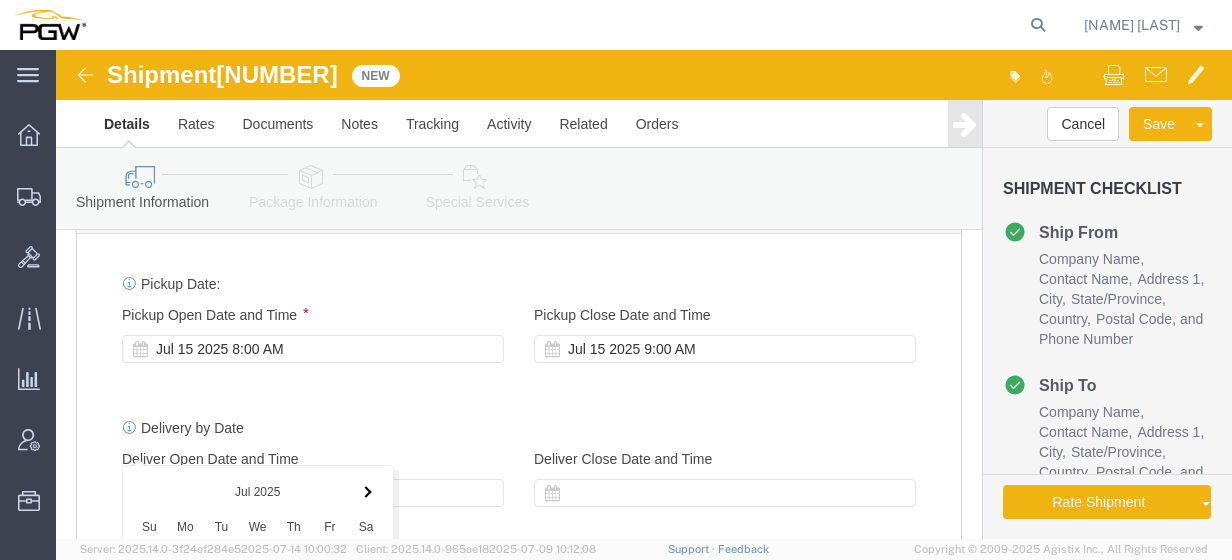 scroll, scrollTop: 1716, scrollLeft: 0, axis: vertical 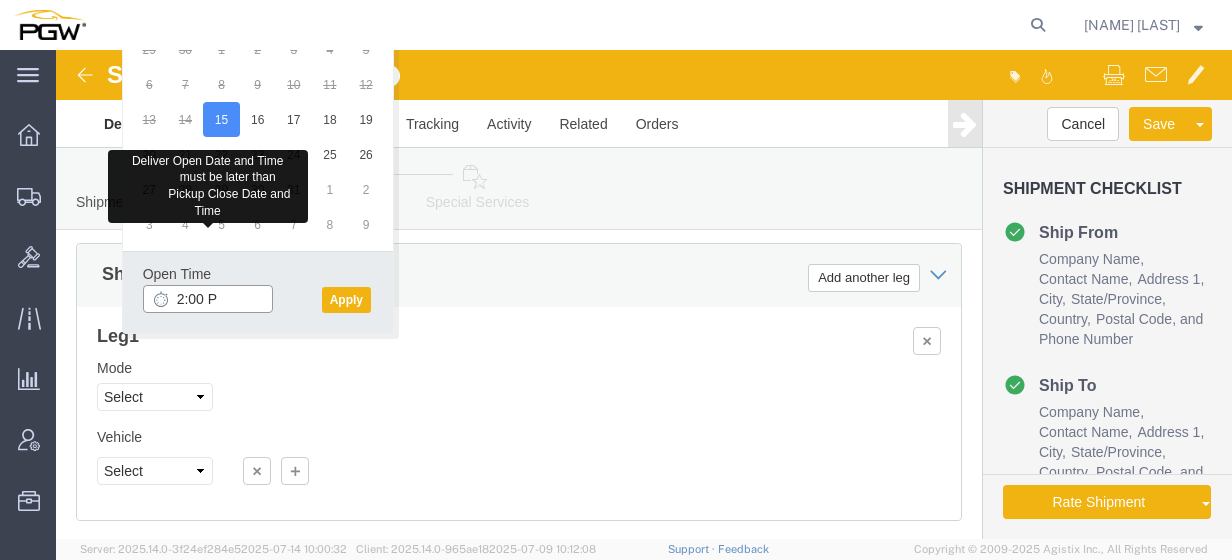 type on "2:00 PM" 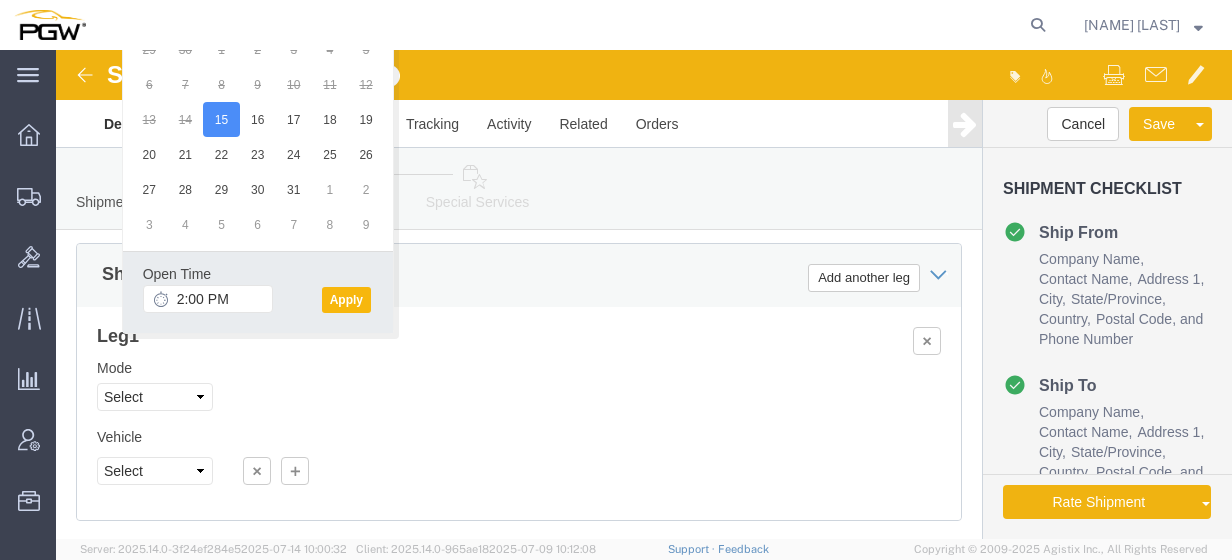 click on "Apply" 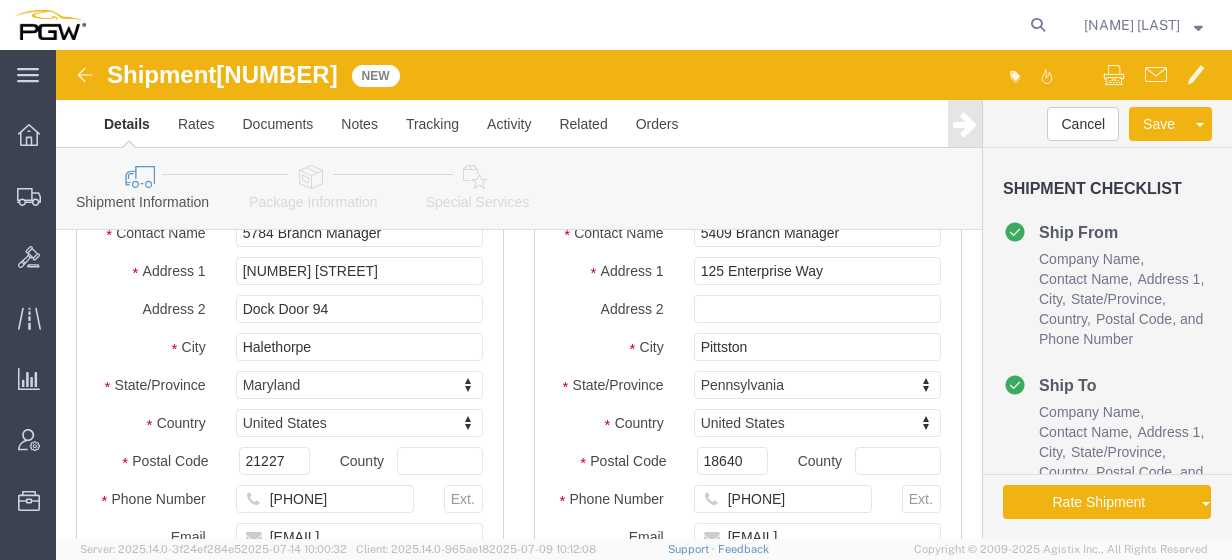 scroll, scrollTop: 254, scrollLeft: 0, axis: vertical 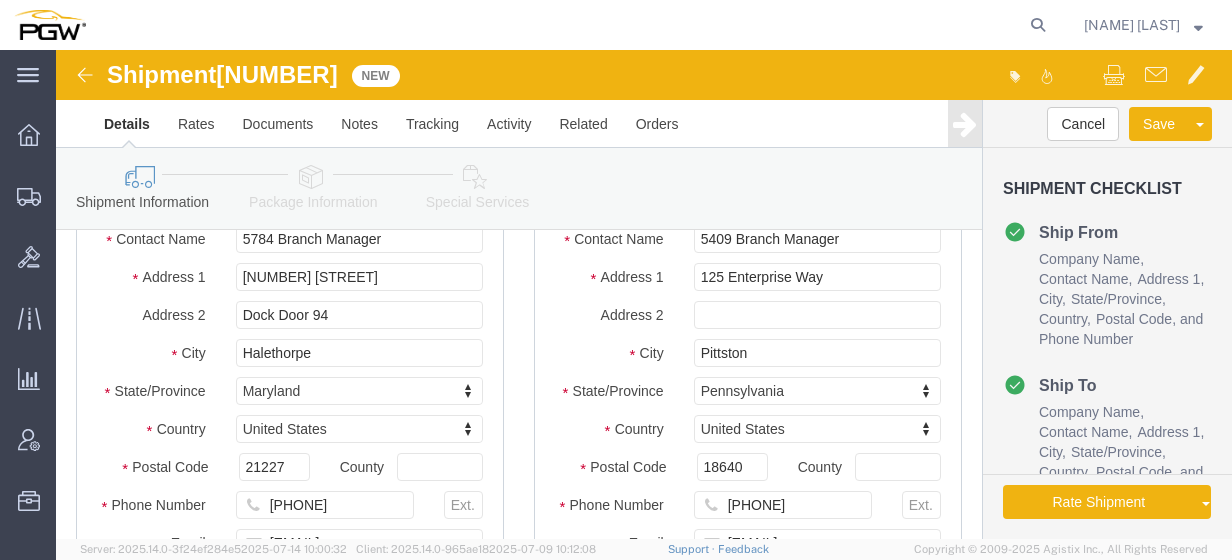 click 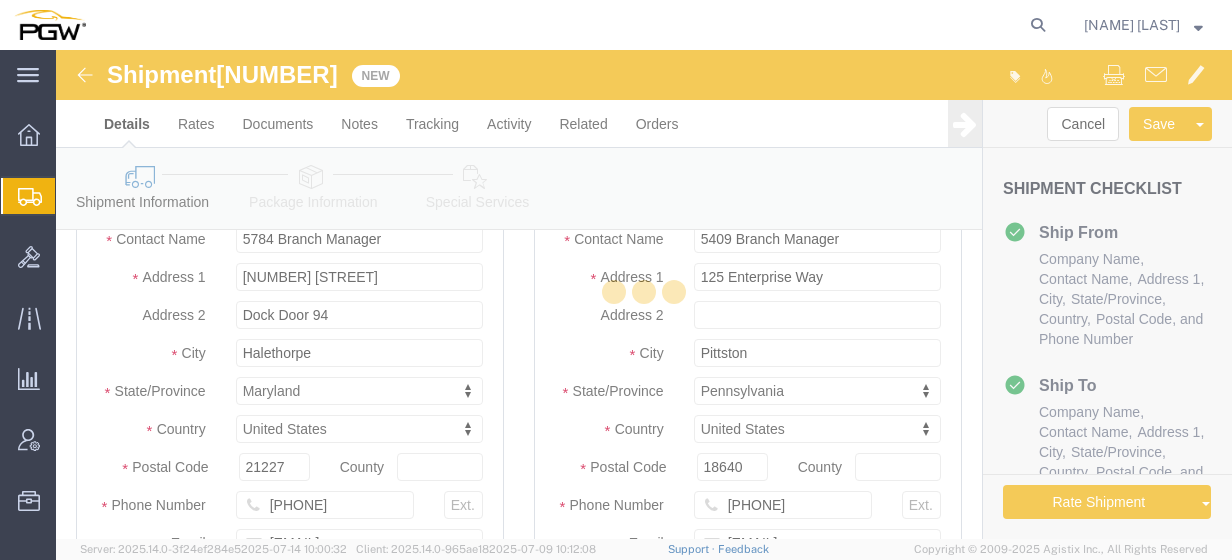 select 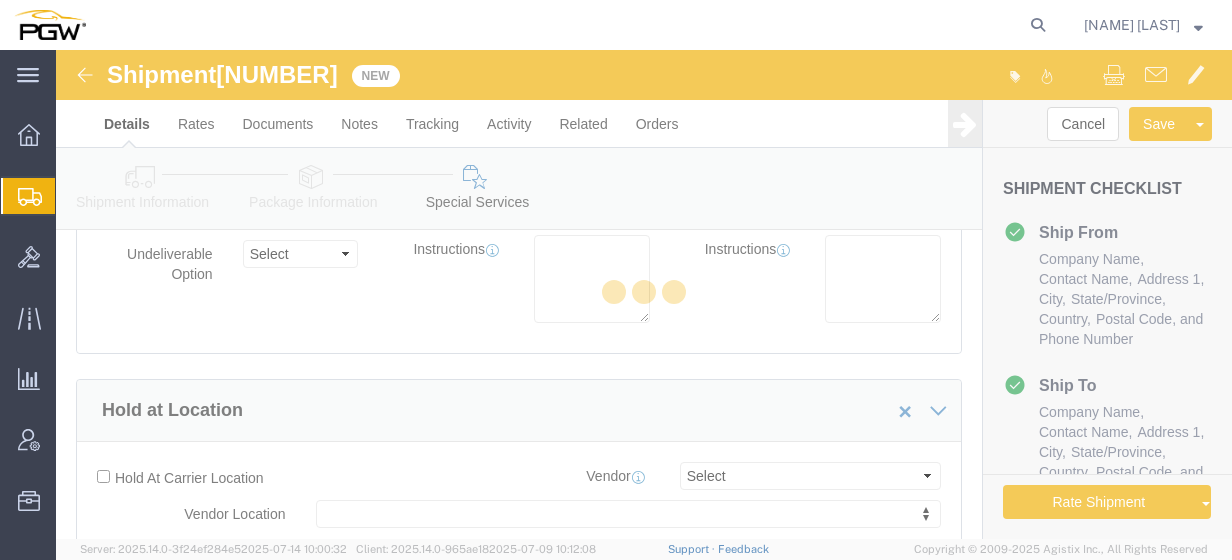 select on "COSTCENTER" 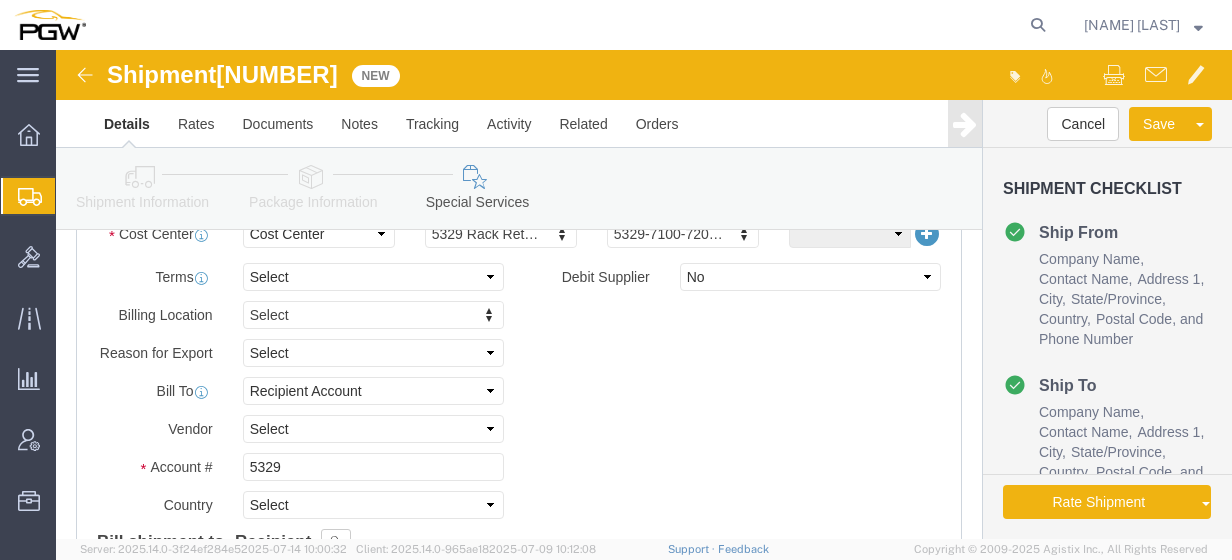 scroll, scrollTop: 1008, scrollLeft: 0, axis: vertical 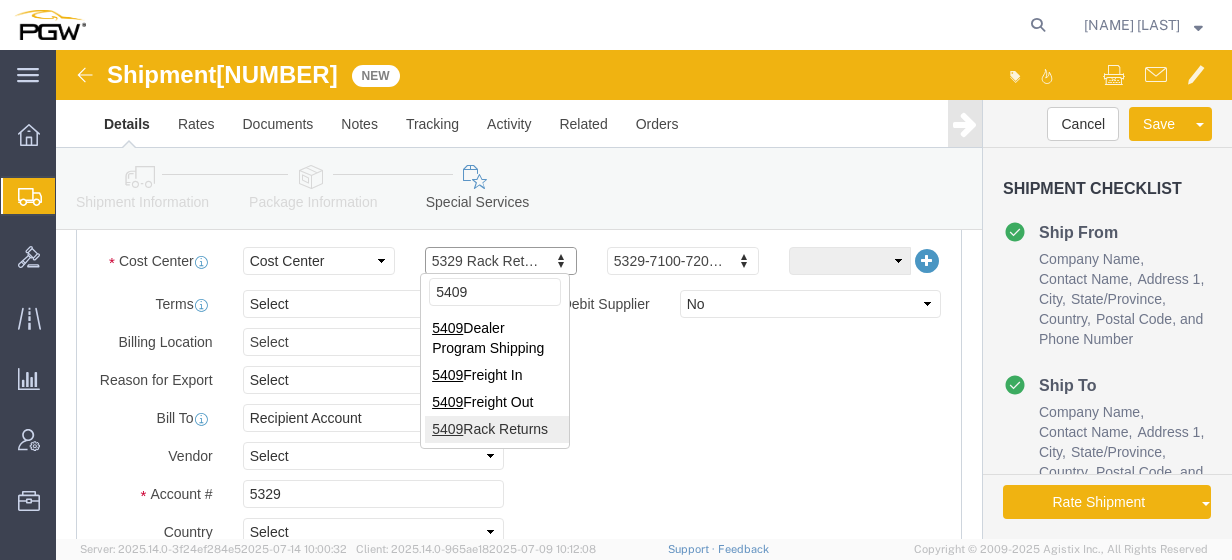 type on "5409" 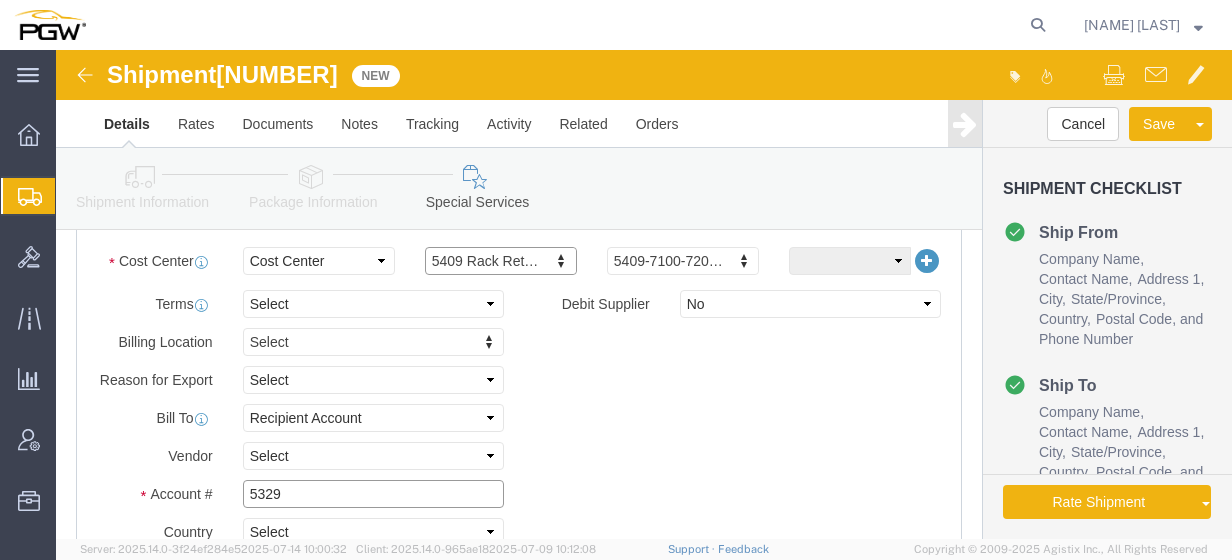 click on "5329" 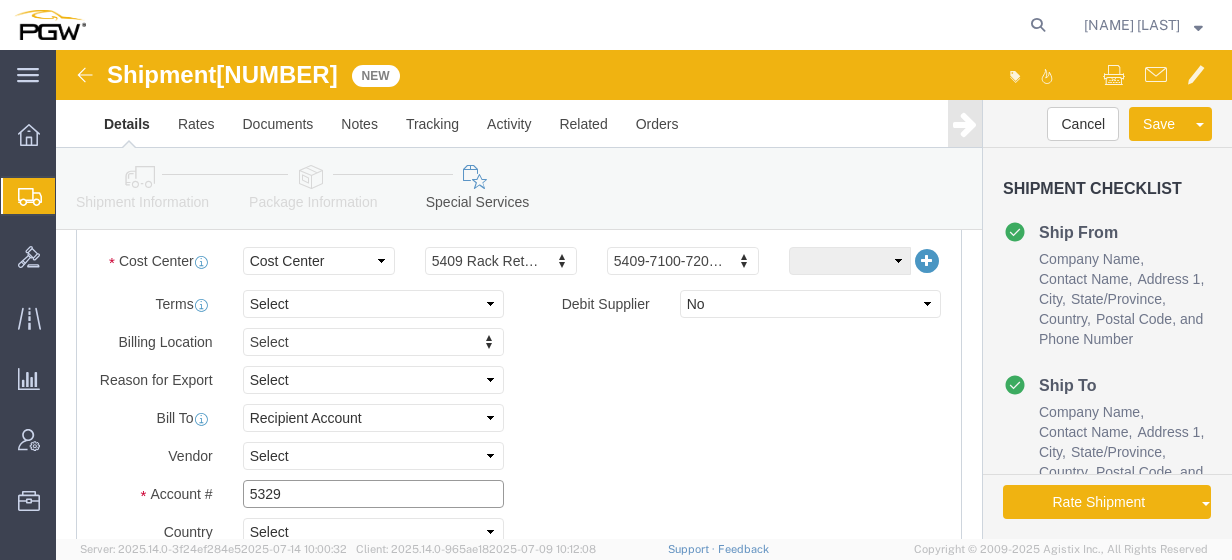 drag, startPoint x: 308, startPoint y: 443, endPoint x: 171, endPoint y: 435, distance: 137.23338 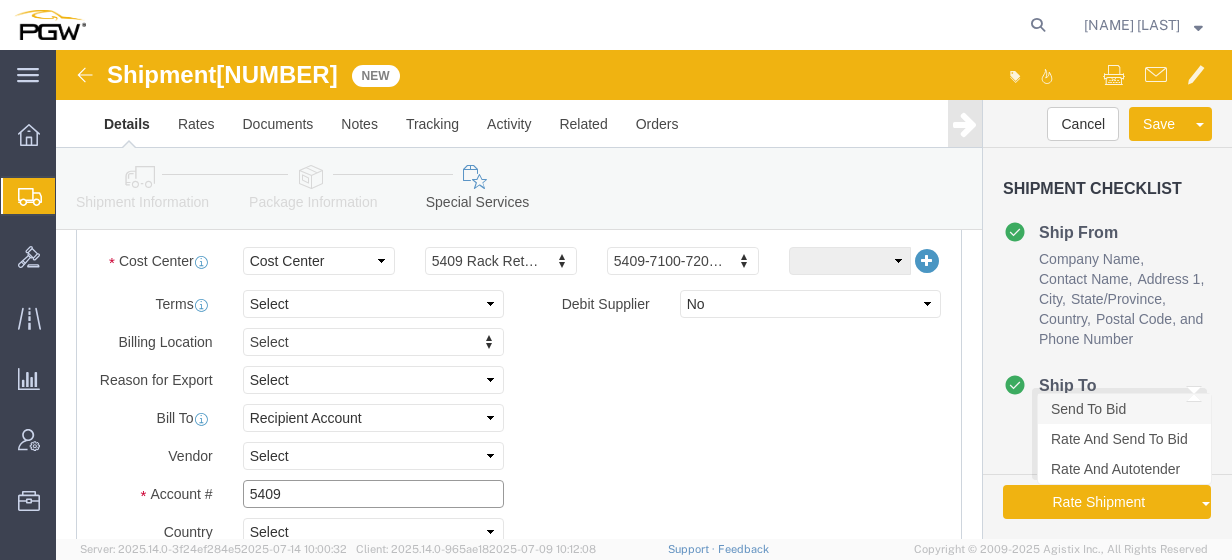 type on "5409" 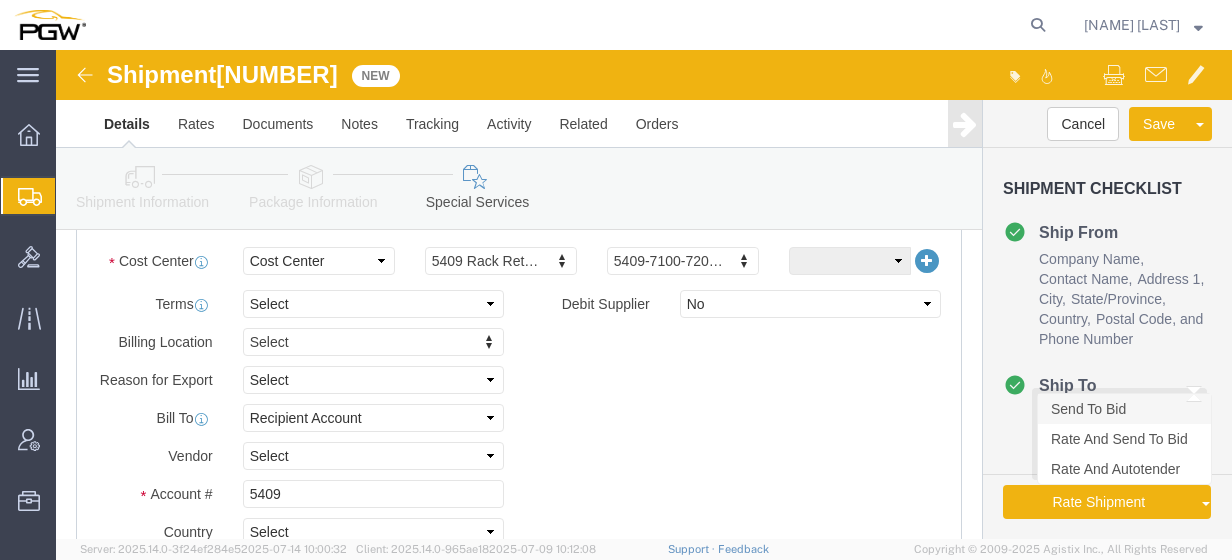 click on "Send To Bid" 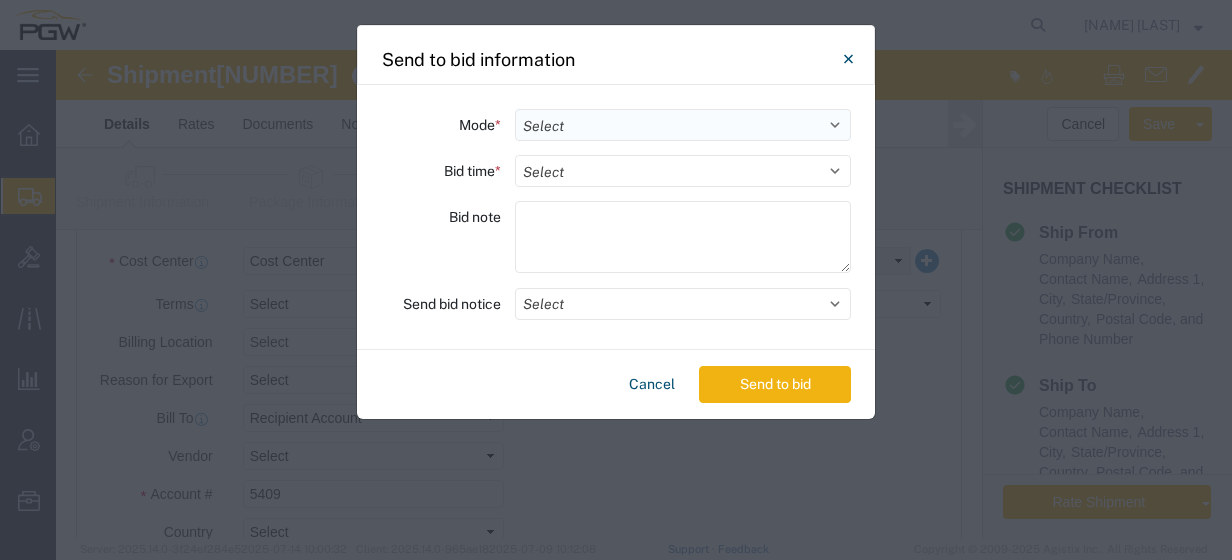 click on "Select Small Parcel Truckload Air Rail Less than Truckload Ocean Freight Multi-Leg" 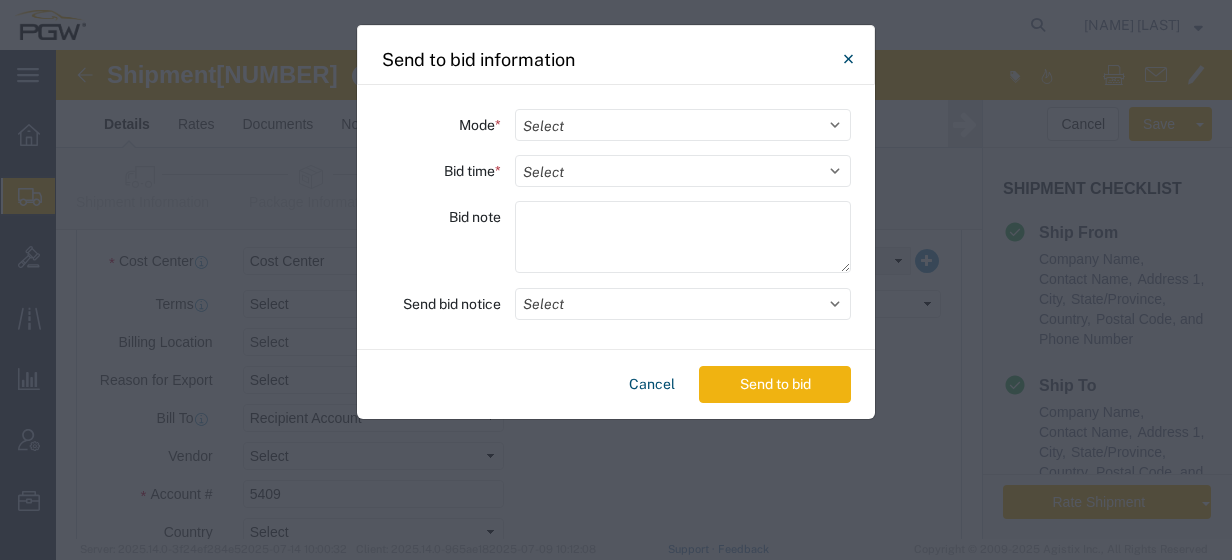select on "TL" 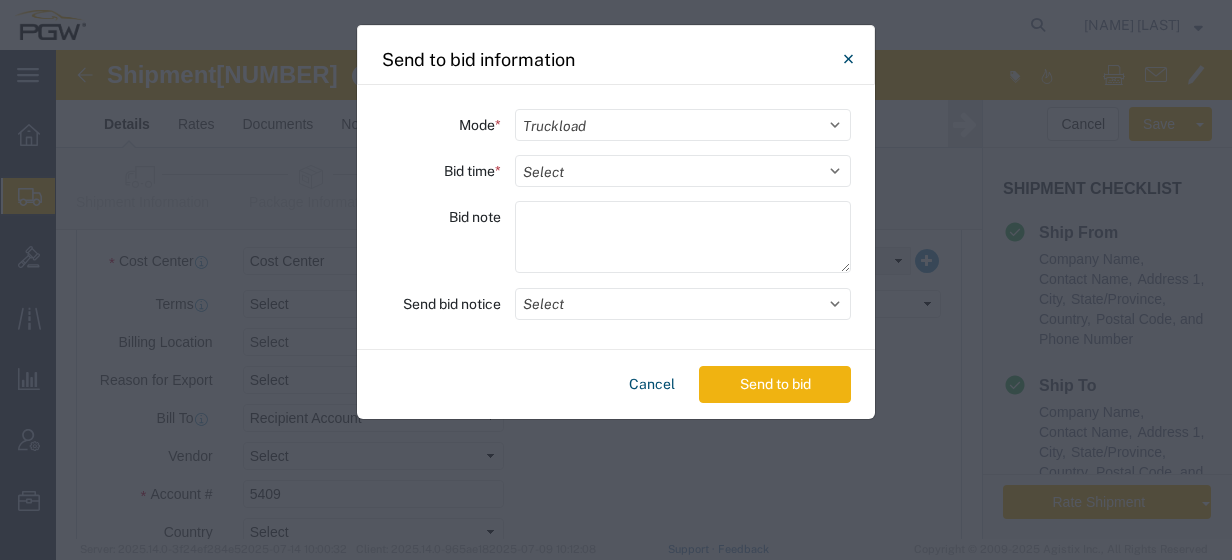click on "Select Small Parcel Truckload Air Rail Less than Truckload Ocean Freight Multi-Leg" 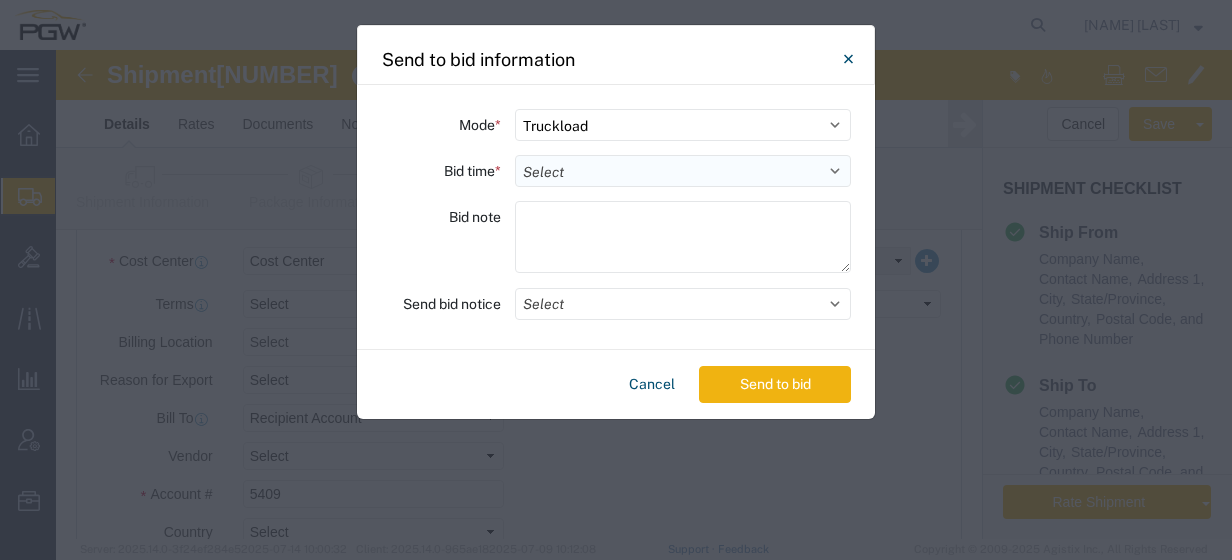 click on "Select 30 Min (Rush) 1 Hour (Rush) 2 Hours (Rush) 4 Hours (Rush) 8 Hours (Rush) 12 Hours (Rush) 16 Hours (Rush) 20 Hours (Rush) 24 Hours (Standard) 28 Hours (Extended) 32 Hours (Extended) 36 Hours (Extended) 2 Days (Extended) 3 Days (Extended) 4 Days (Extended) 5 Days (Extended) 6 Days (Extended) 7 Days (Extended)" 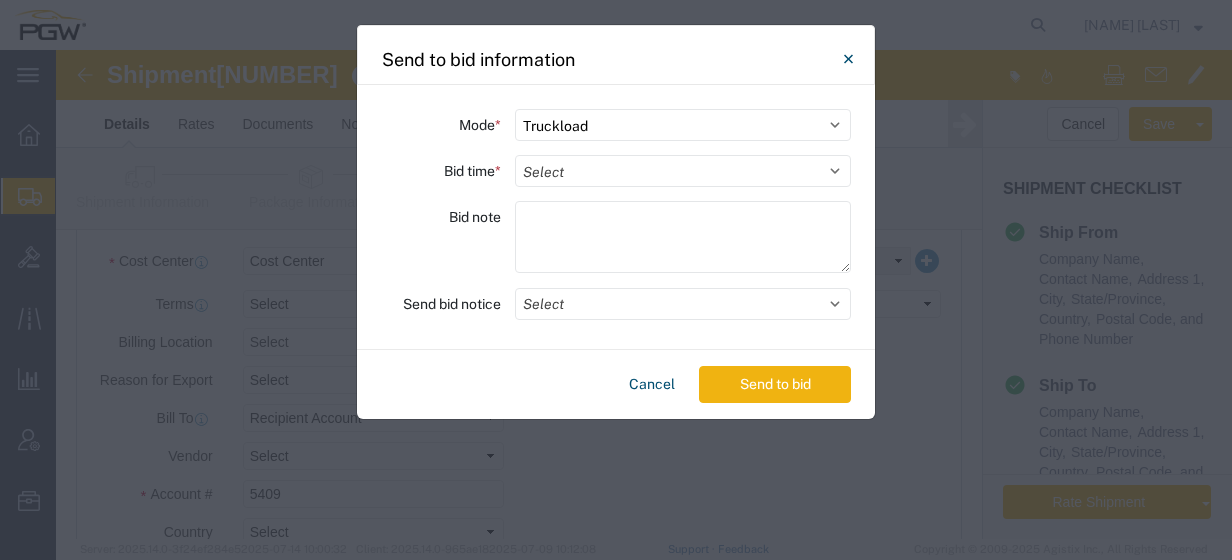 select on "24" 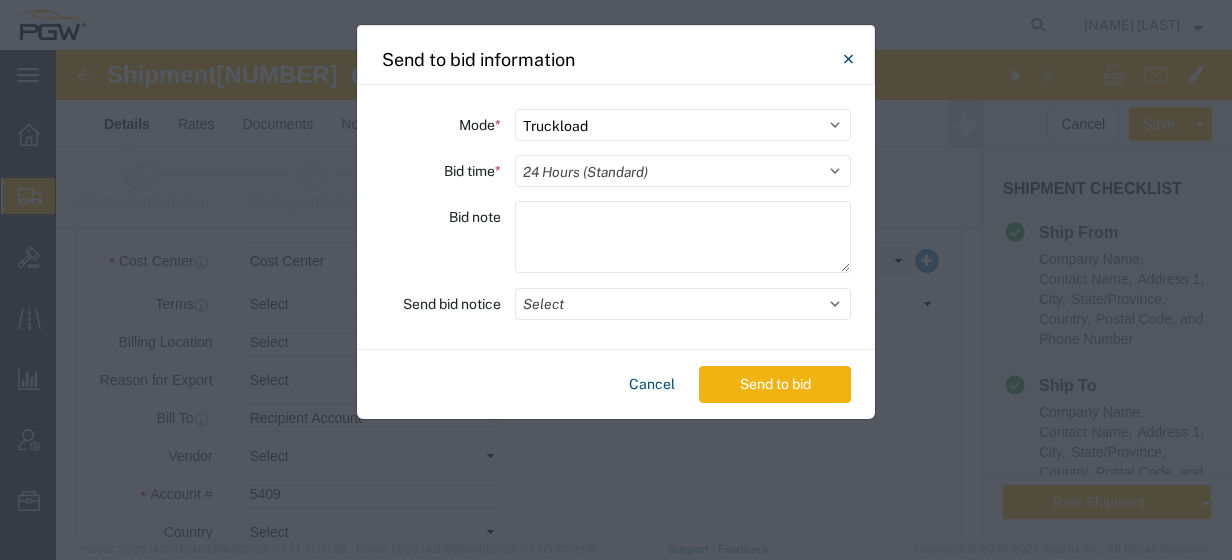 click on "Select 30 Min (Rush) 1 Hour (Rush) 2 Hours (Rush) 4 Hours (Rush) 8 Hours (Rush) 12 Hours (Rush) 16 Hours (Rush) 20 Hours (Rush) 24 Hours (Standard) 28 Hours (Extended) 32 Hours (Extended) 36 Hours (Extended) 2 Days (Extended) 3 Days (Extended) 4 Days (Extended) 5 Days (Extended) 6 Days (Extended) 7 Days (Extended)" 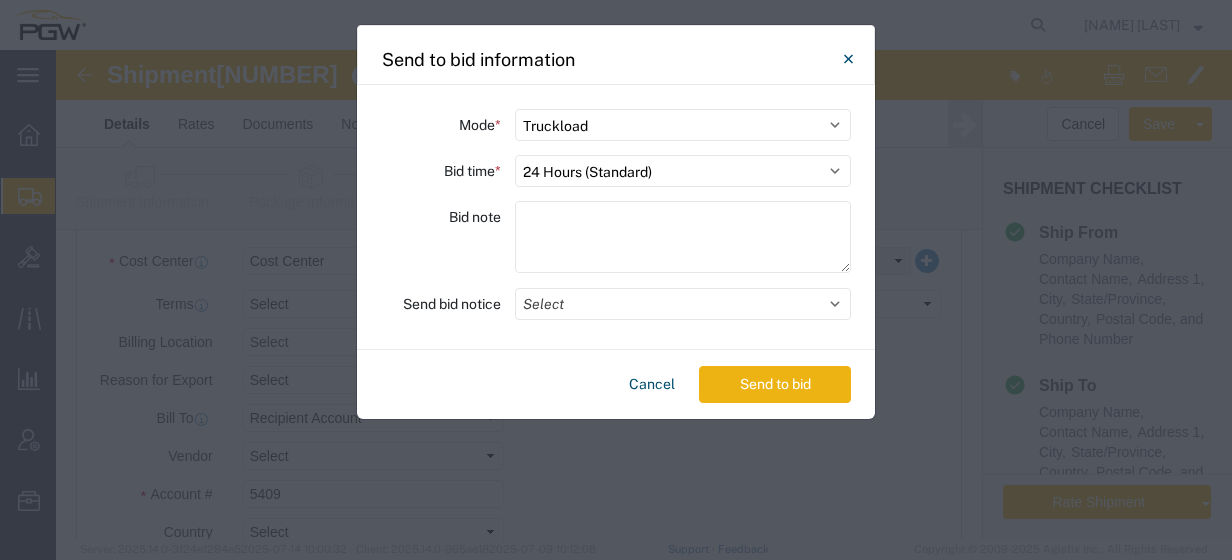 click on "Send to bid" 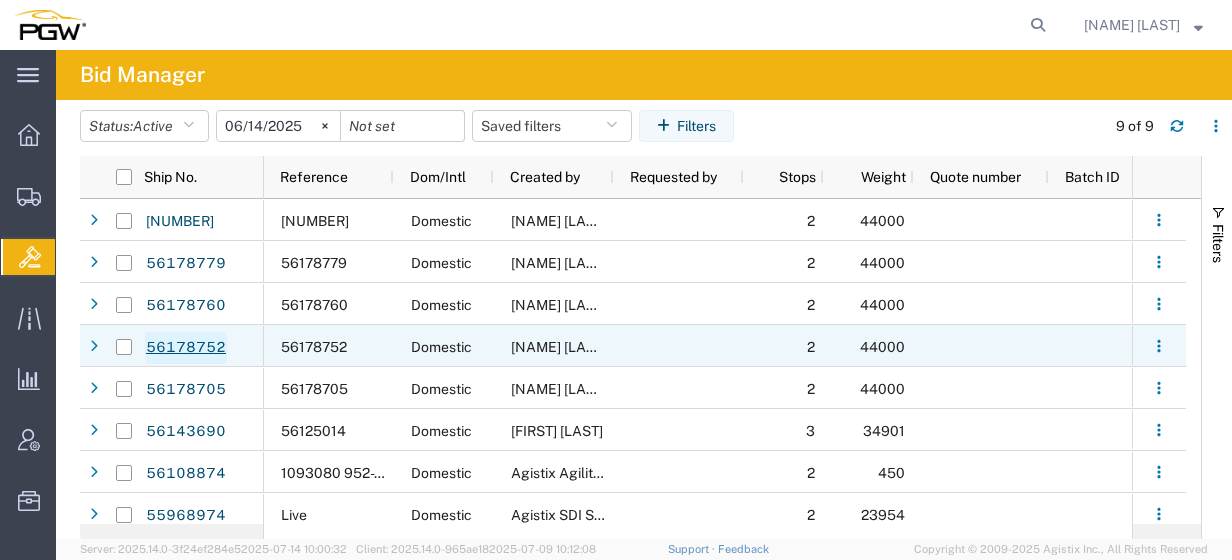 click on "56178752" 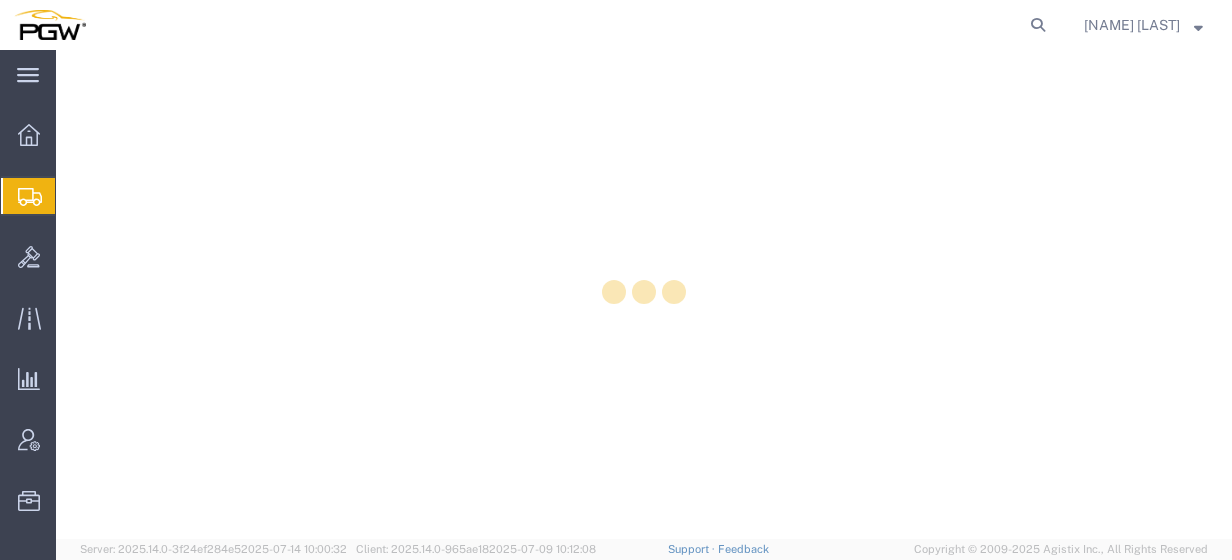scroll, scrollTop: 0, scrollLeft: 0, axis: both 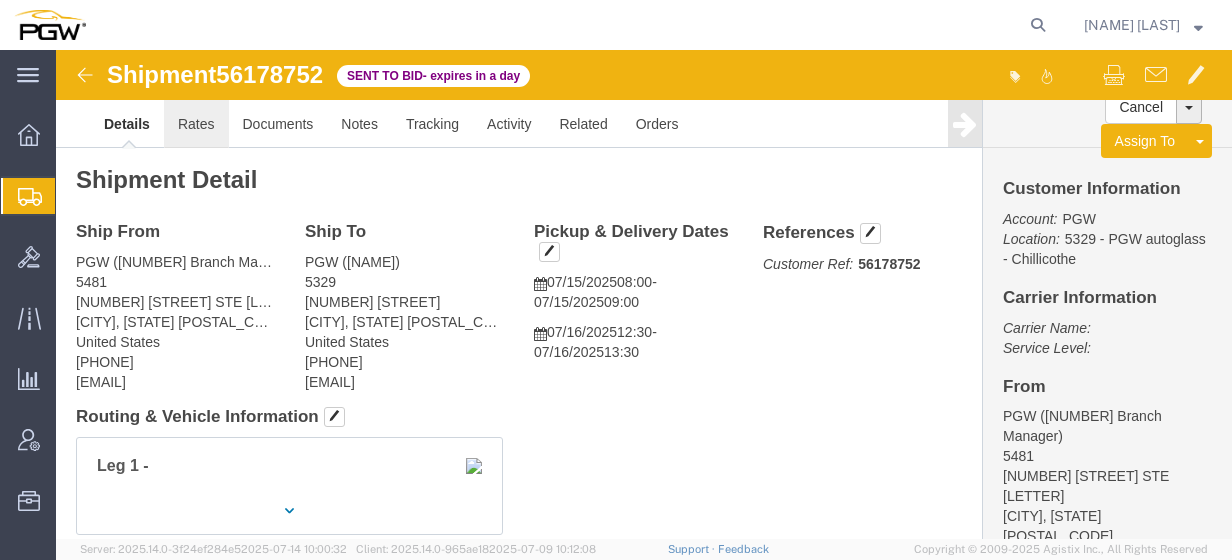 click on "Rates" 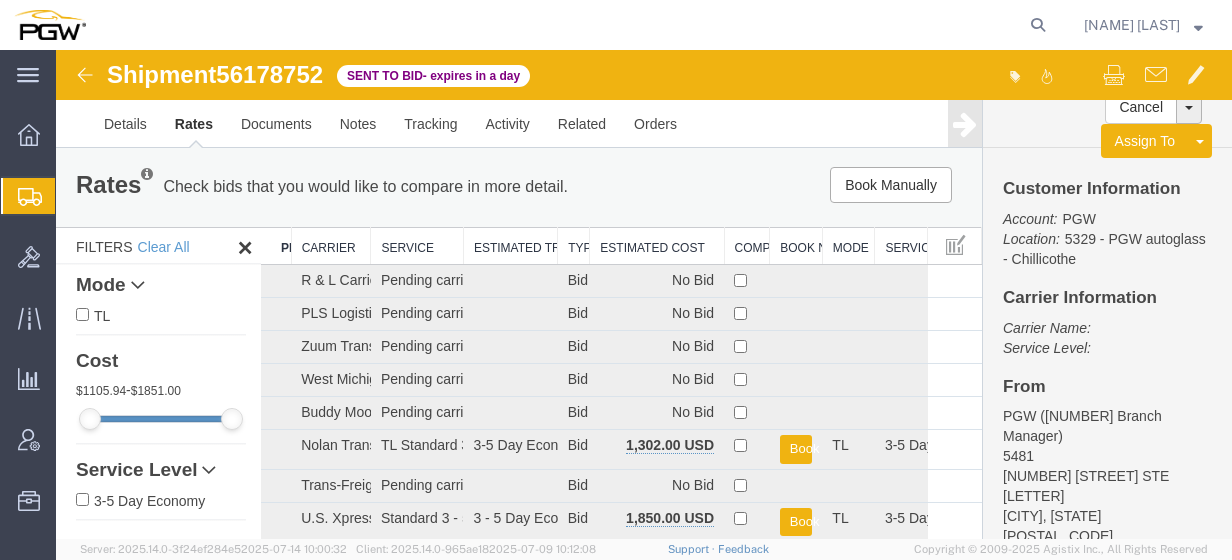 click on "Estimated Cost" at bounding box center [657, 246] 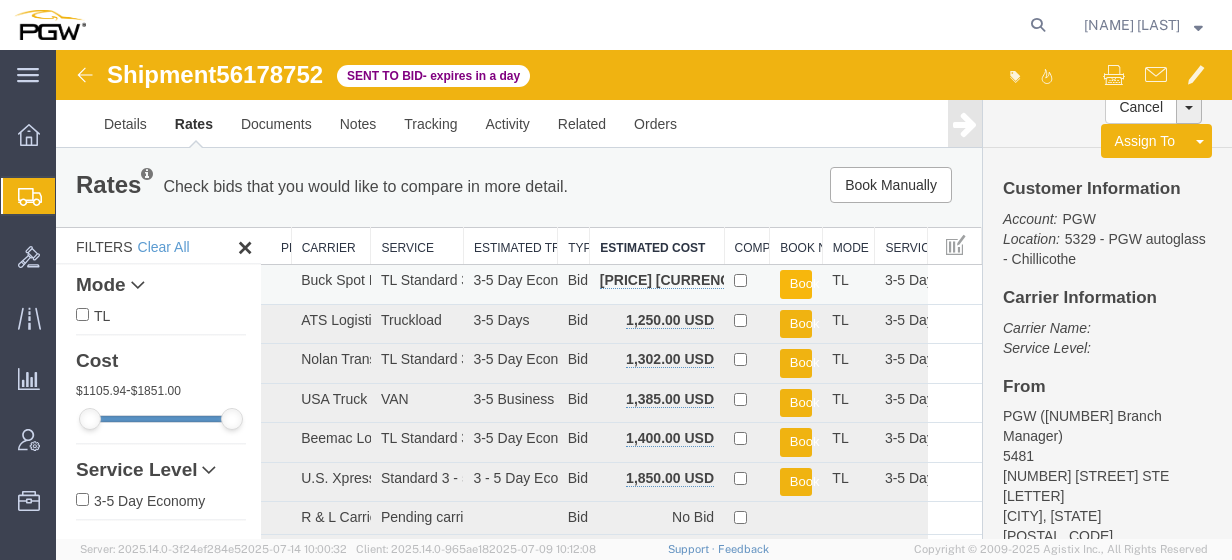 click on "Book" at bounding box center [796, 284] 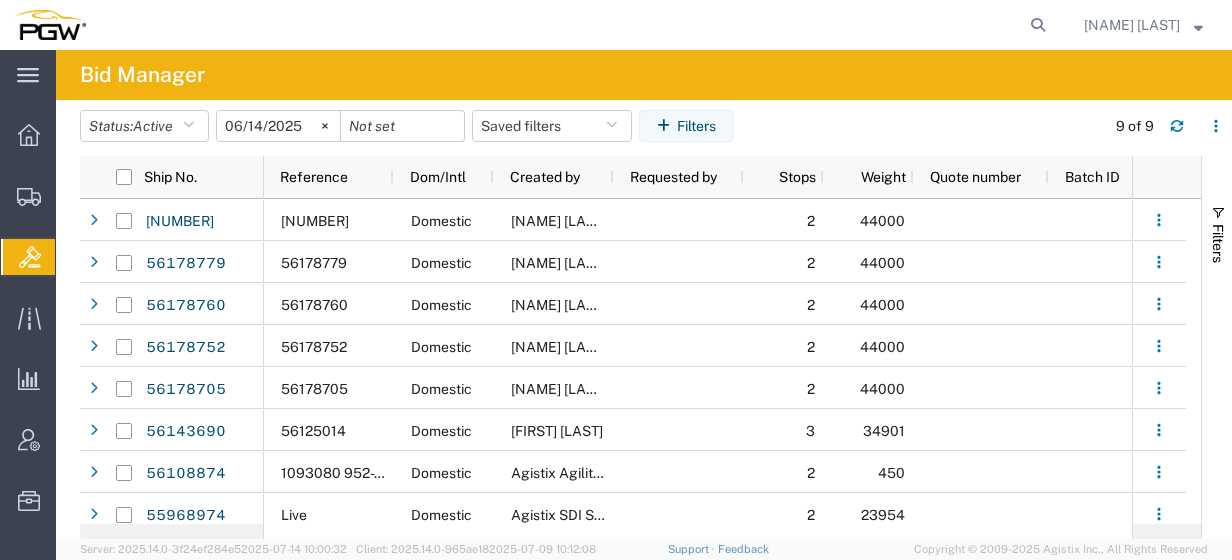 scroll, scrollTop: 0, scrollLeft: 614, axis: horizontal 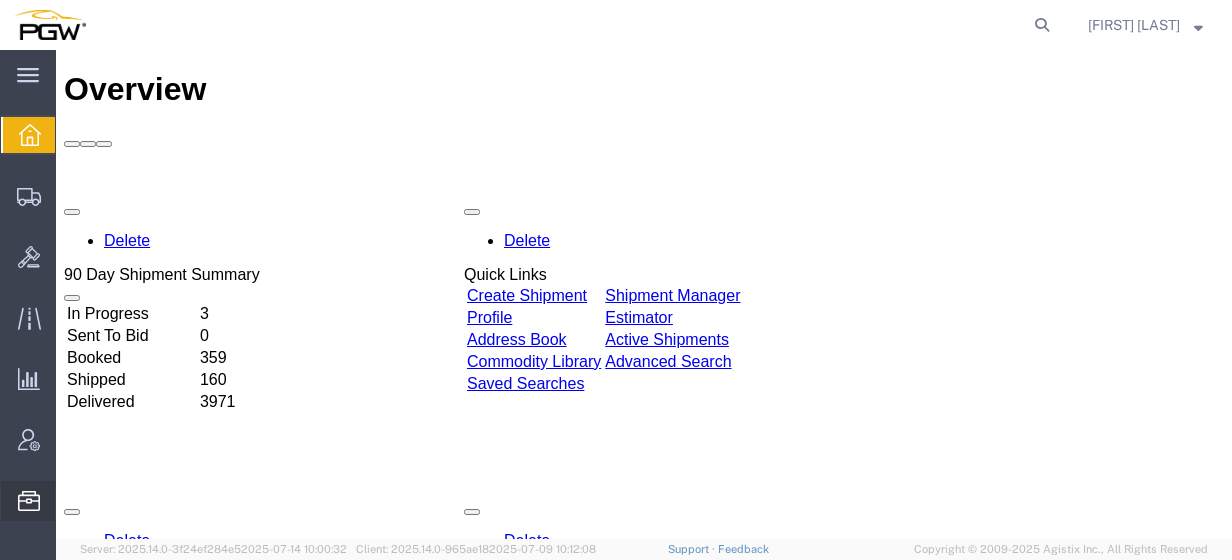 click on "Location Appointment" 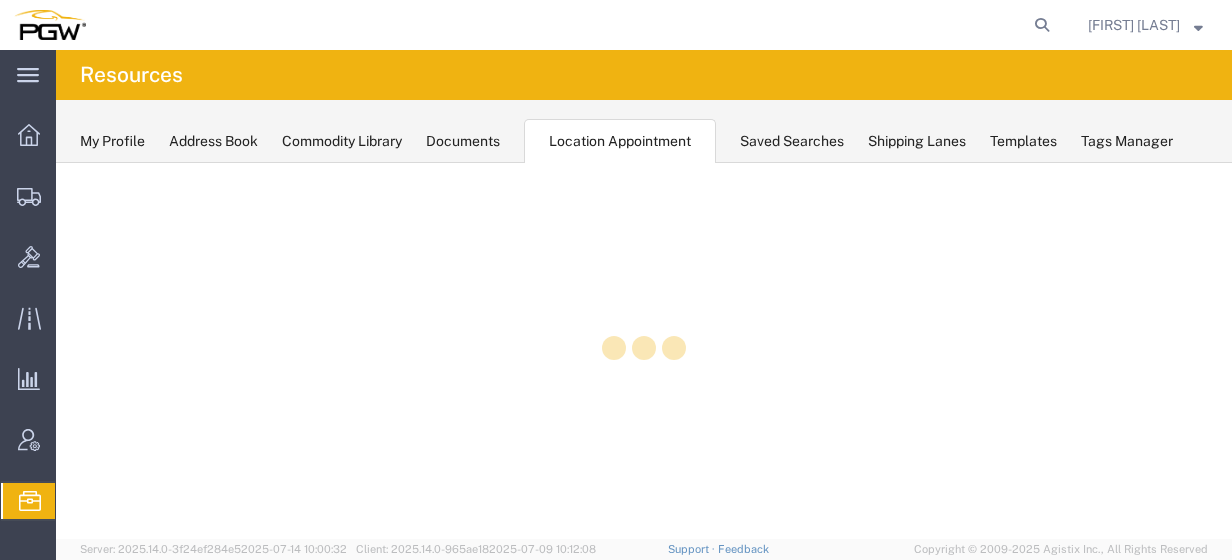 scroll, scrollTop: 0, scrollLeft: 0, axis: both 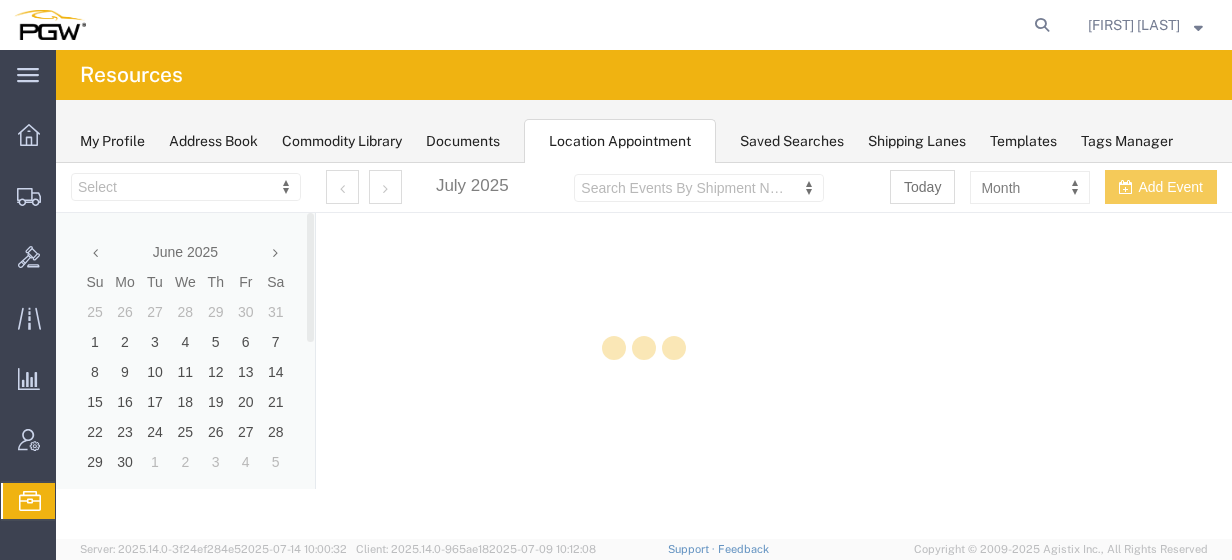 select on "28253" 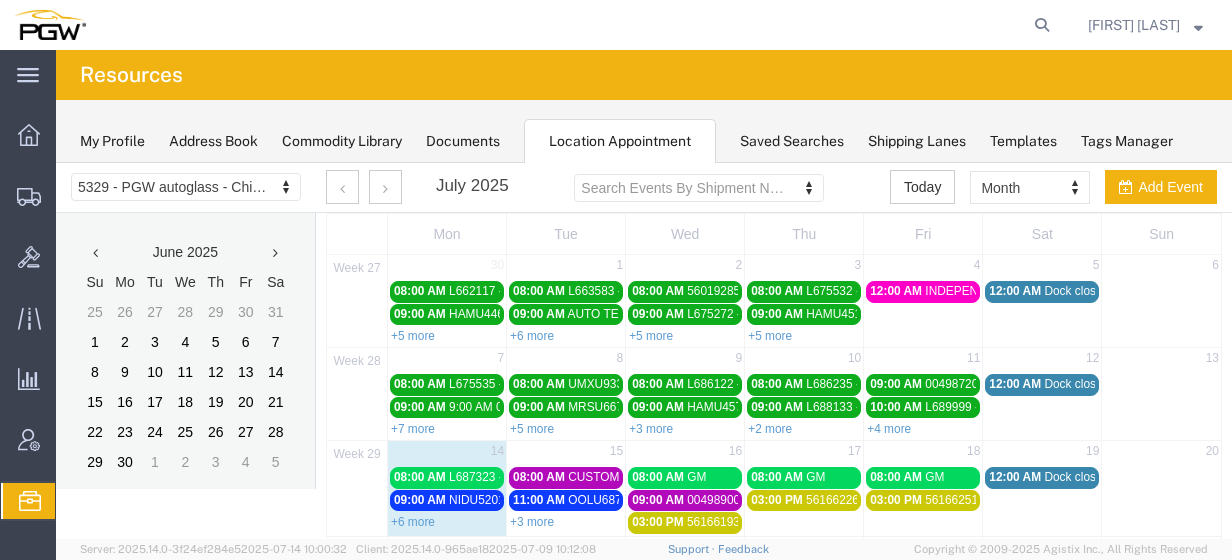 scroll, scrollTop: 24, scrollLeft: 0, axis: vertical 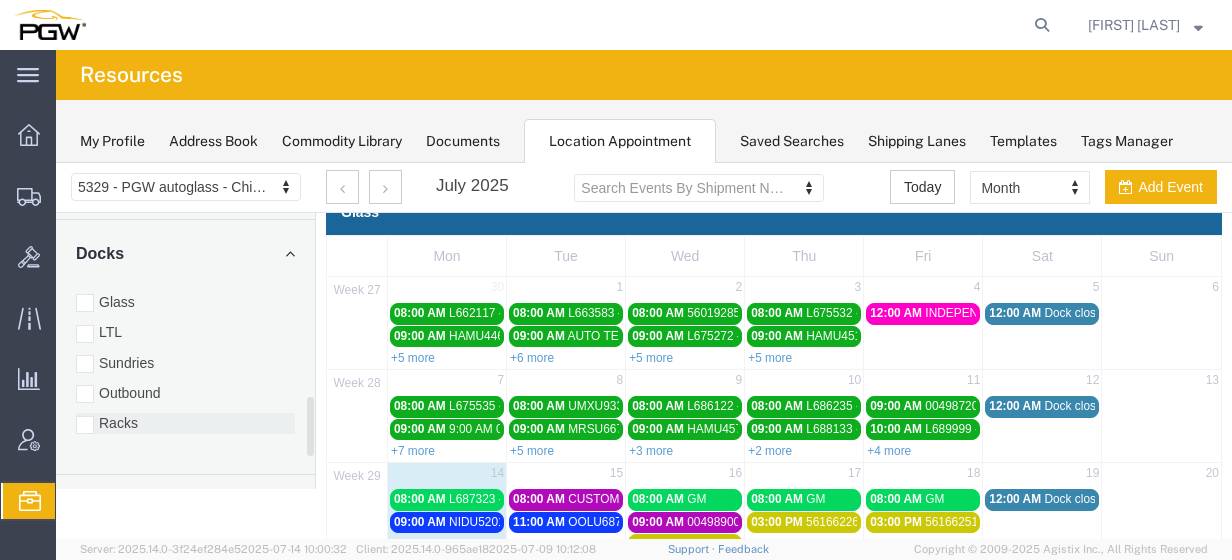 drag, startPoint x: 309, startPoint y: 236, endPoint x: 290, endPoint y: 421, distance: 185.97311 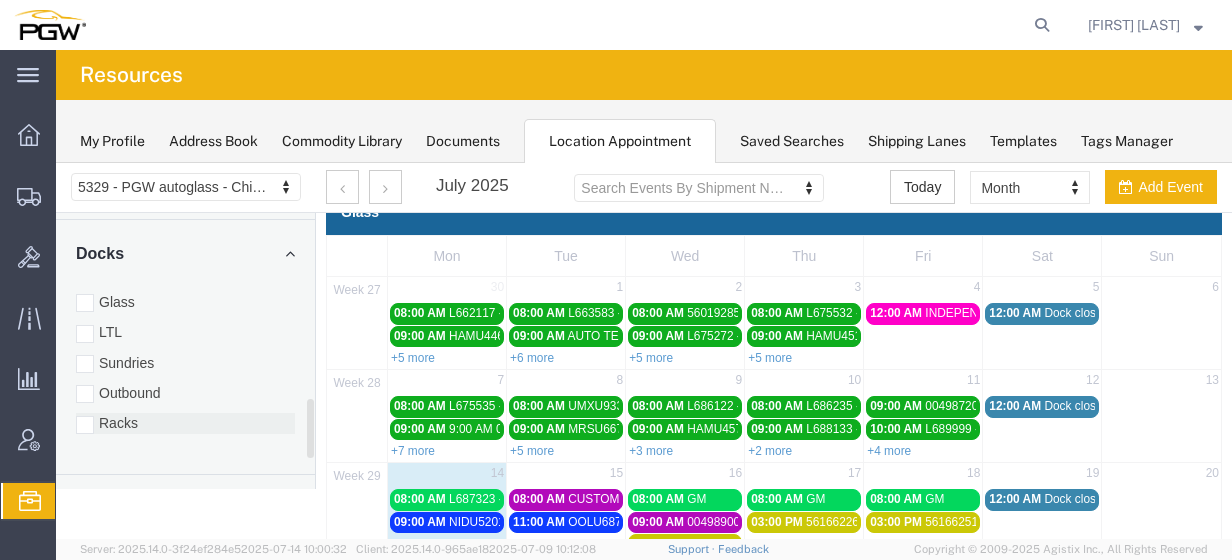click on "Racks" at bounding box center (185, 423) 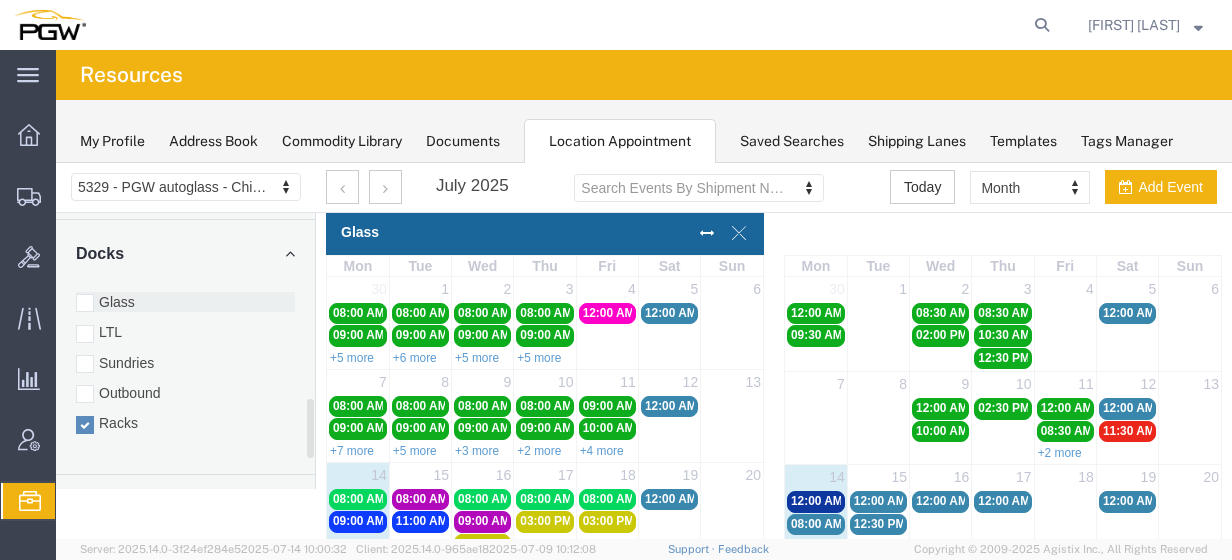 click on "Glass" at bounding box center [185, 302] 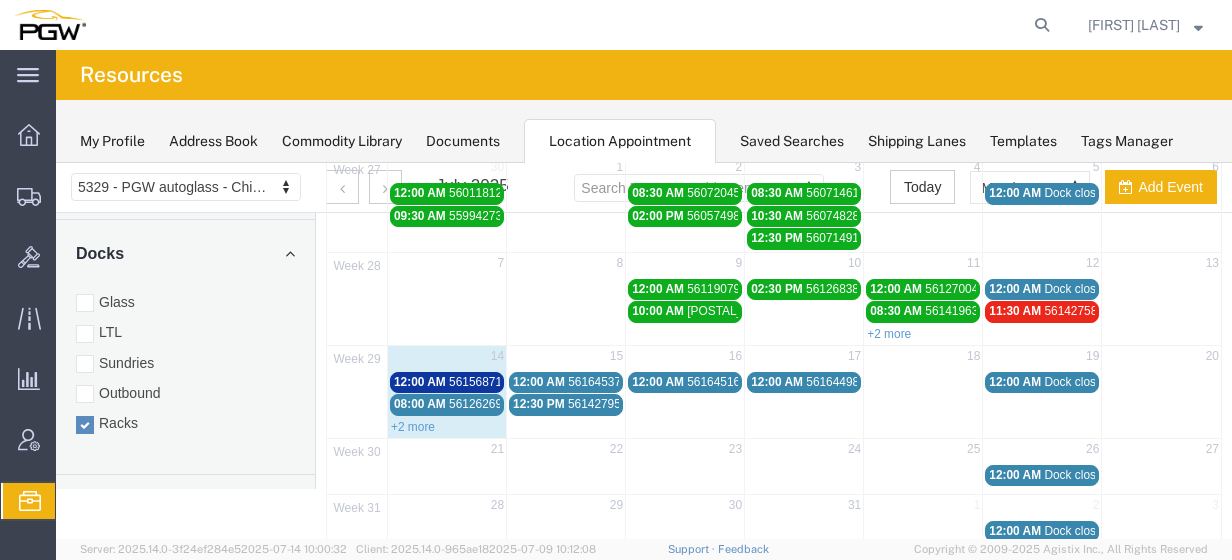 scroll, scrollTop: 143, scrollLeft: 0, axis: vertical 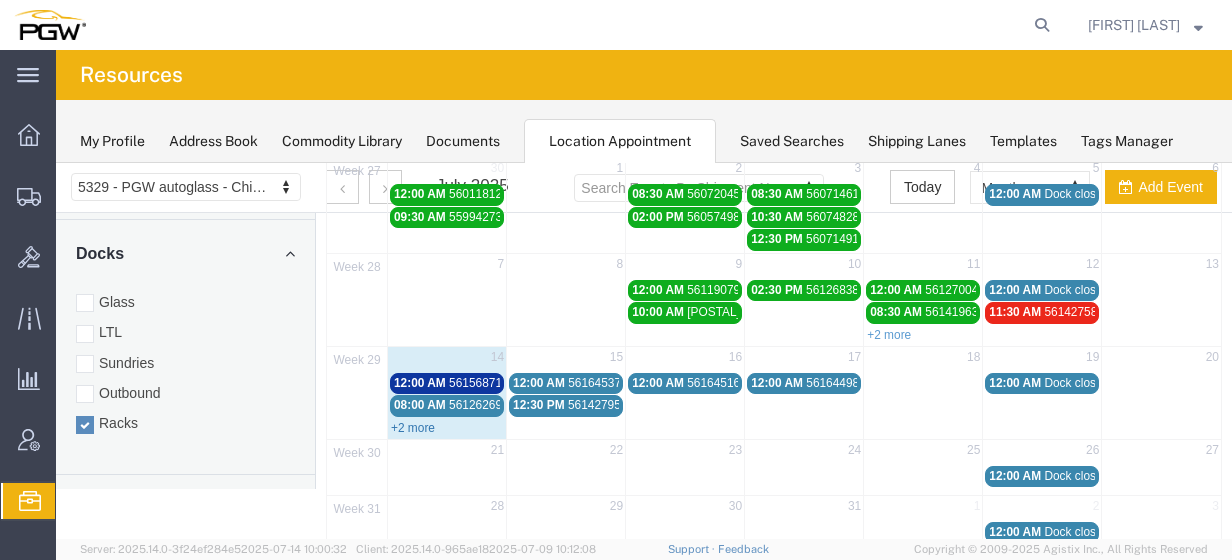 click on "+2 more" at bounding box center [413, 428] 